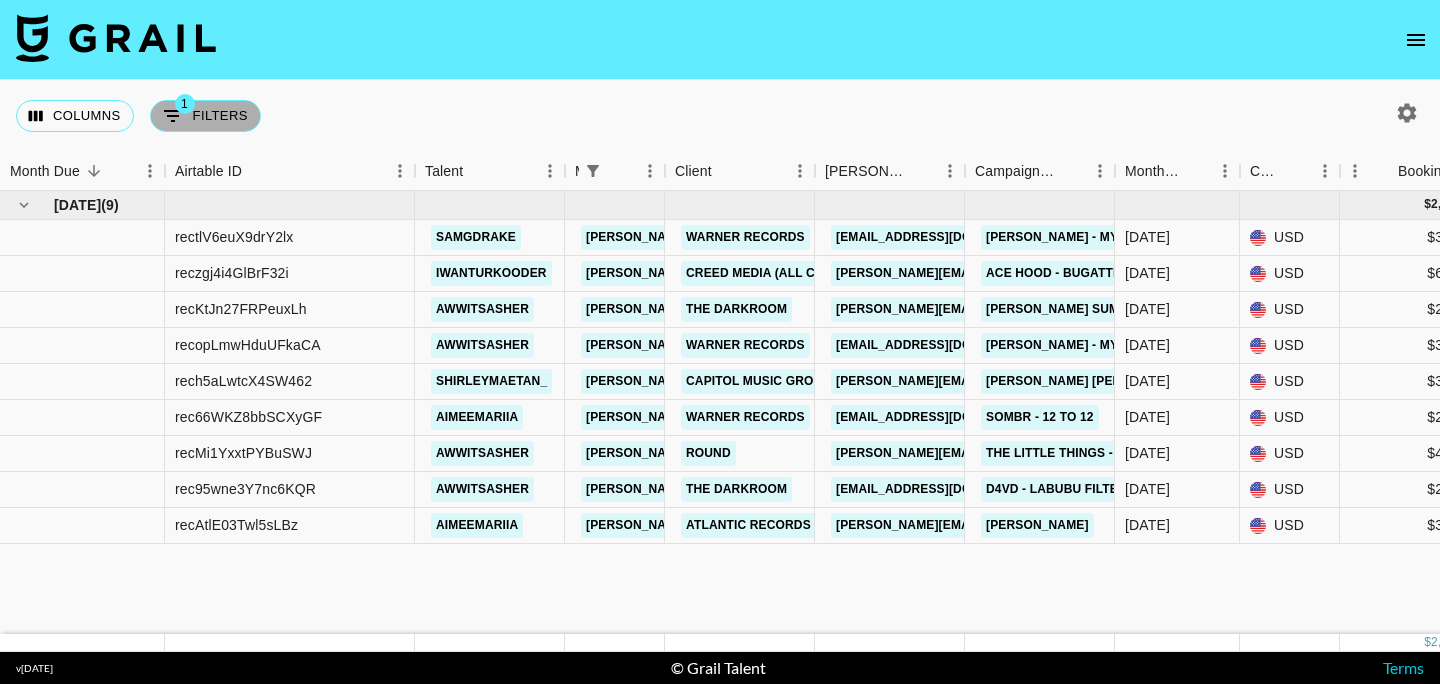 scroll, scrollTop: 0, scrollLeft: 0, axis: both 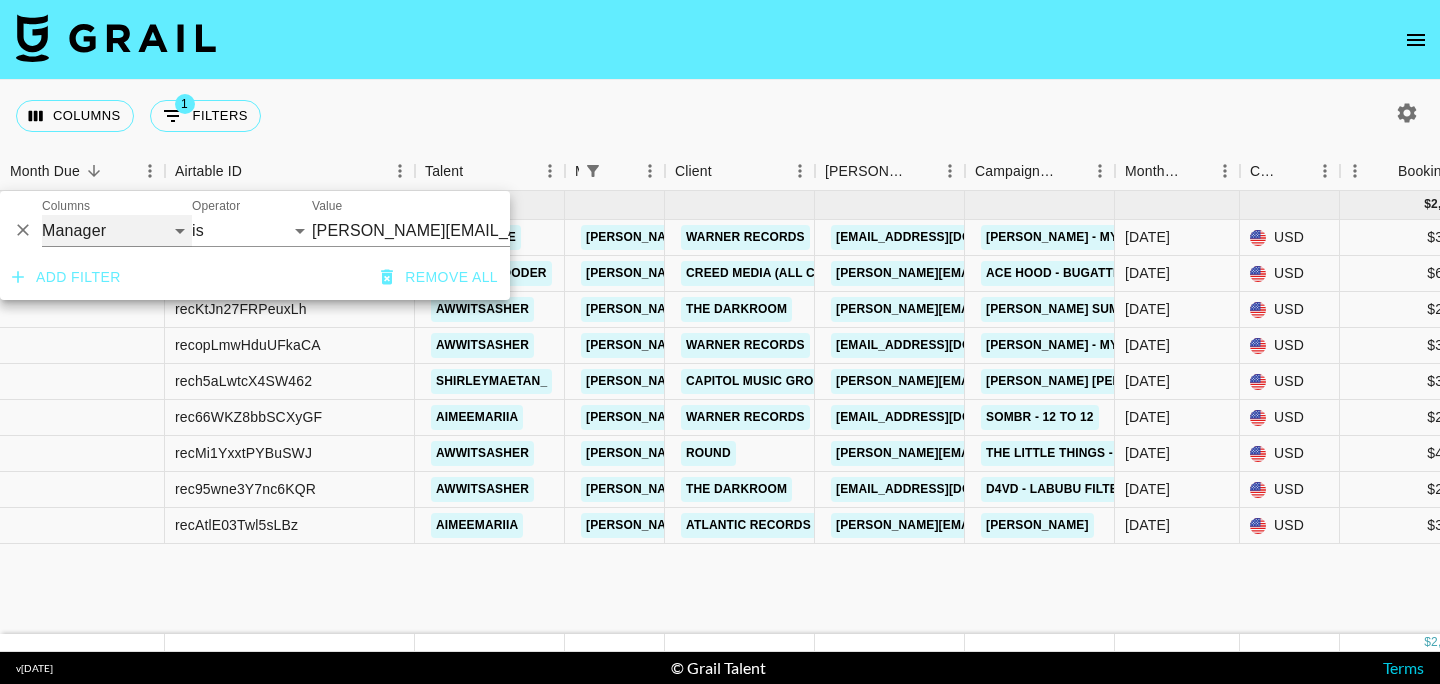 click on "Grail Platform ID Airtable ID Talent Manager Client [PERSON_NAME] Campaign (Type) Date Created Created by Grail Team Month Due Currency Booking Price Creator Commmission Override External Commission Expenses: Remove Commission? Commission Status Video Link Boost Code Special Booking Type PO Number Invoice Notes Uniport Contact Email Contract File Payment Sent Payment Sent Date Invoice Link" at bounding box center (117, 231) 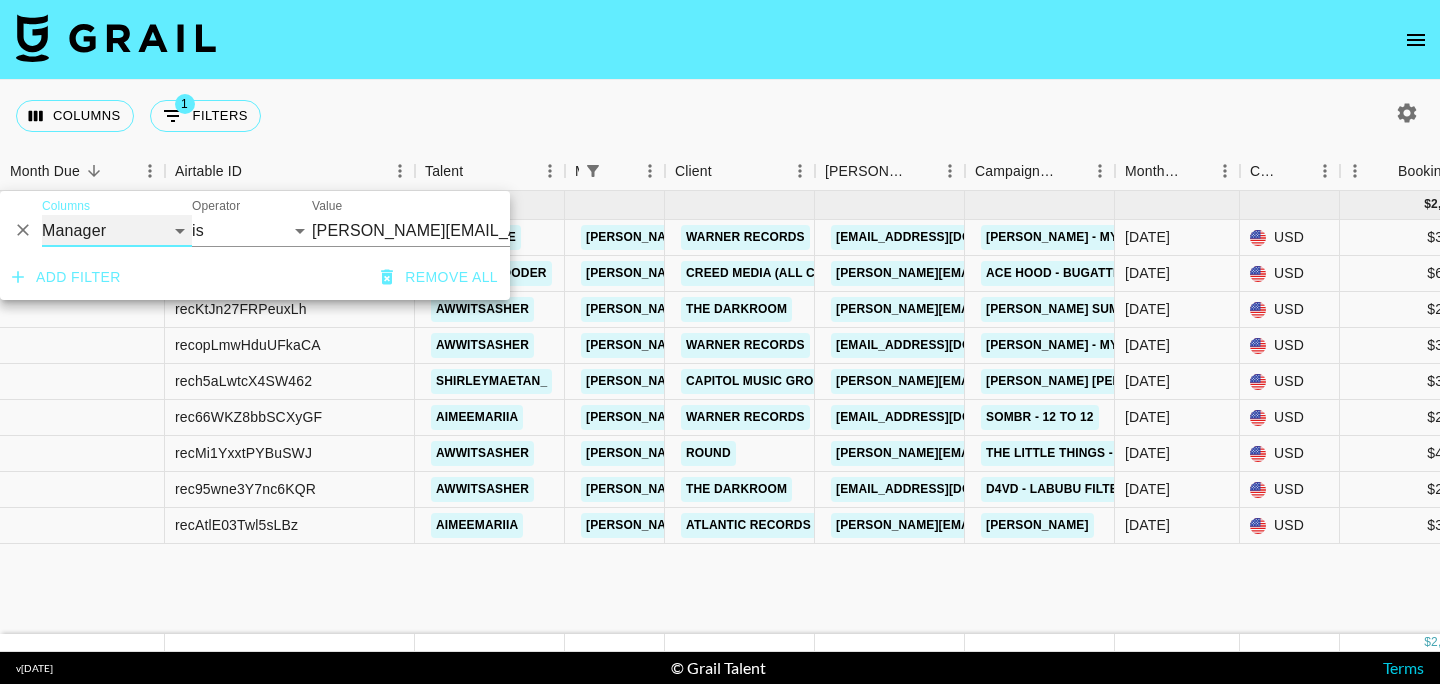 select on "talentName" 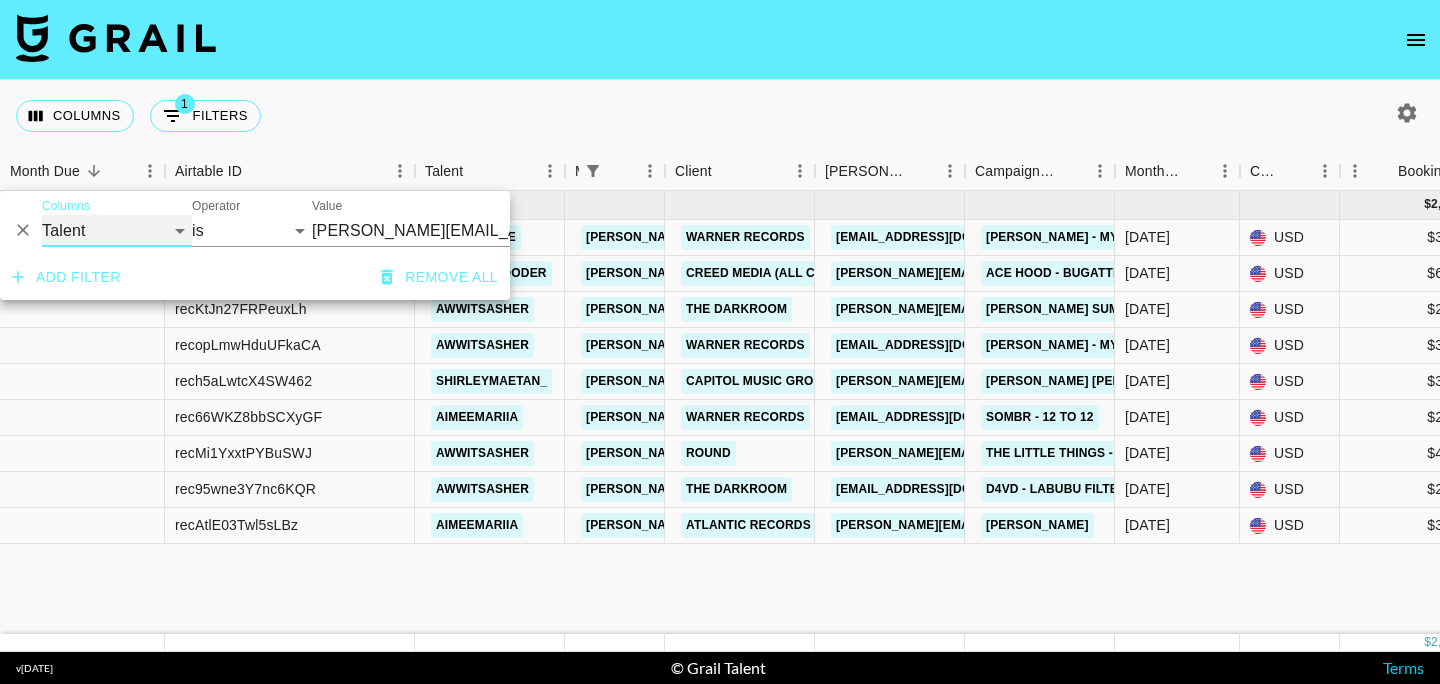 select on "contains" 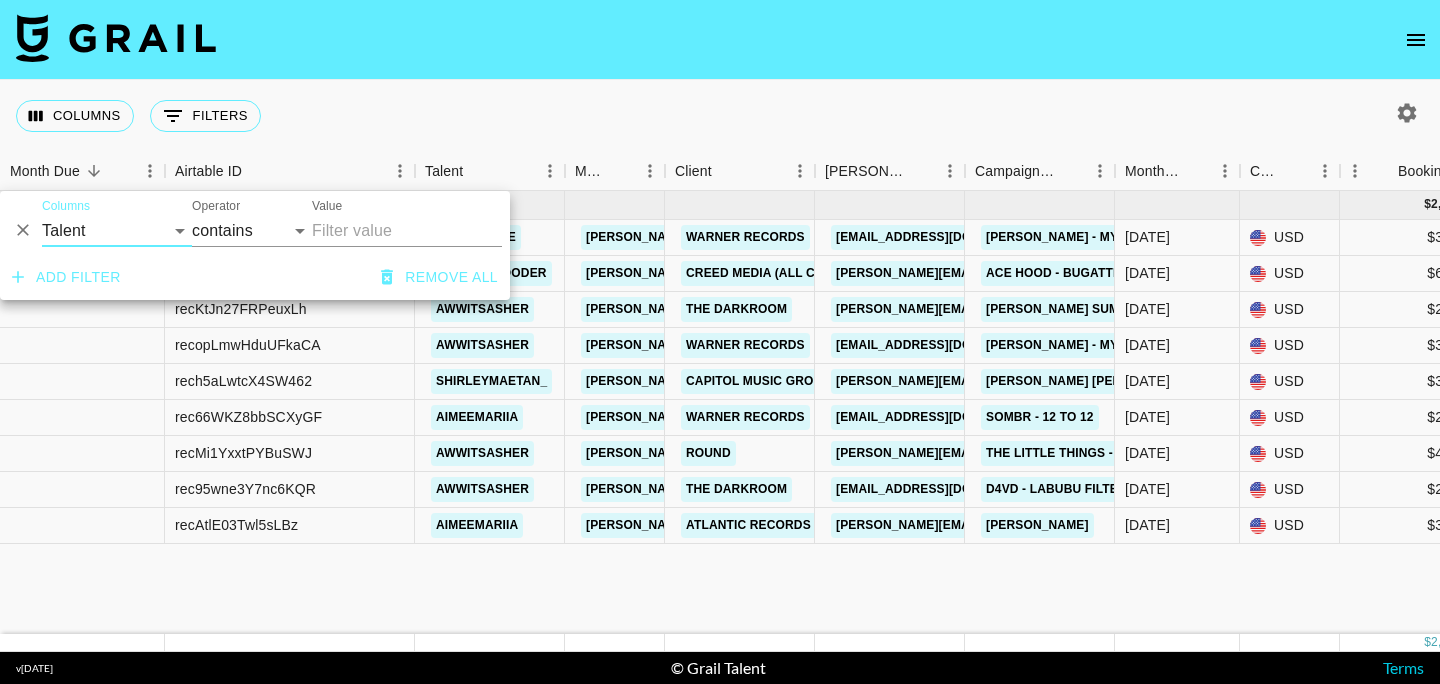 click on "Value" at bounding box center (407, 231) 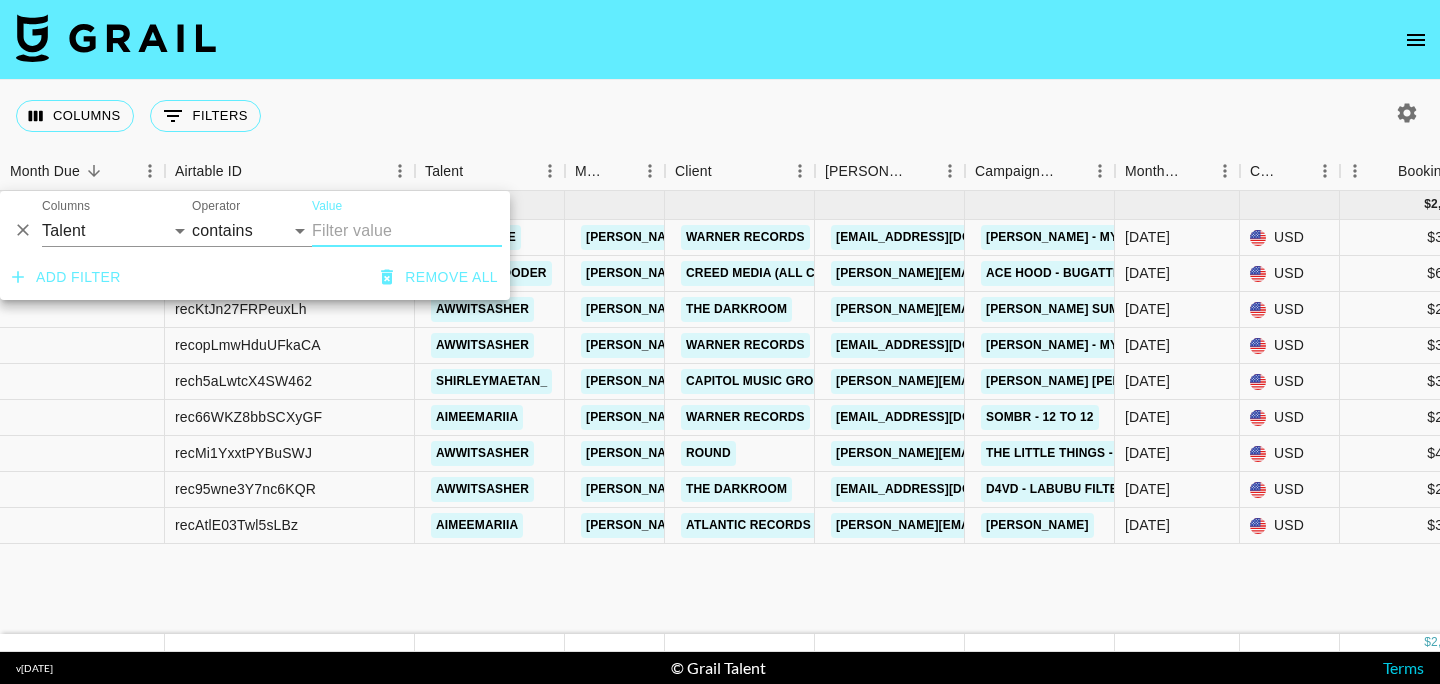 paste on "arttheclowndances" 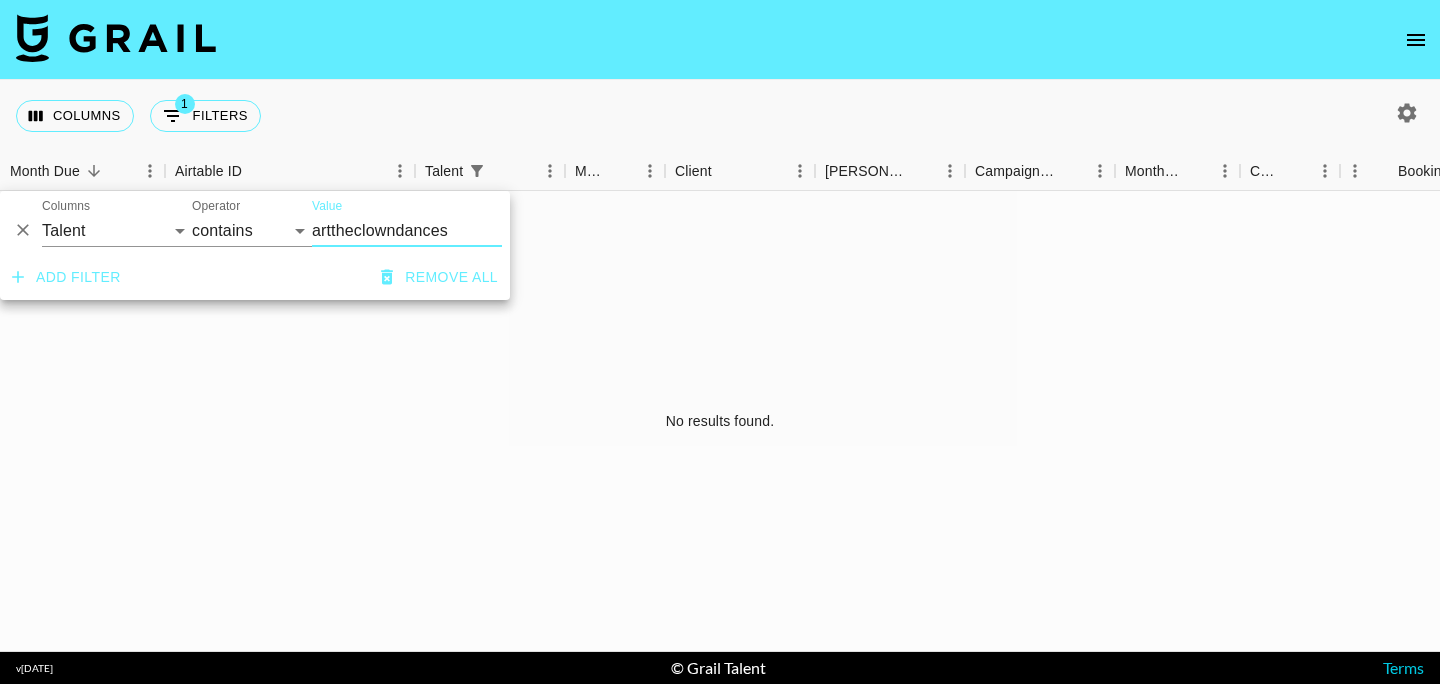 type on "arttheclowndances" 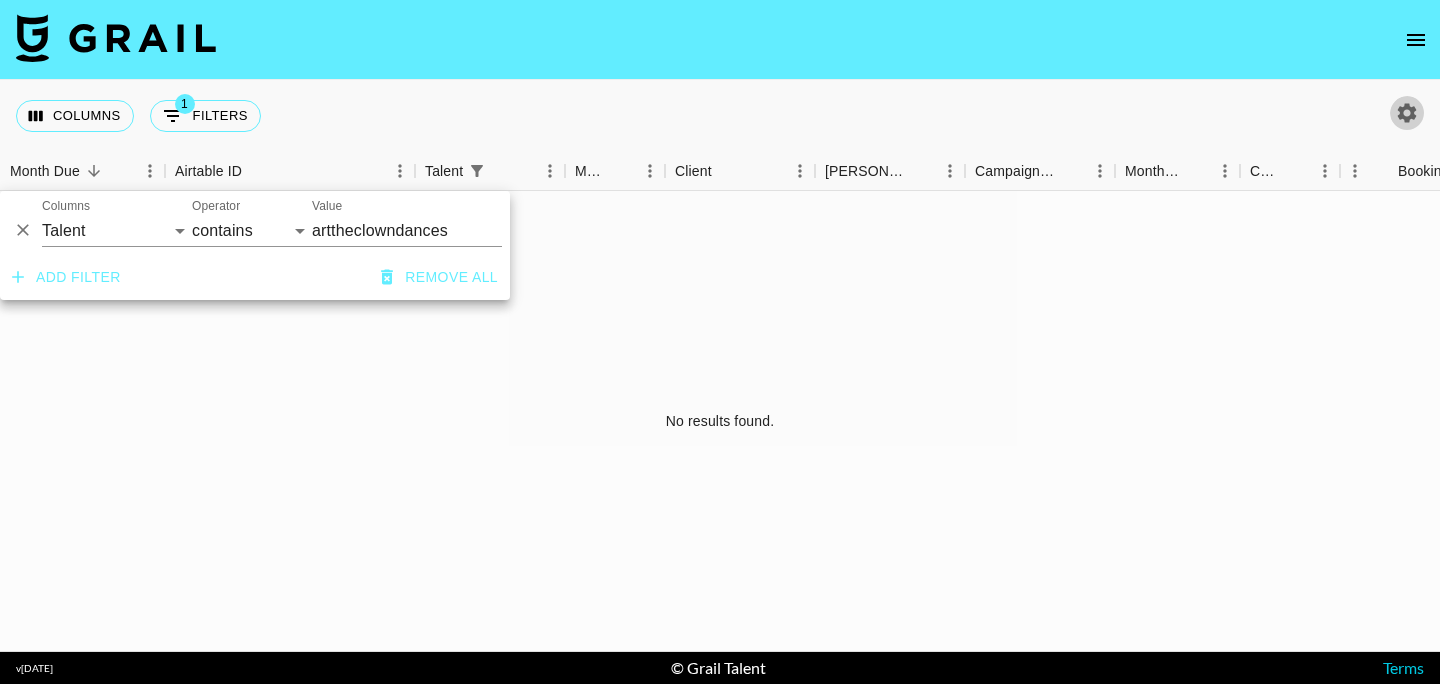 click 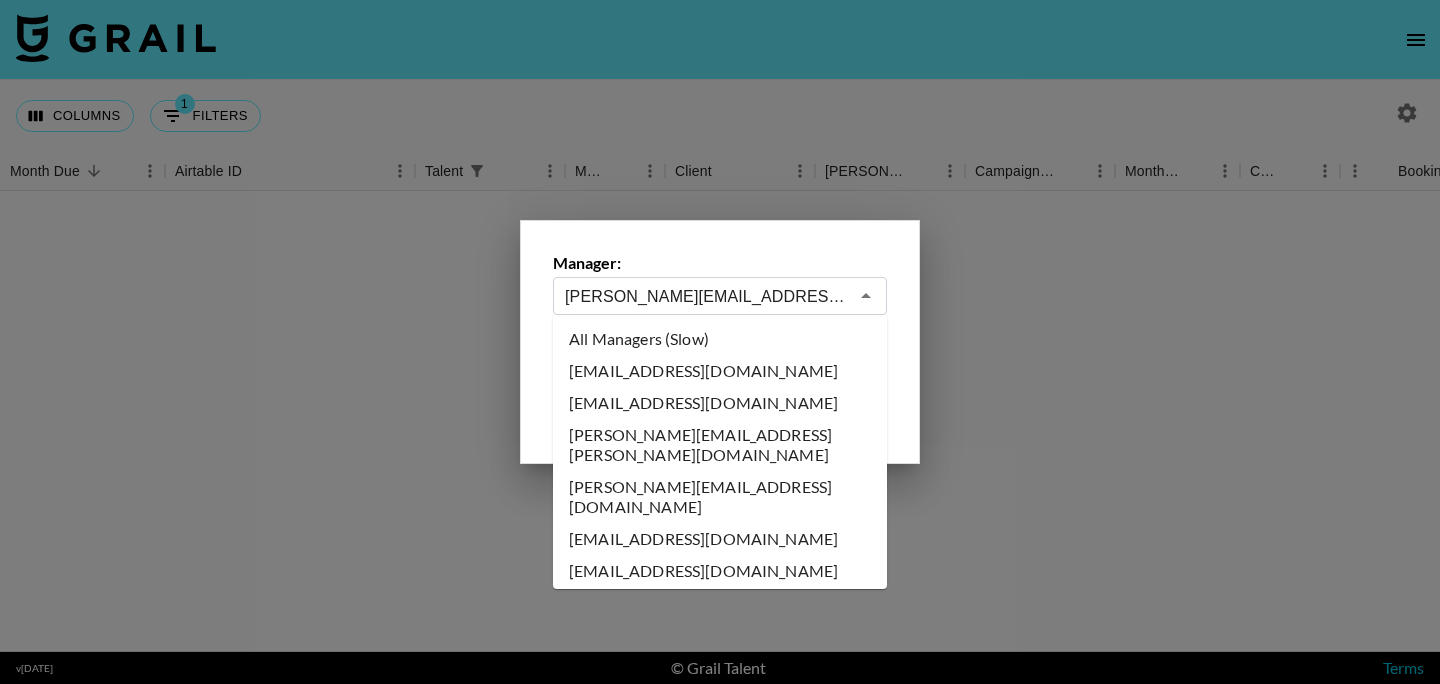 click on "[PERSON_NAME][EMAIL_ADDRESS][DOMAIN_NAME]" at bounding box center [706, 296] 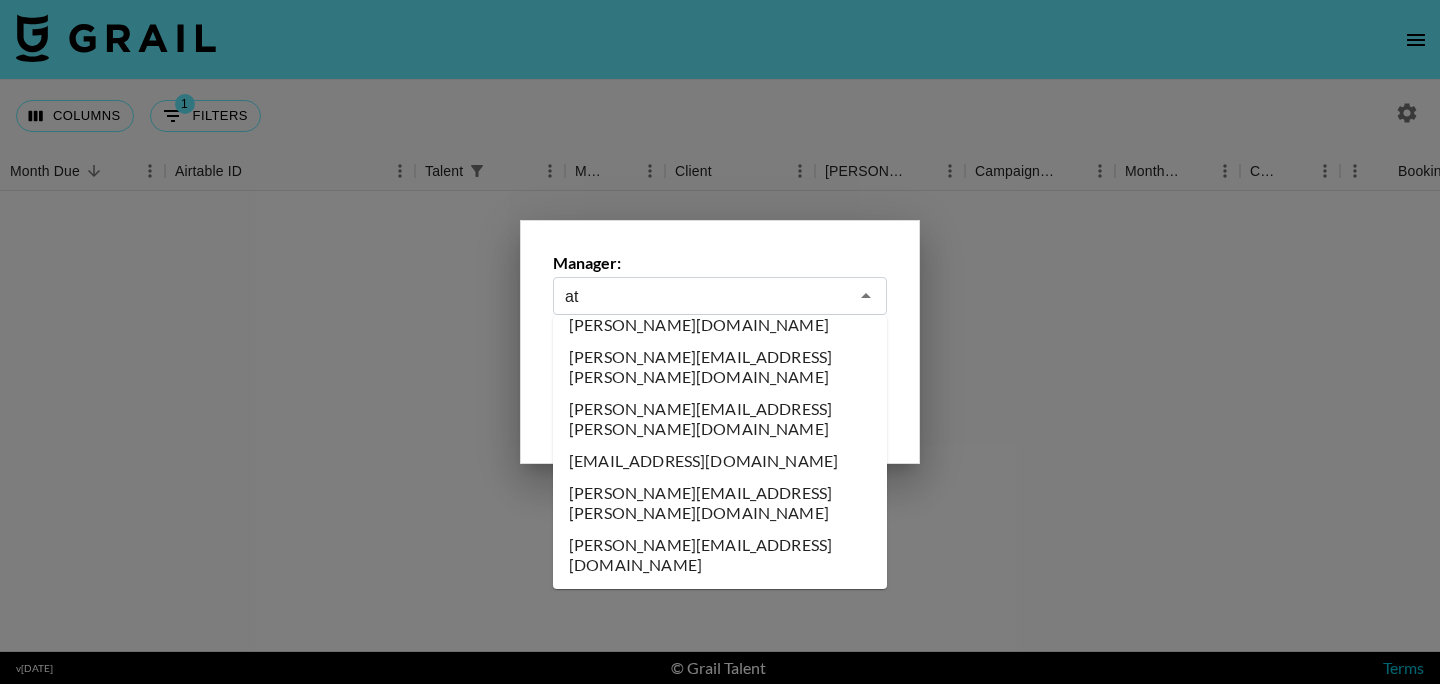 scroll, scrollTop: 0, scrollLeft: 0, axis: both 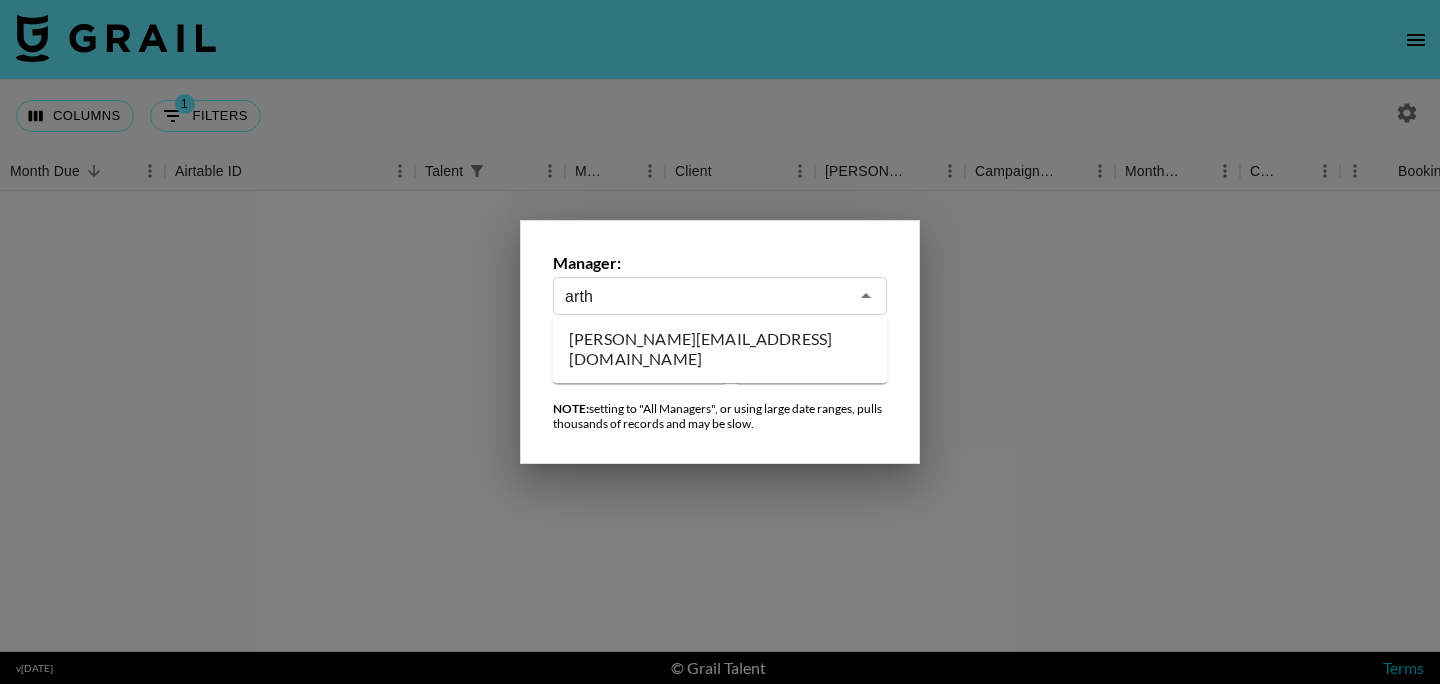 click on "[PERSON_NAME][EMAIL_ADDRESS][DOMAIN_NAME]" at bounding box center (720, 349) 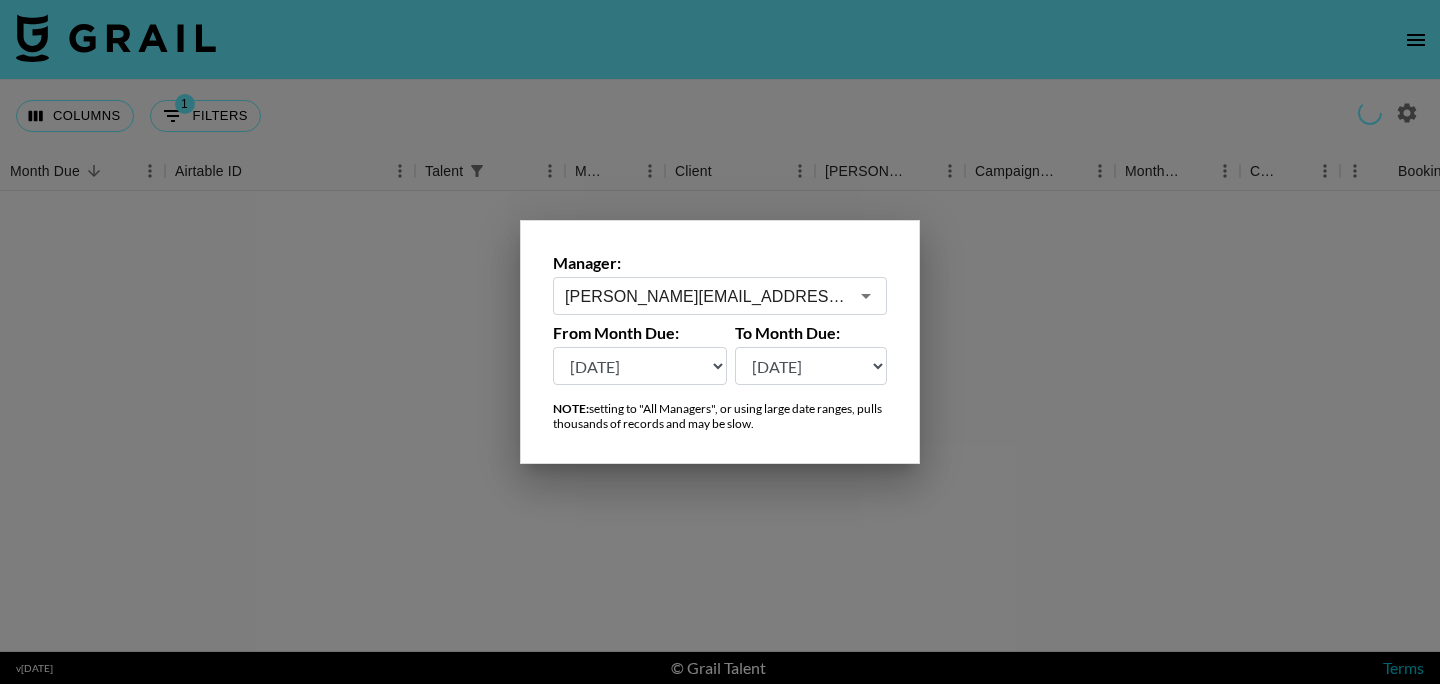 type on "[PERSON_NAME][EMAIL_ADDRESS][DOMAIN_NAME]" 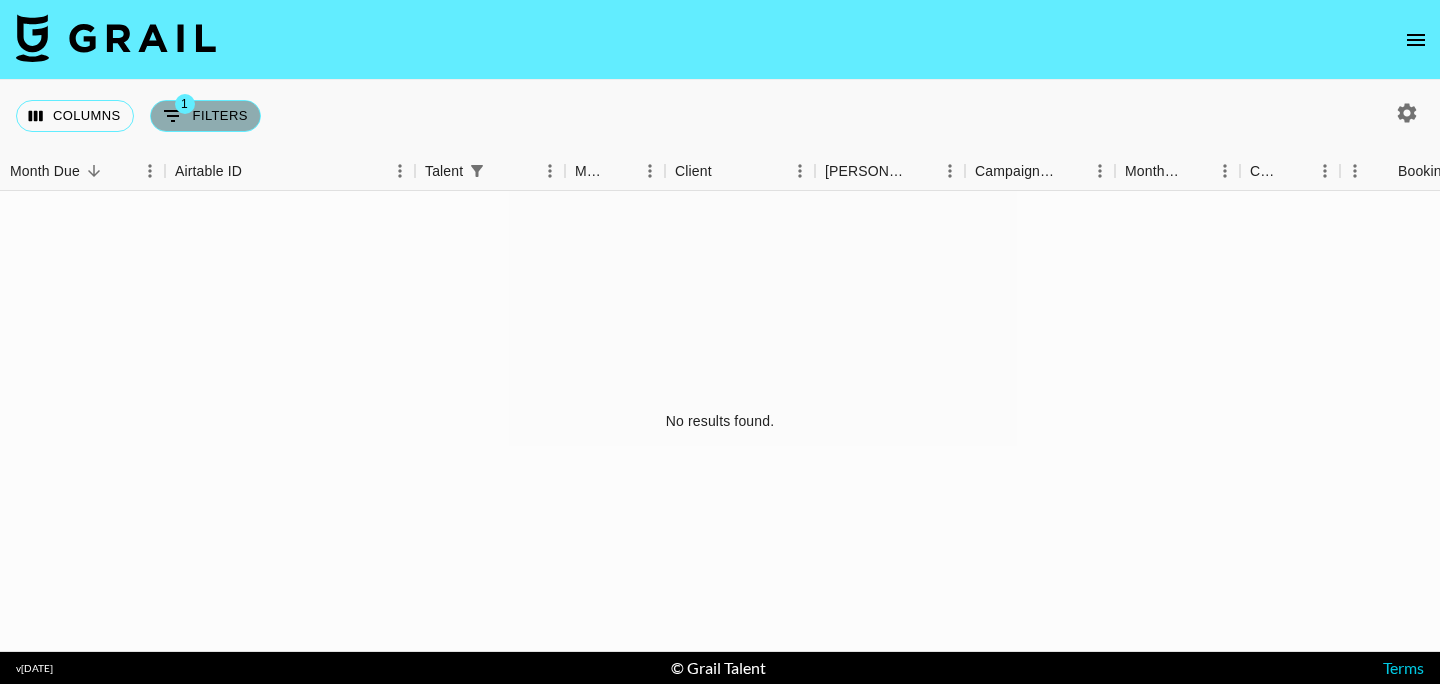 click on "1 Filters" at bounding box center [205, 116] 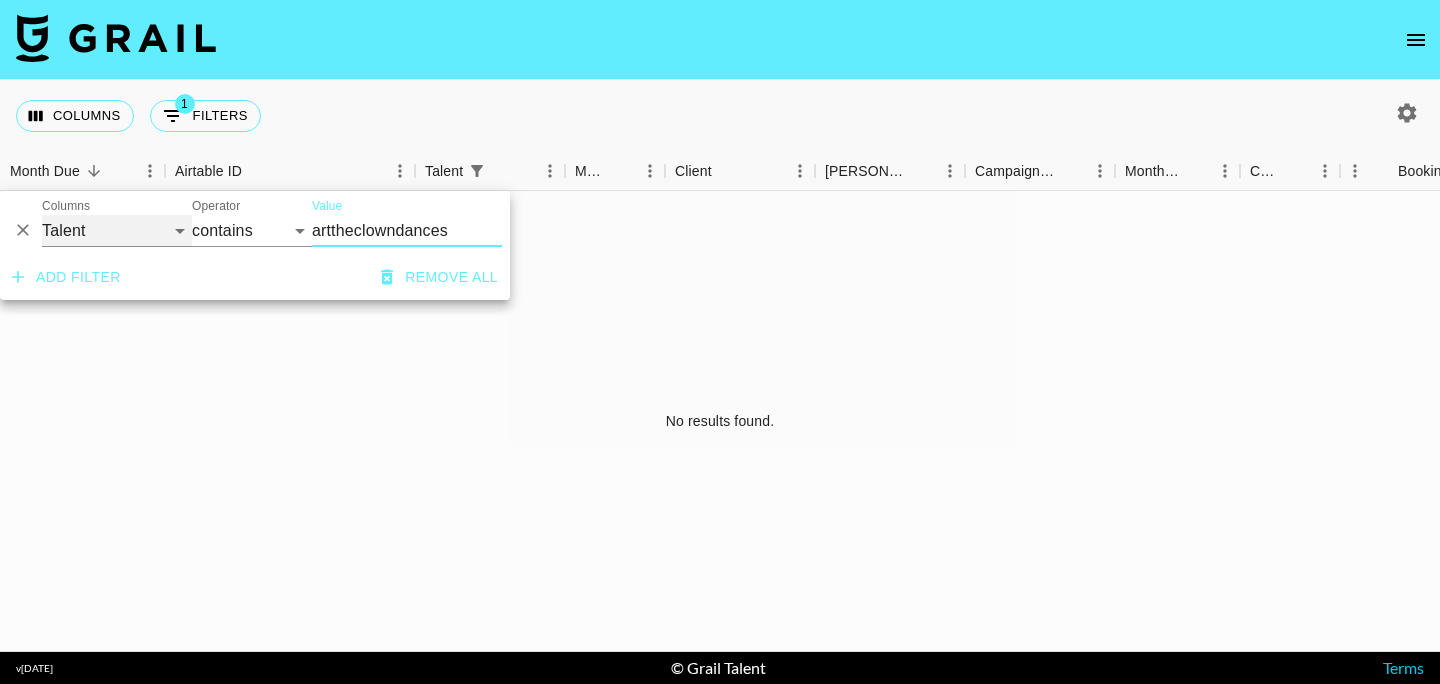 click on "Grail Platform ID Airtable ID Talent Manager Client [PERSON_NAME] Campaign (Type) Date Created Created by Grail Team Month Due Currency Booking Price Creator Commmission Override External Commission Expenses: Remove Commission? Commission Status Video Link Boost Code Special Booking Type PO Number Invoice Notes Uniport Contact Email Contract File Payment Sent Payment Sent Date Invoice Link" at bounding box center (117, 231) 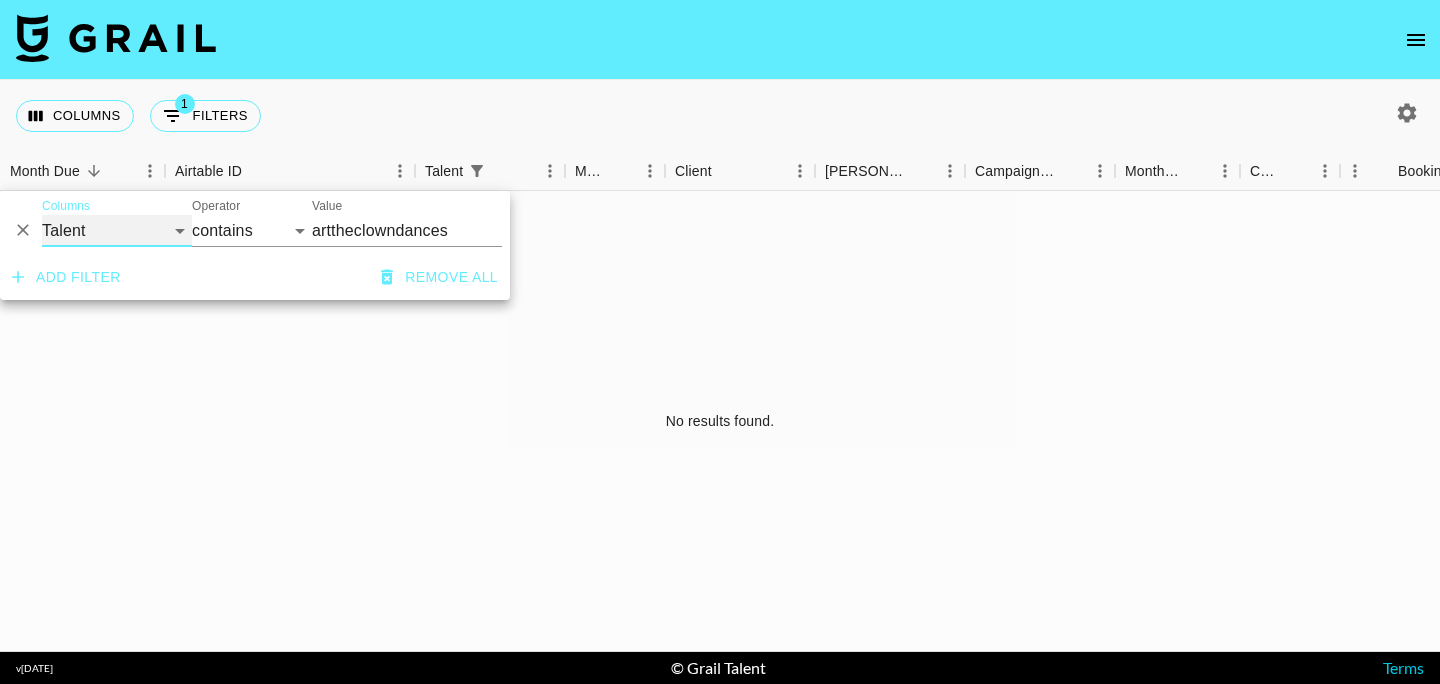 select on "managerIds" 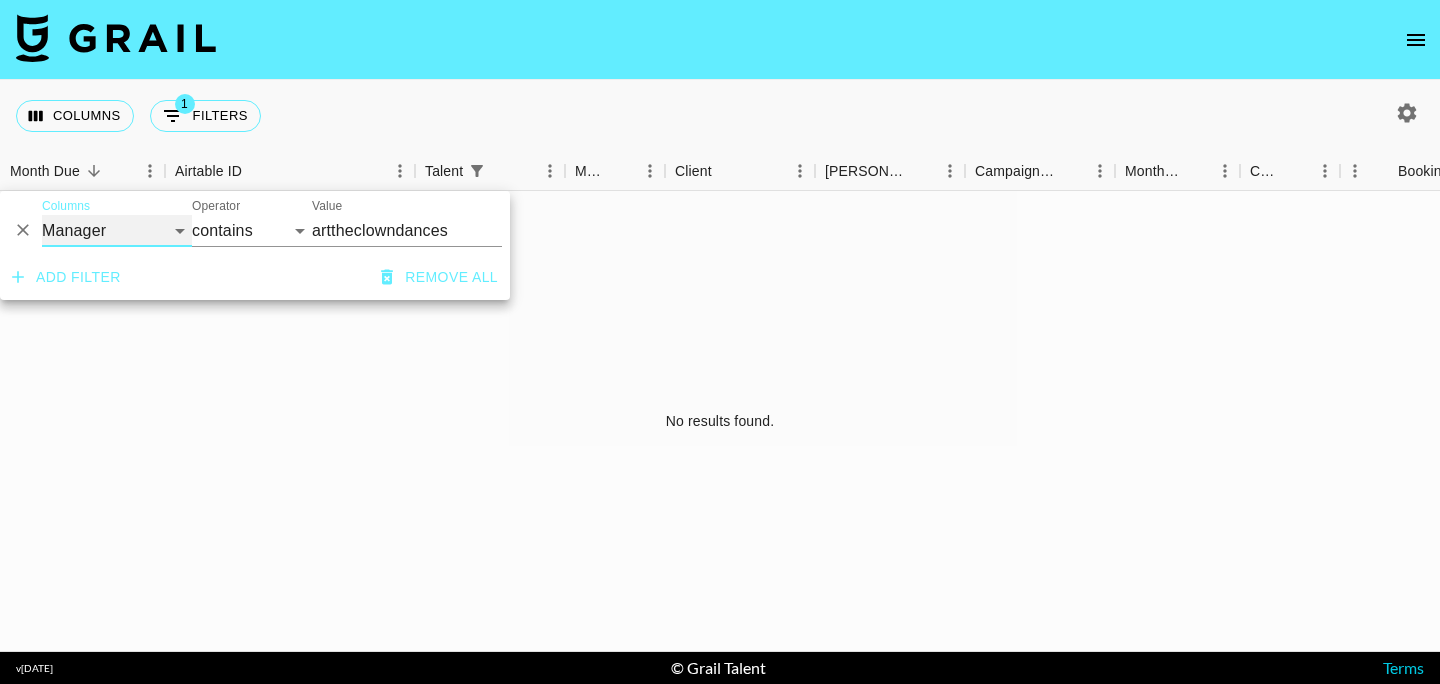 select on "is" 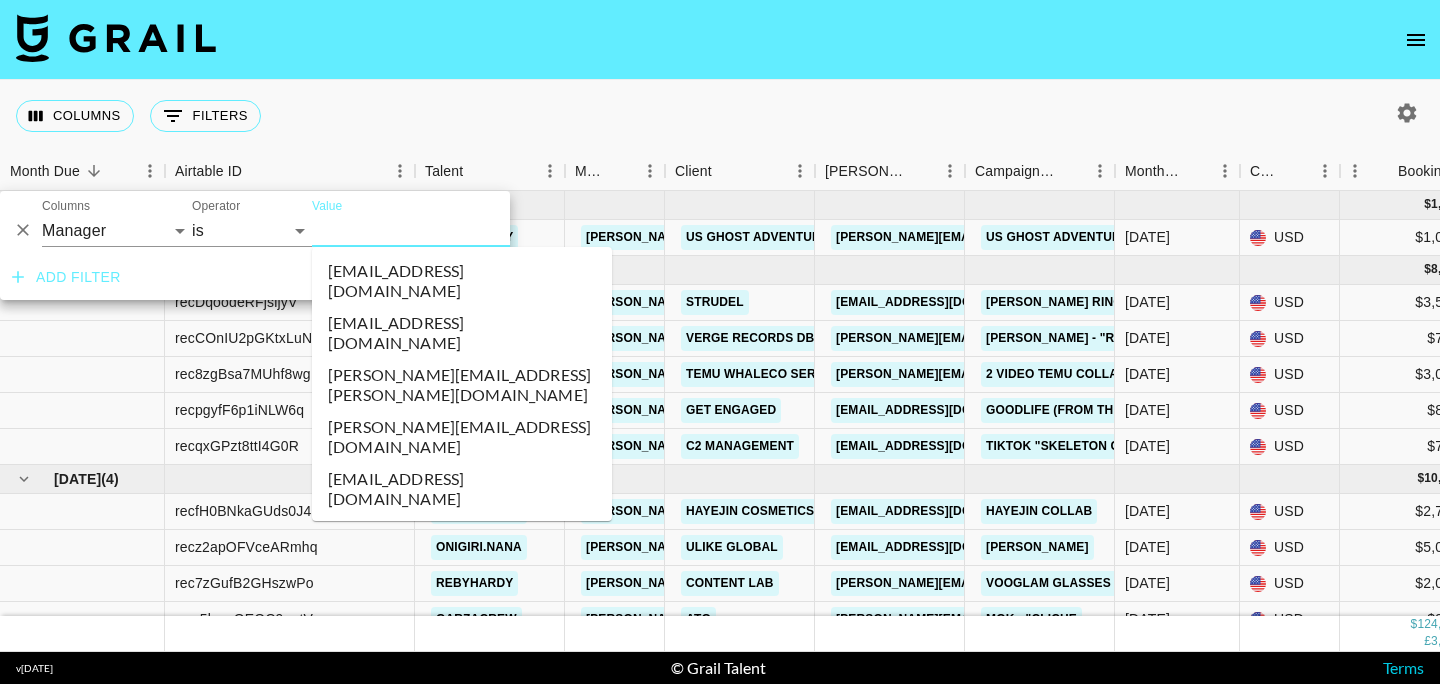 click on "Value" at bounding box center (447, 230) 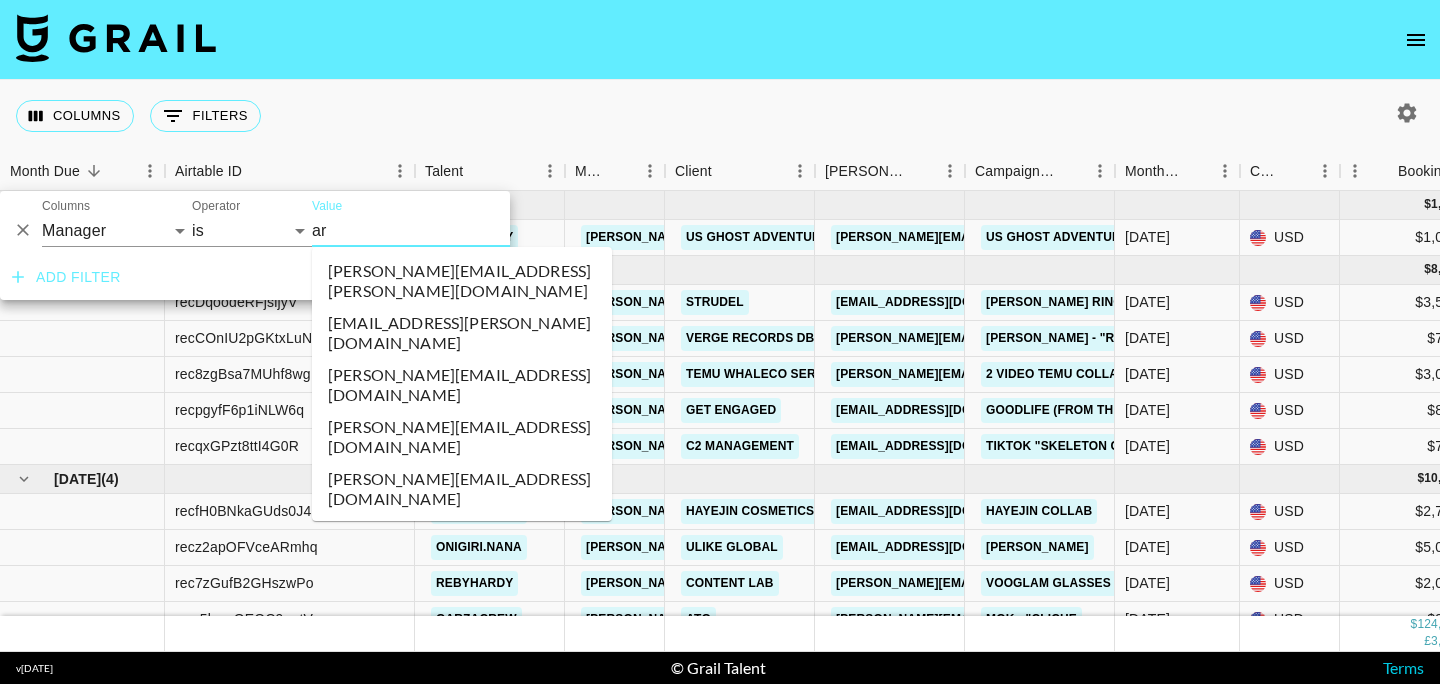 type on "art" 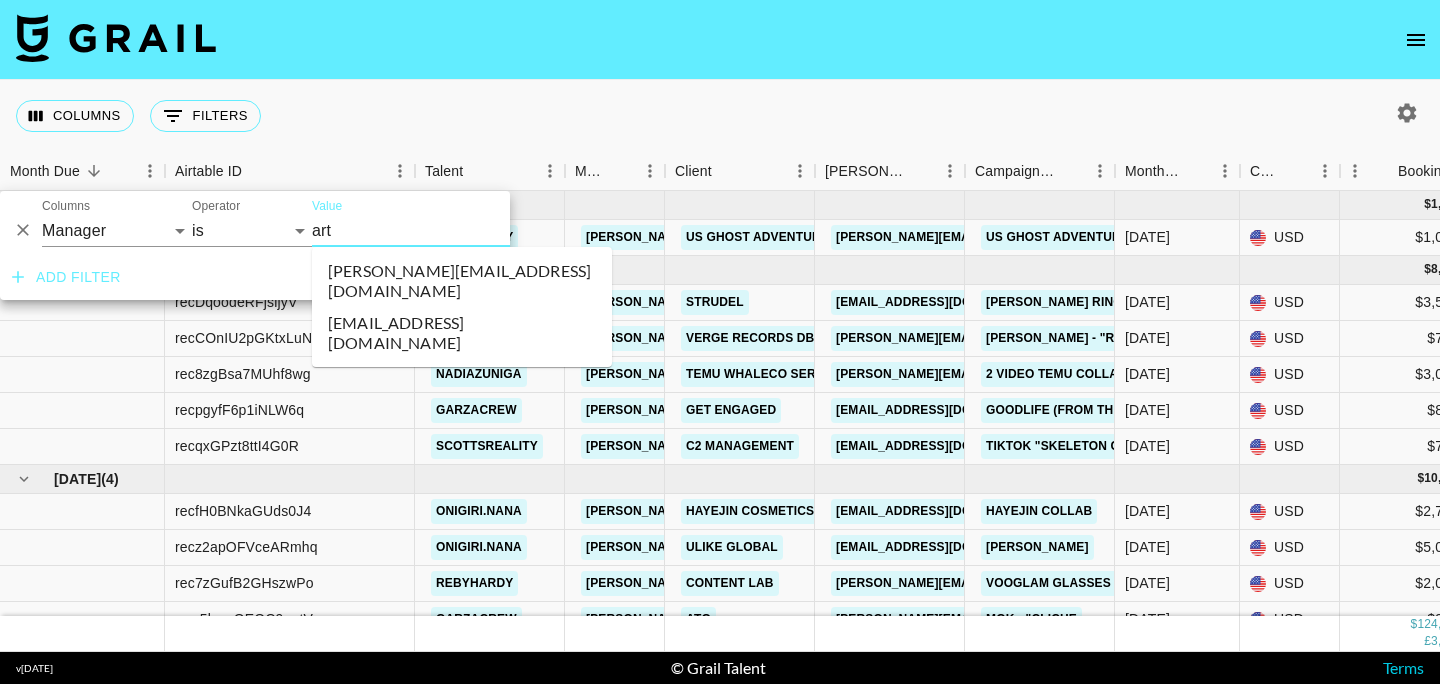 click on "arthur@grail-talent.com" at bounding box center [462, 281] 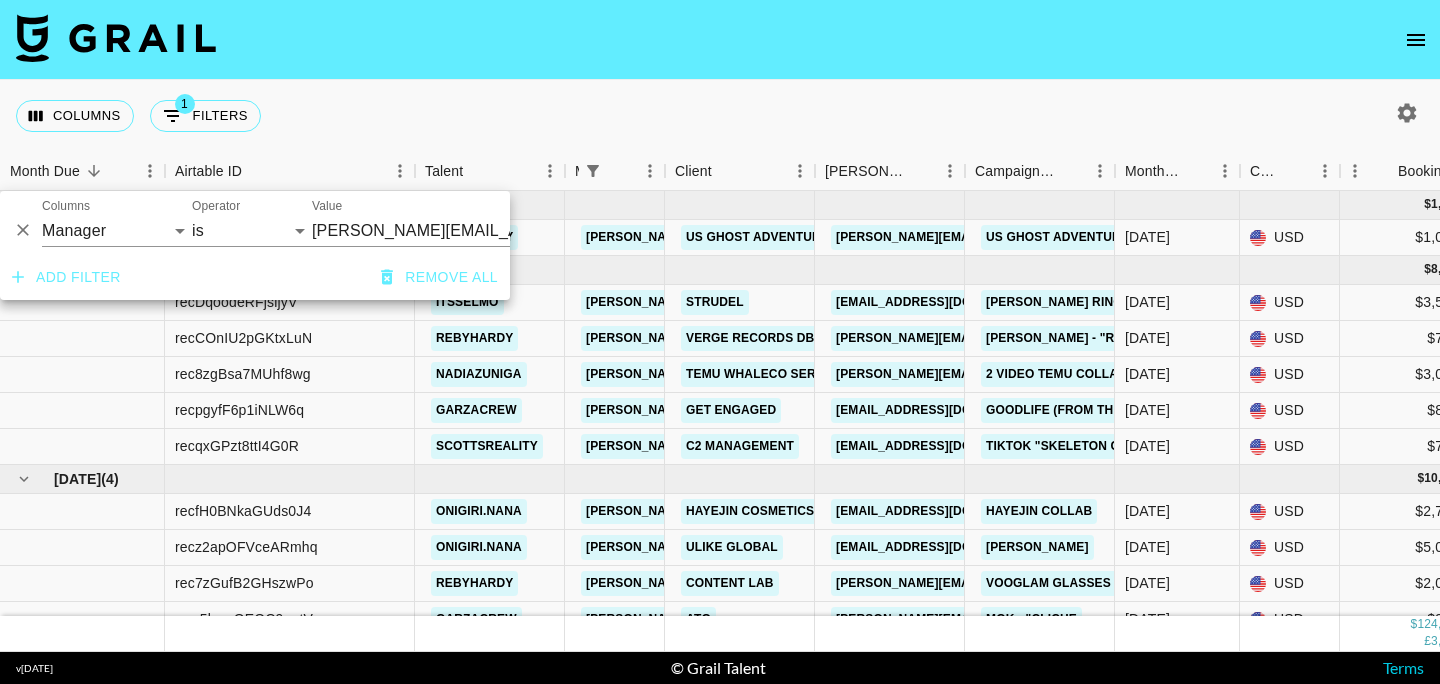 click on "Columns 1 Filters + Booking" at bounding box center (720, 116) 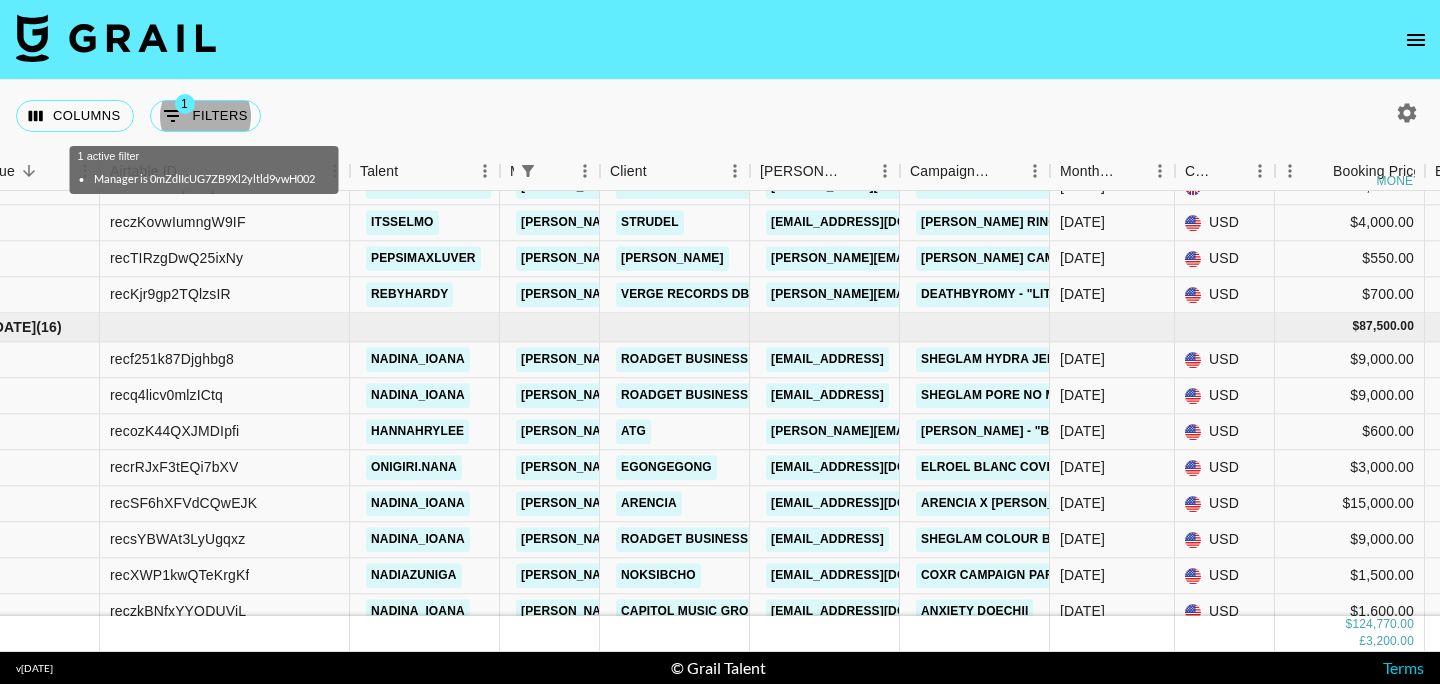 scroll, scrollTop: 700, scrollLeft: 65, axis: both 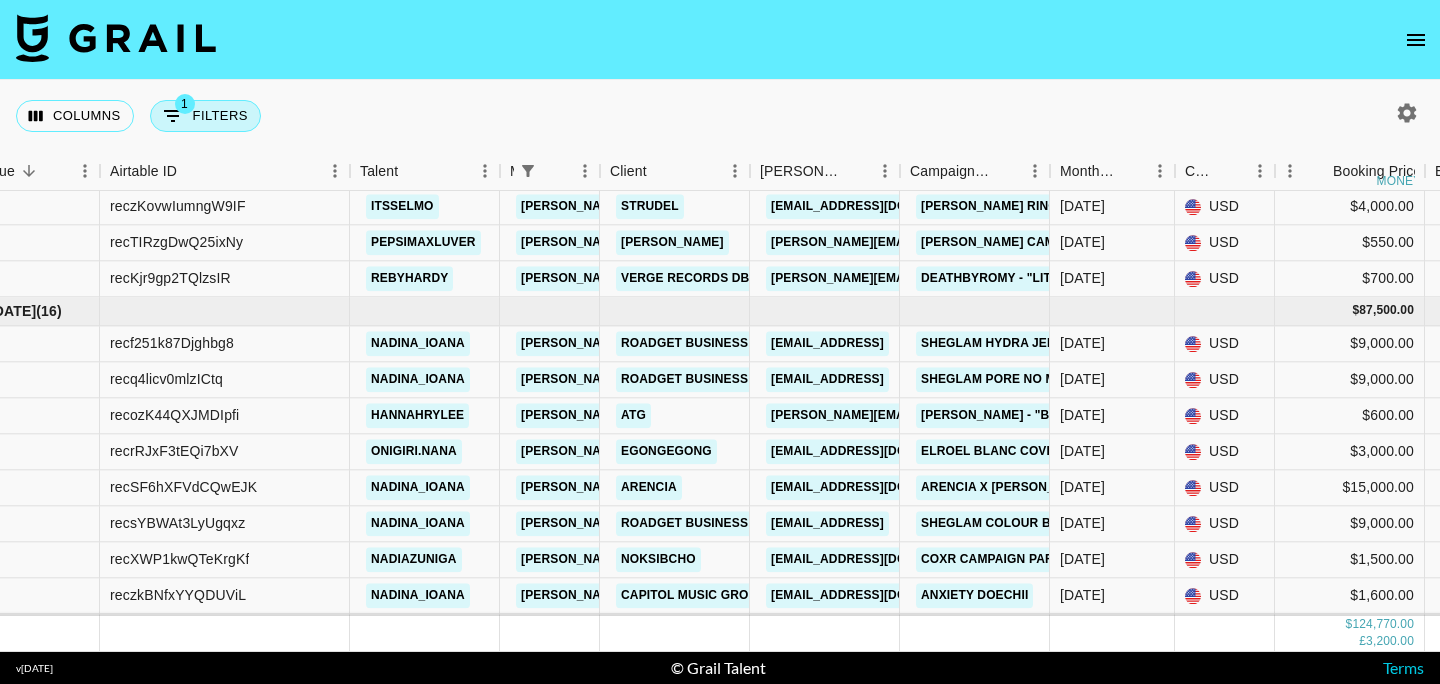 click on "1 Filters" at bounding box center [205, 116] 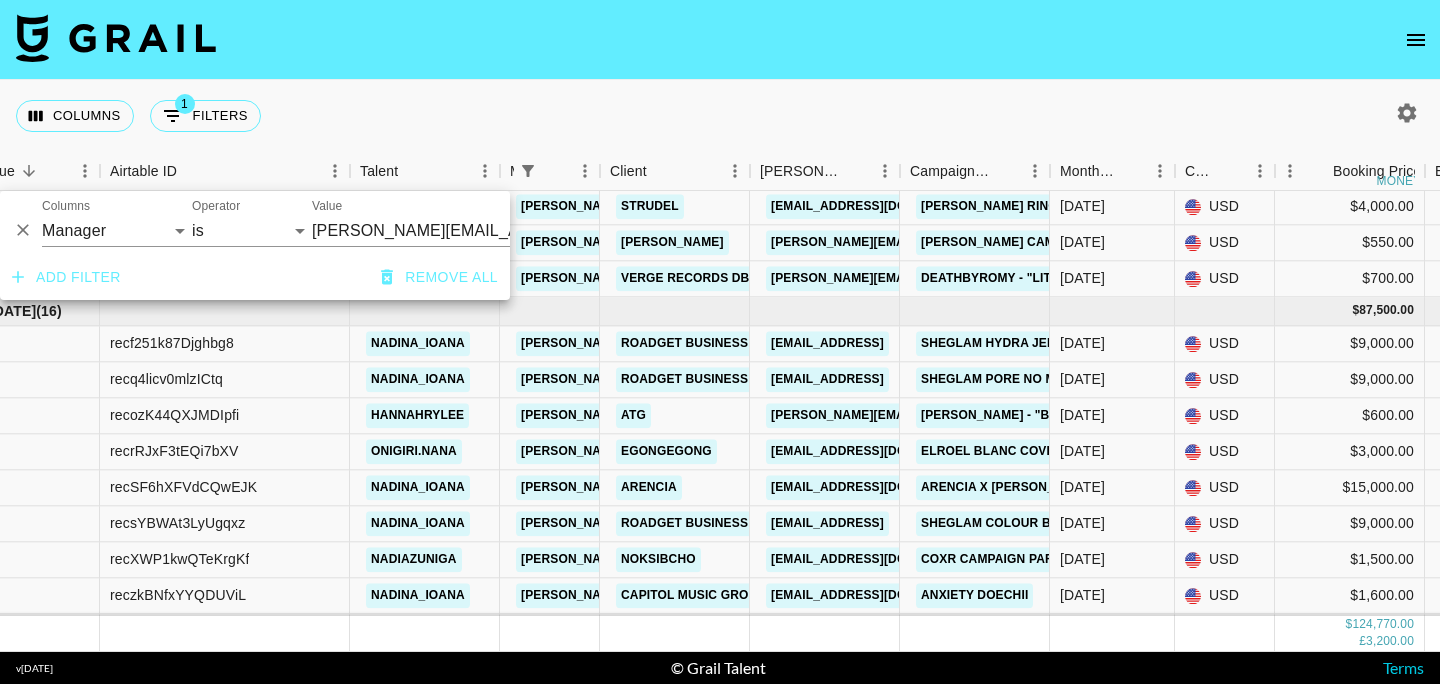 click on "Add filter" at bounding box center [66, 277] 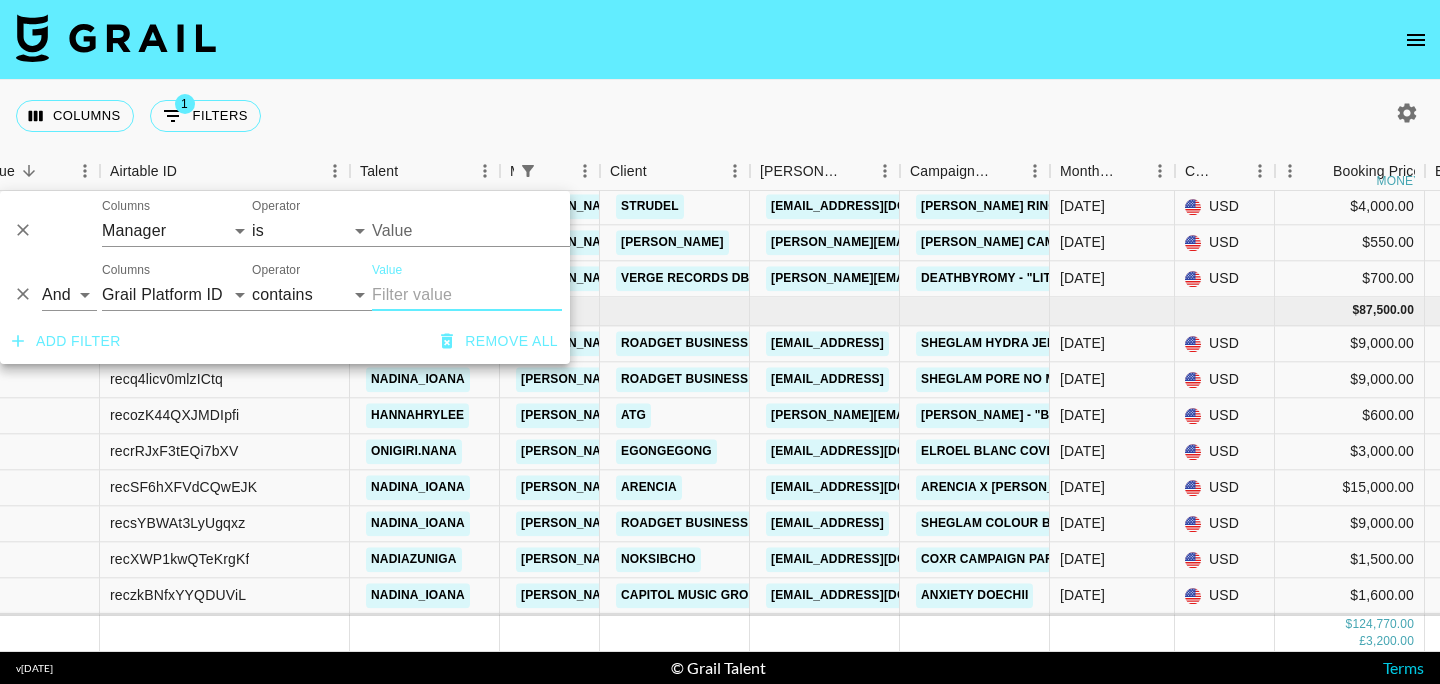 type on "arthur@grail-talent.com" 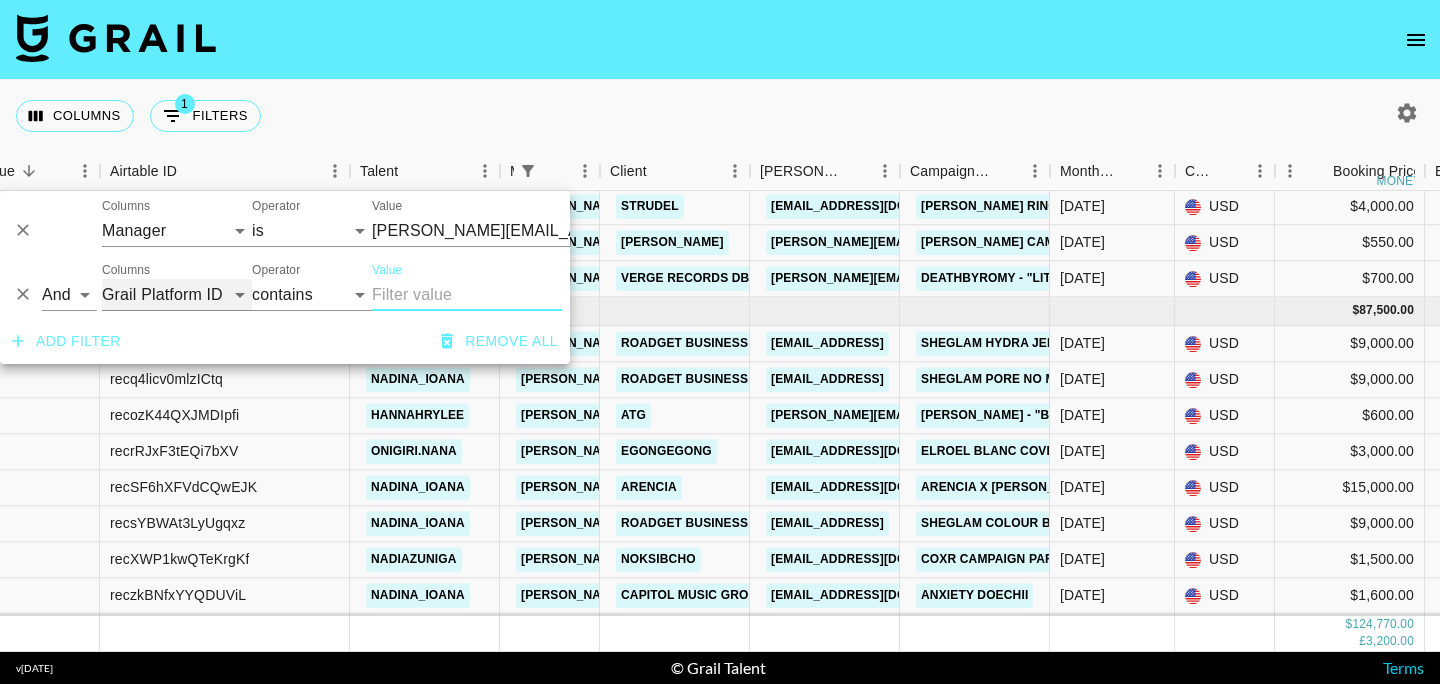 click on "Grail Platform ID Airtable ID Talent Manager Client Booker Campaign (Type) Date Created Created by Grail Team Month Due Currency Booking Price Creator Commmission Override External Commission Expenses: Remove Commission? Commission Status Video Link Boost Code Special Booking Type PO Number Invoice Notes Uniport Contact Email Contract File Payment Sent Payment Sent Date Invoice Link" at bounding box center [177, 295] 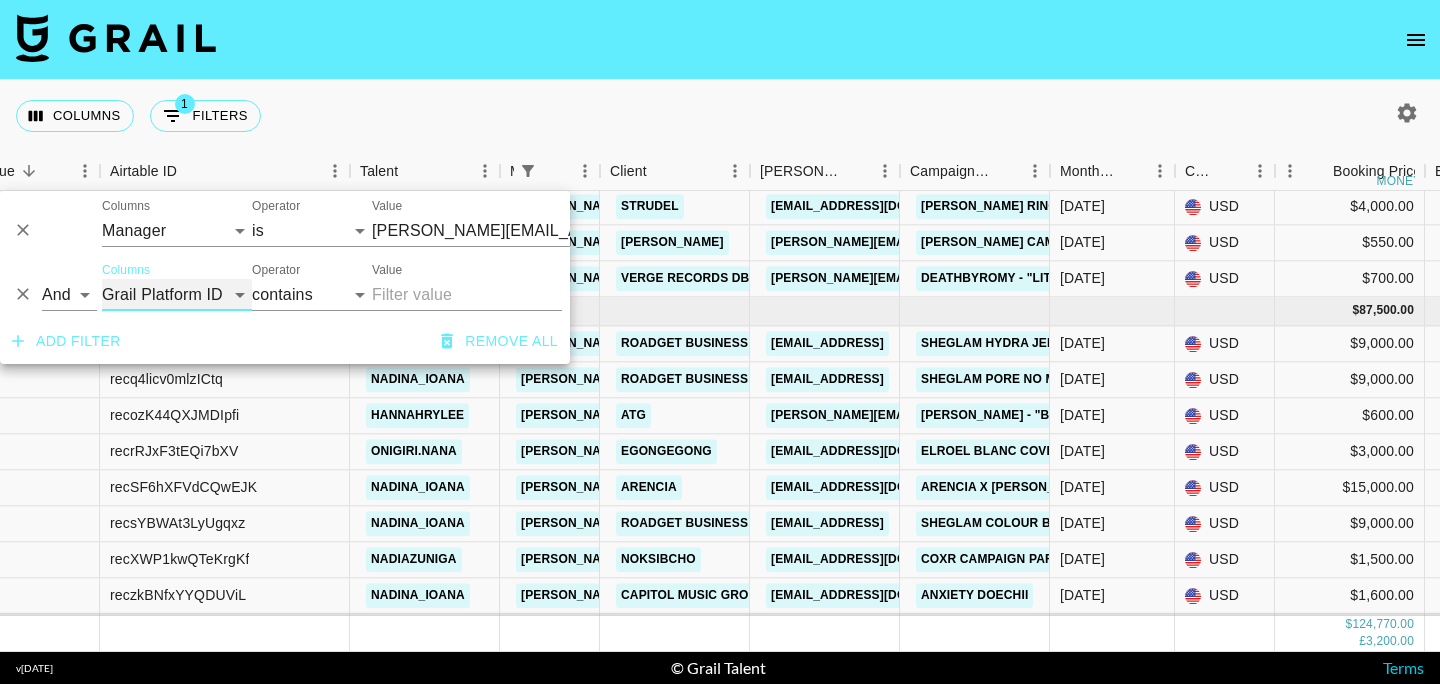 select on "talentName" 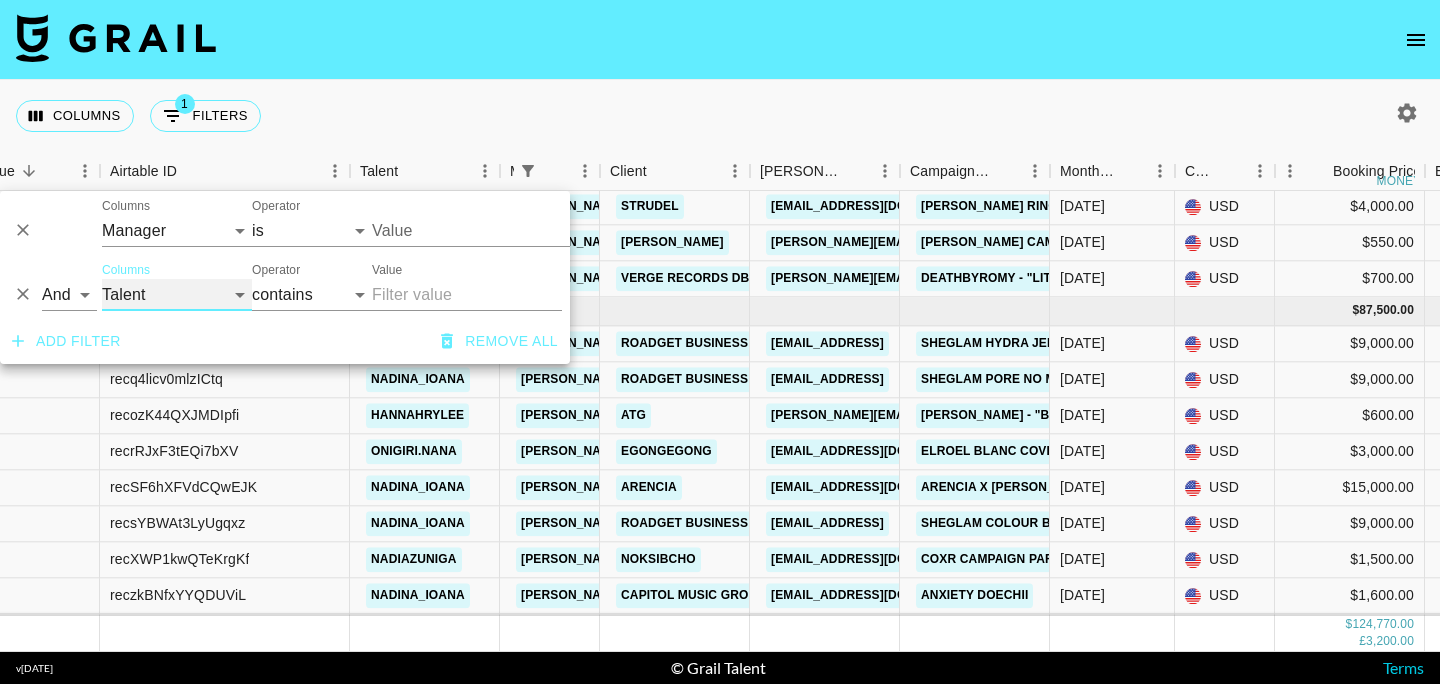 type on "arthur@grail-talent.com" 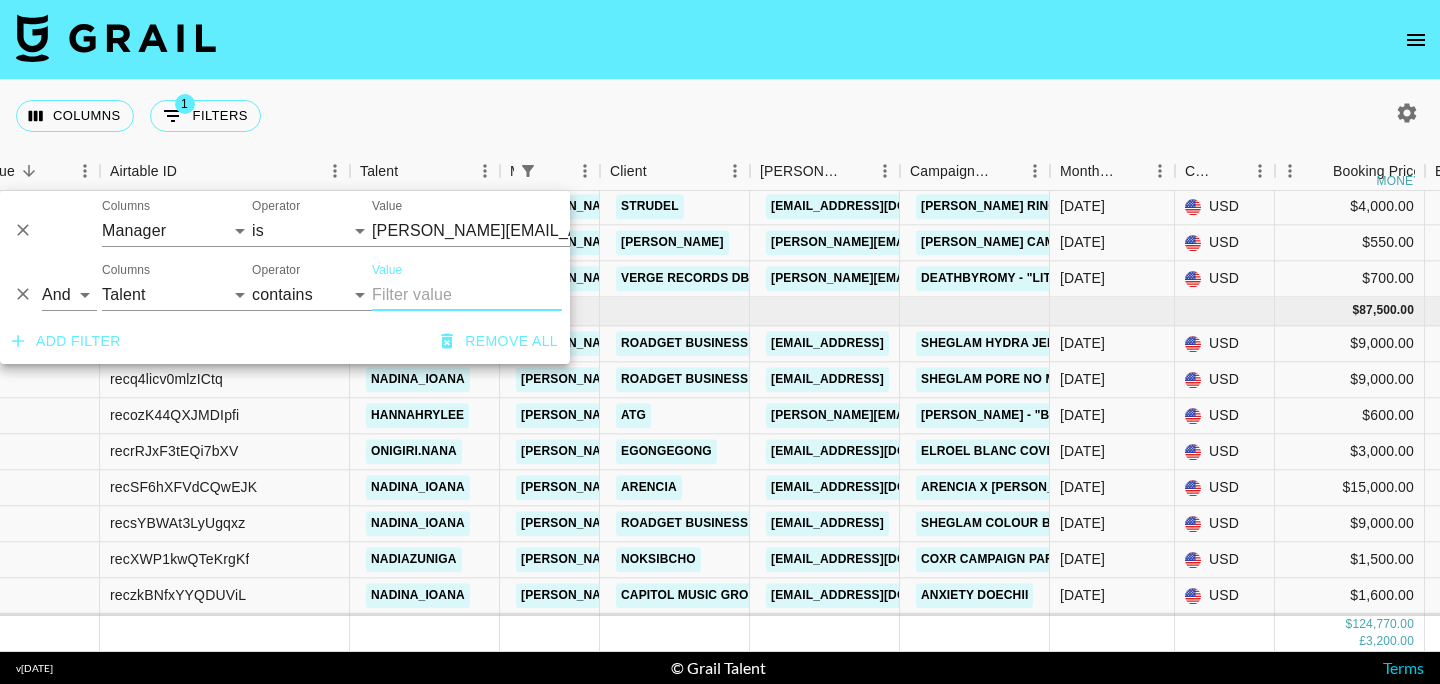 click on "Value" at bounding box center [467, 295] 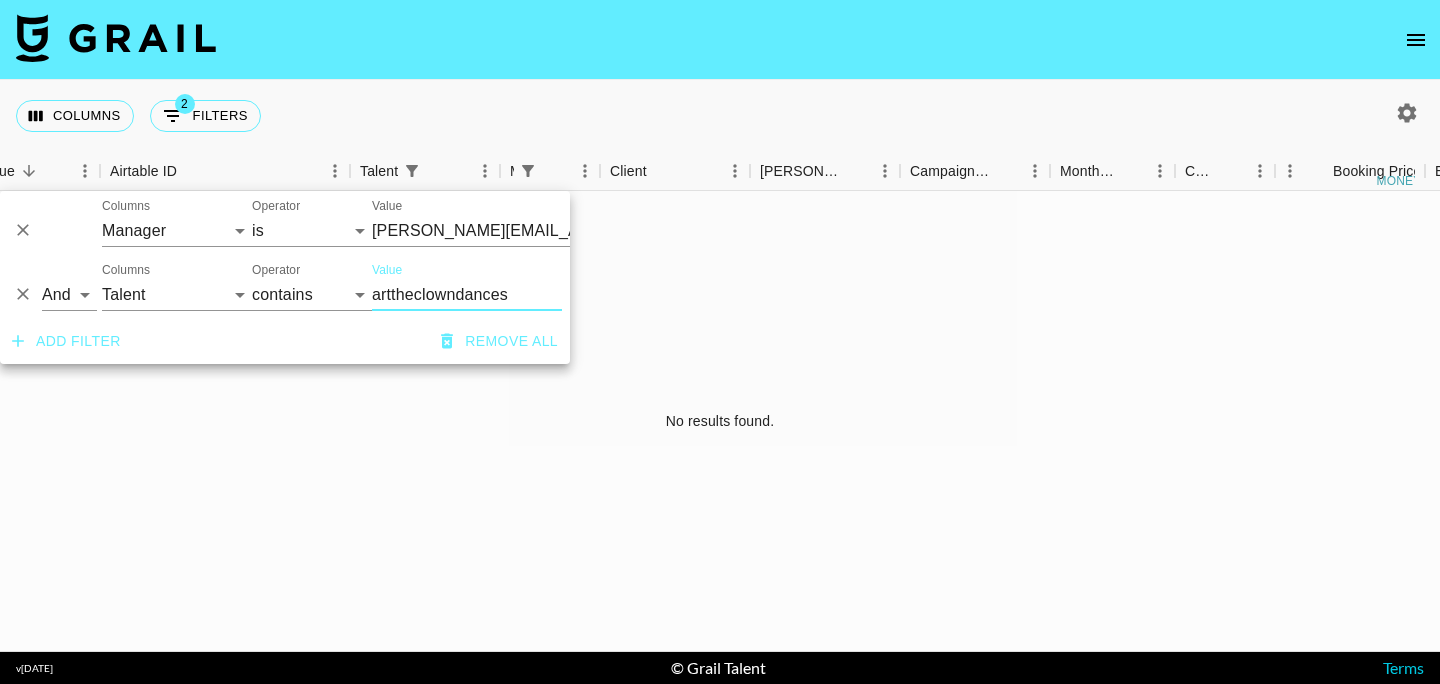scroll, scrollTop: 0, scrollLeft: 65, axis: horizontal 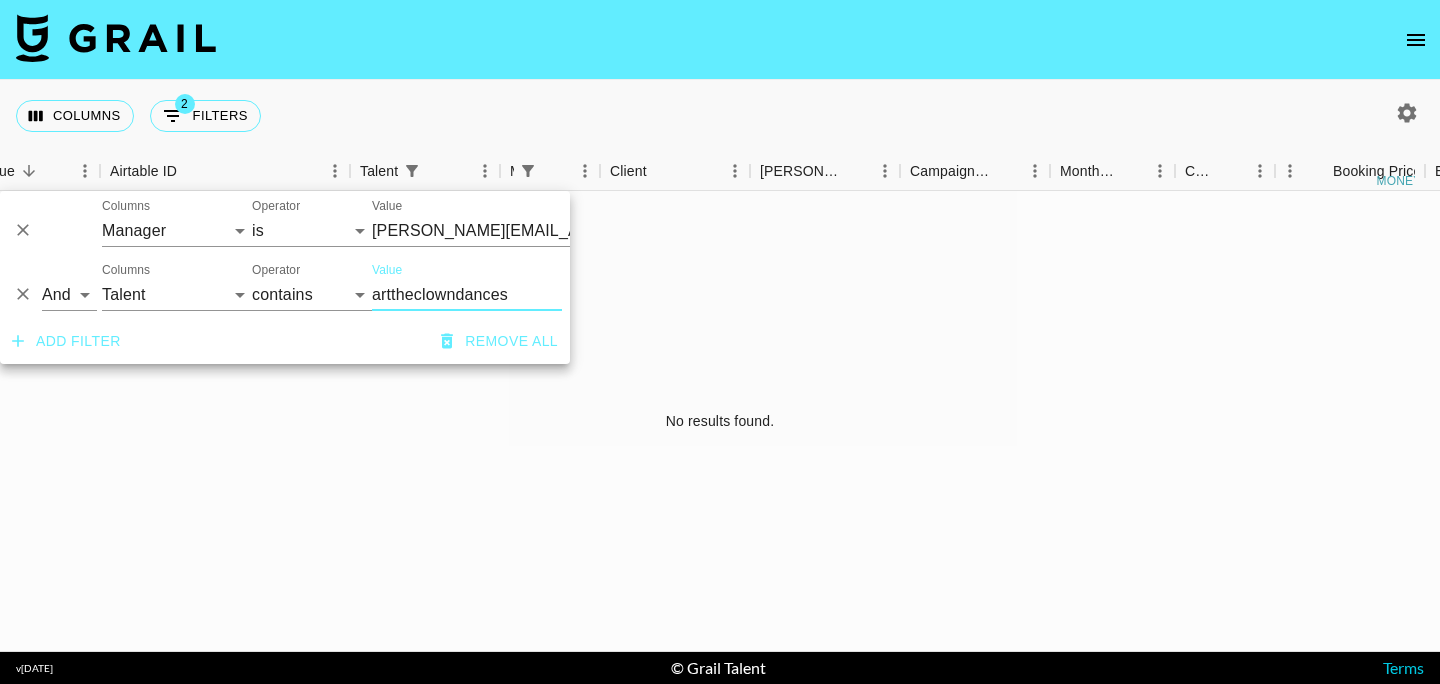type on "arttheclowndances" 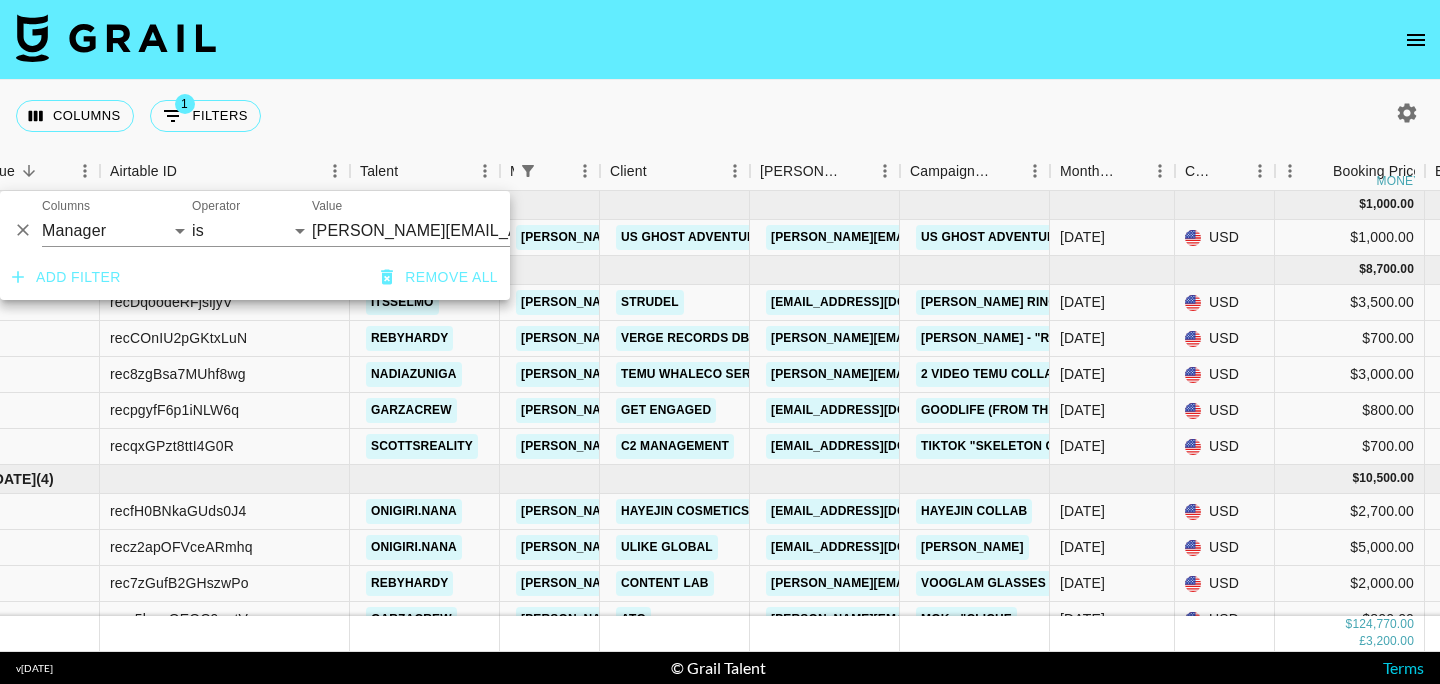 click on "Columns 1 Filters + Booking" at bounding box center [720, 116] 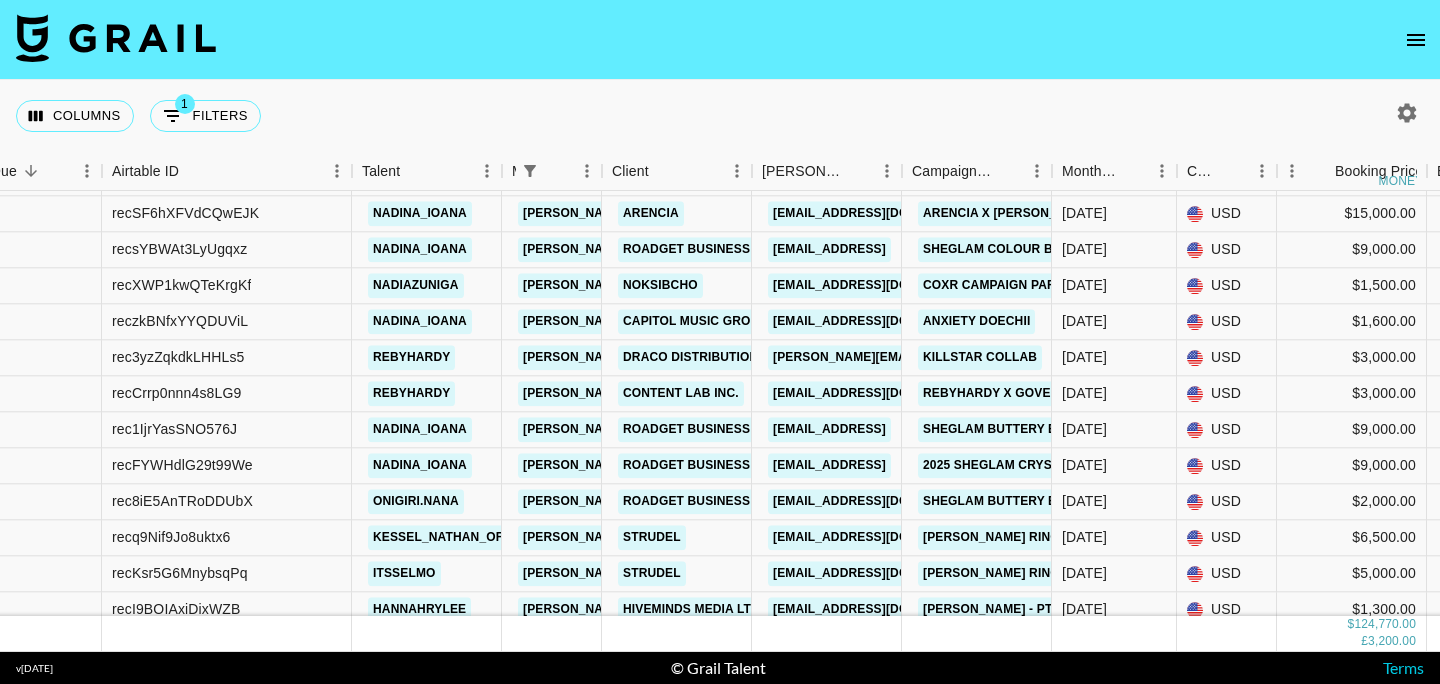 scroll, scrollTop: 985, scrollLeft: 63, axis: both 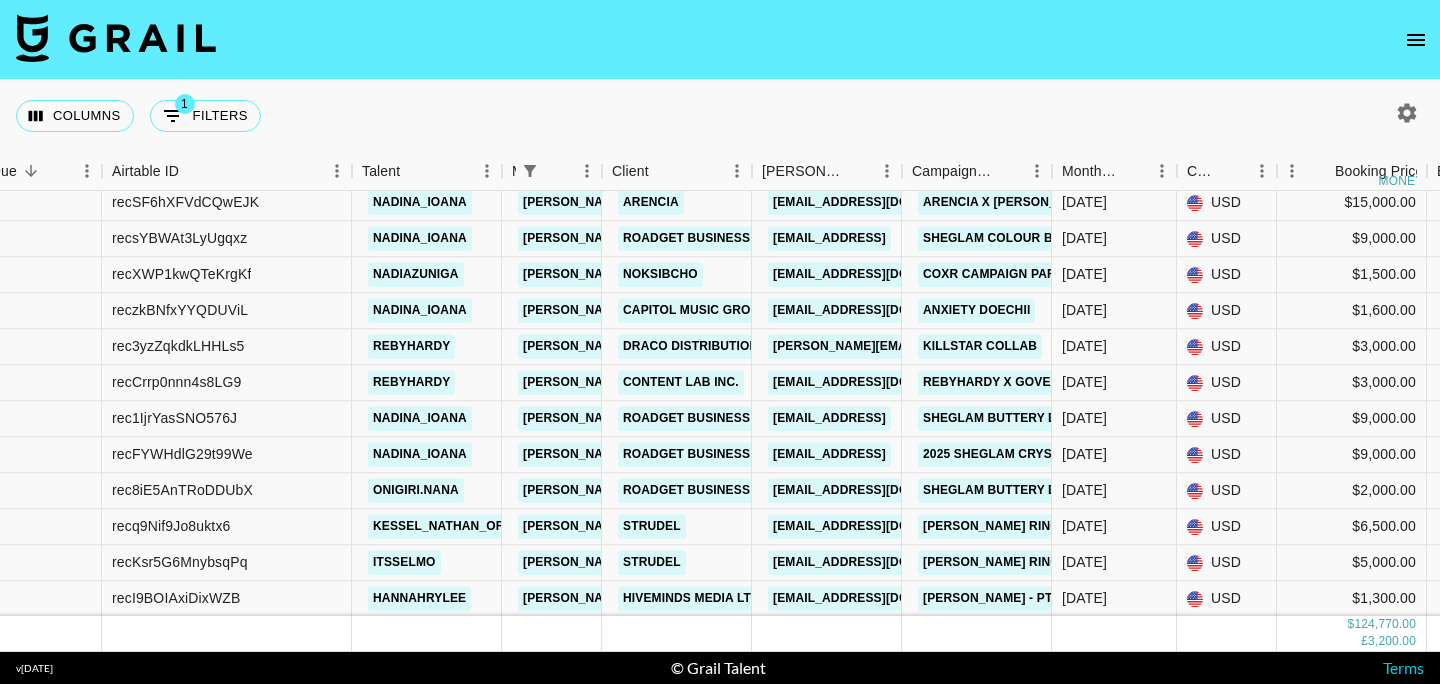 click 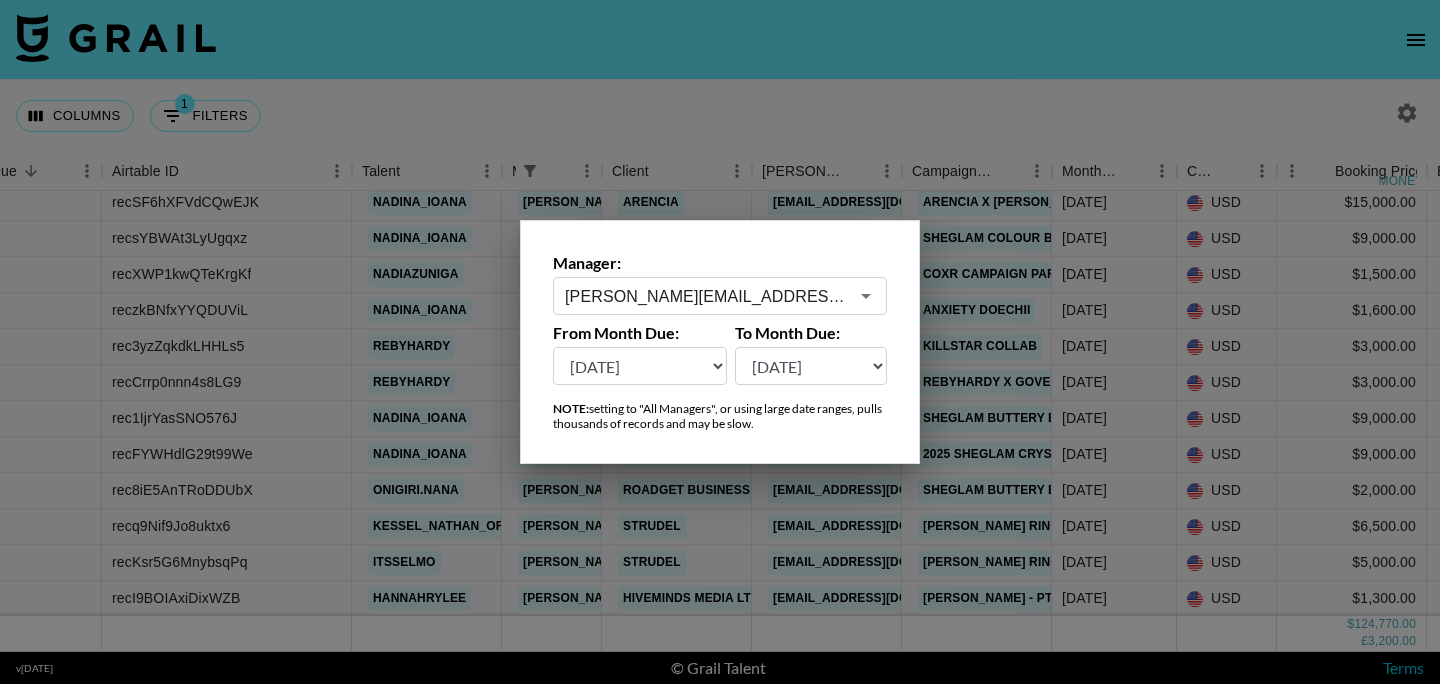 click on "Jul '26 Jun '26 May '26 Apr '26 Mar '26 Feb '26 Jan '26 Dec '25 Nov '25 Oct '25 Sep '25 Aug '25 Jul '25 Jun '25 May '25 Apr '25 Mar '25 Feb '25 Jan '25 Dec '24 Nov '24 Oct '24 Sep '24 Aug '24 Jul '24" at bounding box center [640, 366] 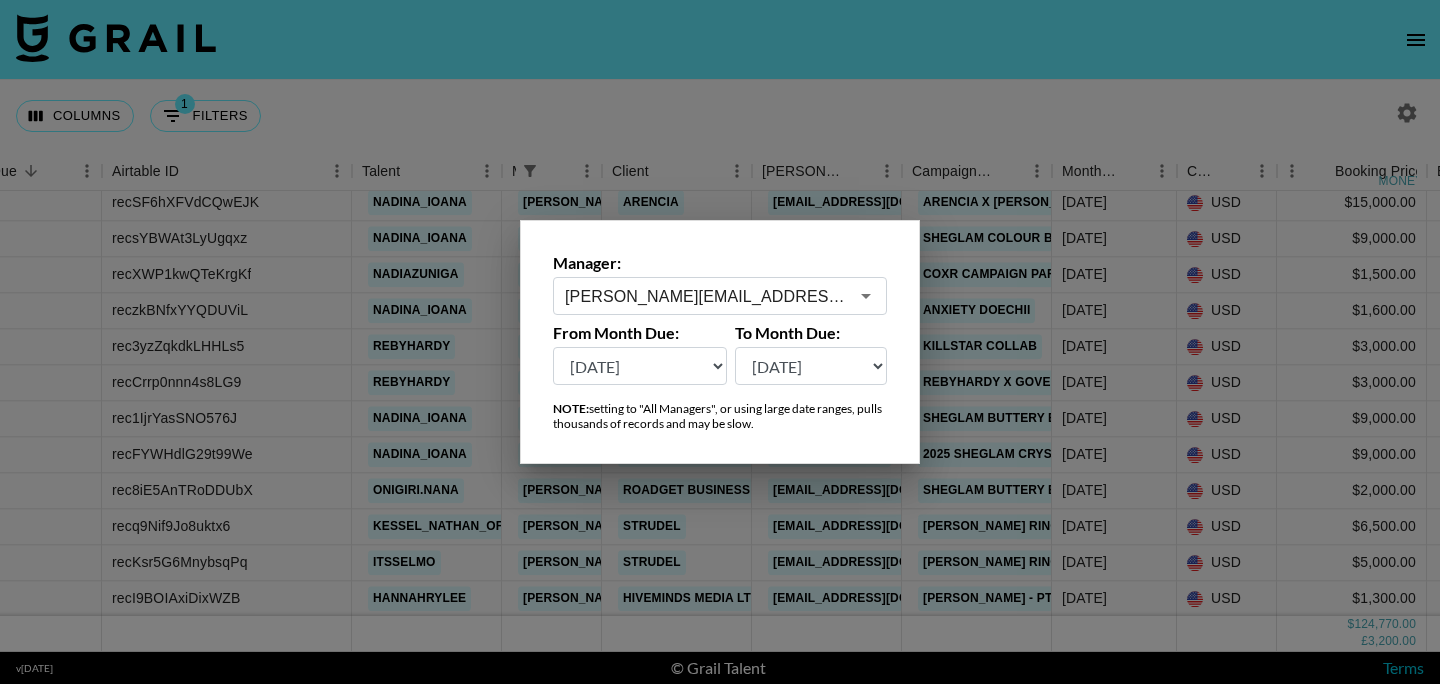 select on "Jul '24" 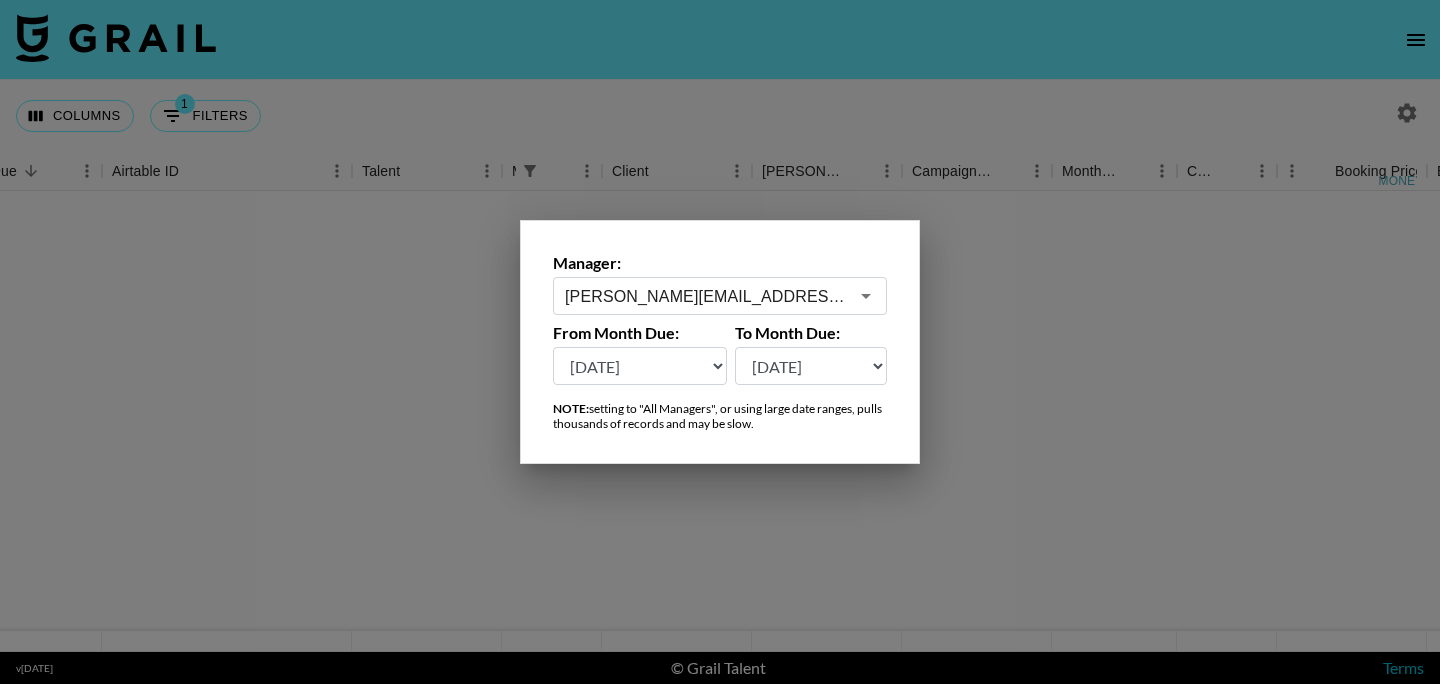 scroll, scrollTop: 0, scrollLeft: 63, axis: horizontal 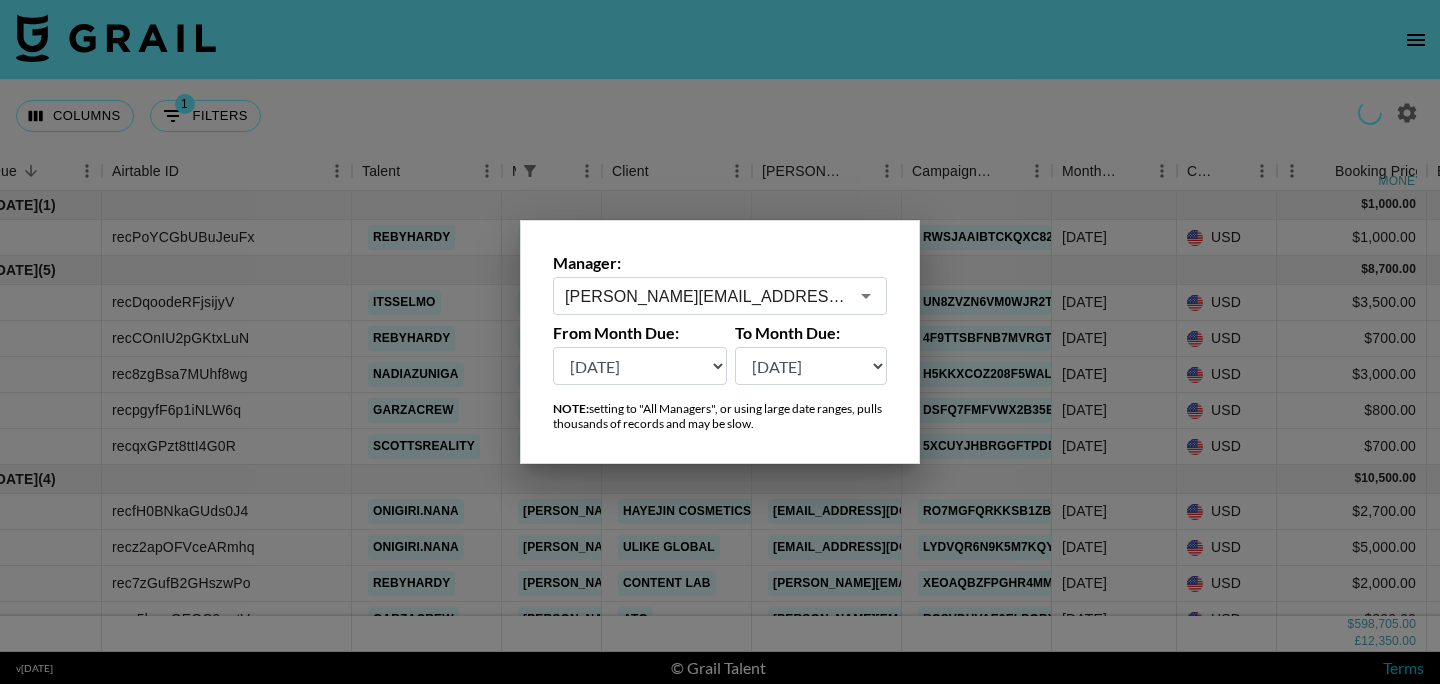 click at bounding box center (720, 342) 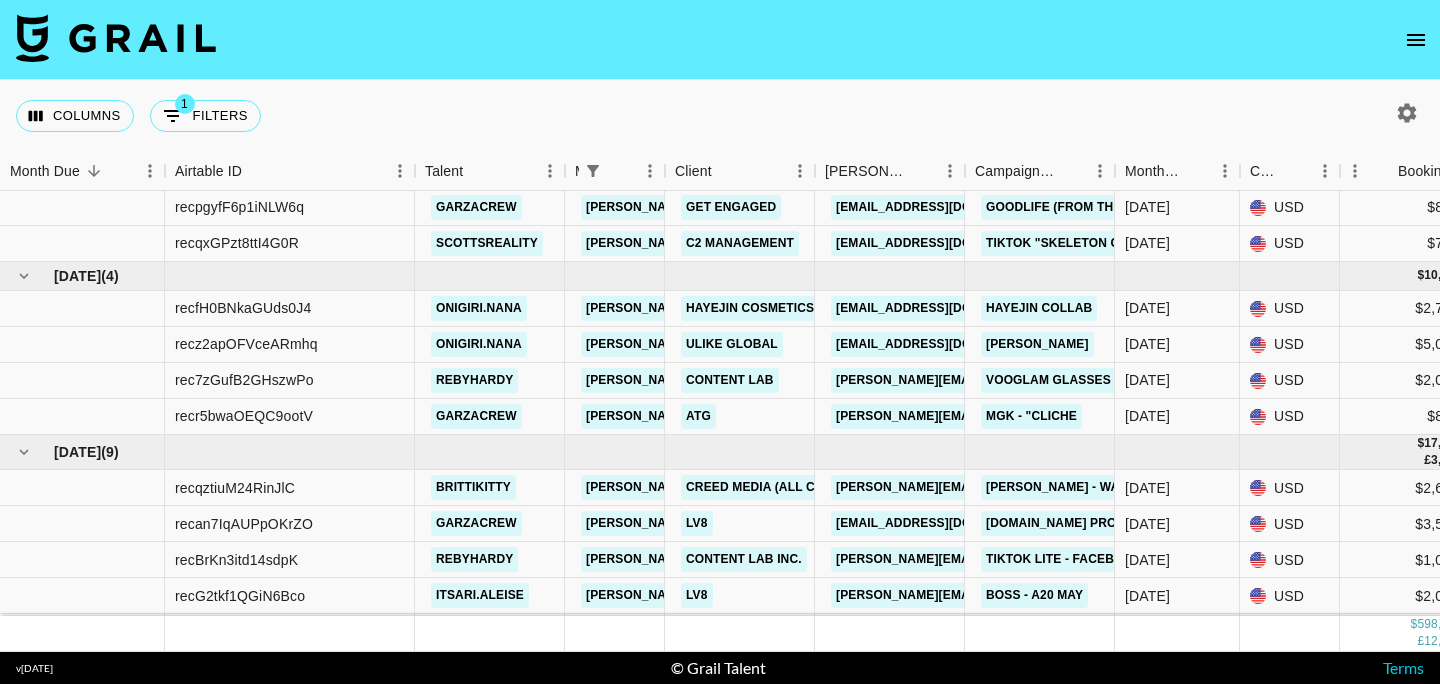 scroll, scrollTop: 249, scrollLeft: 0, axis: vertical 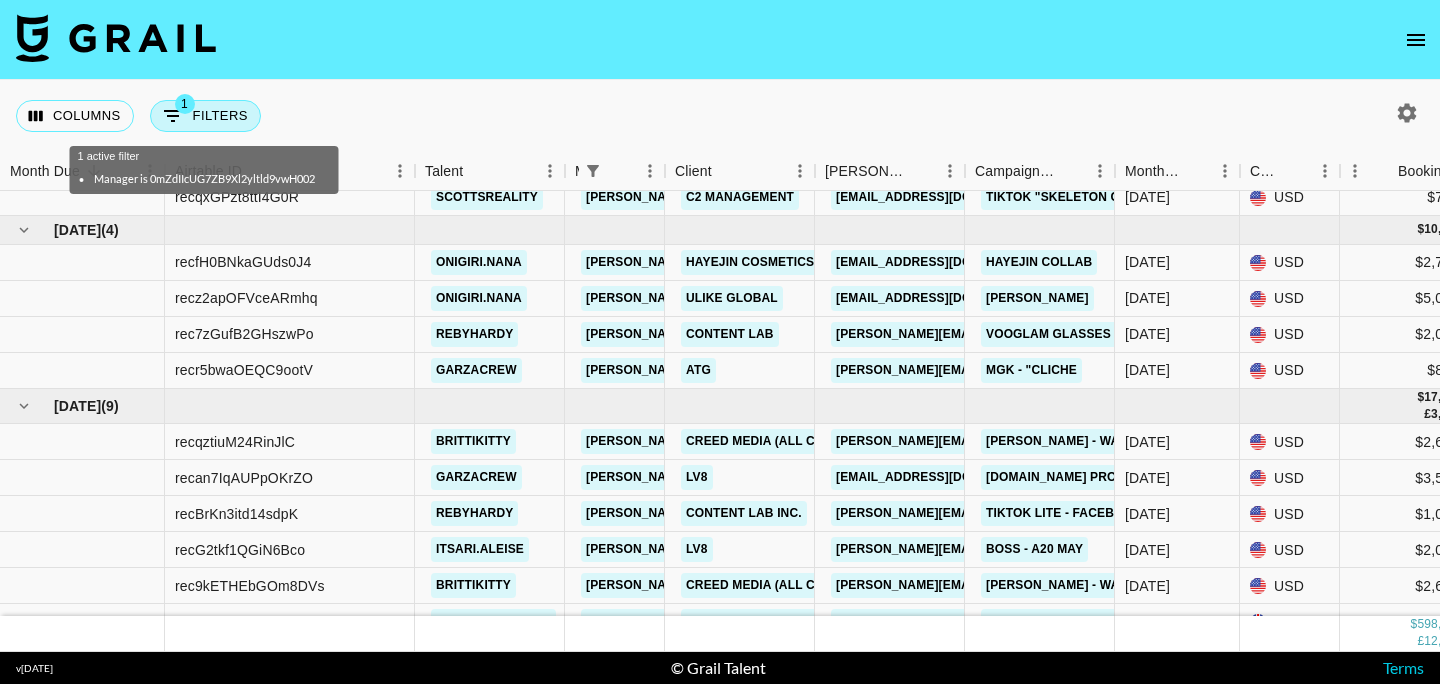 click on "1" at bounding box center (185, 104) 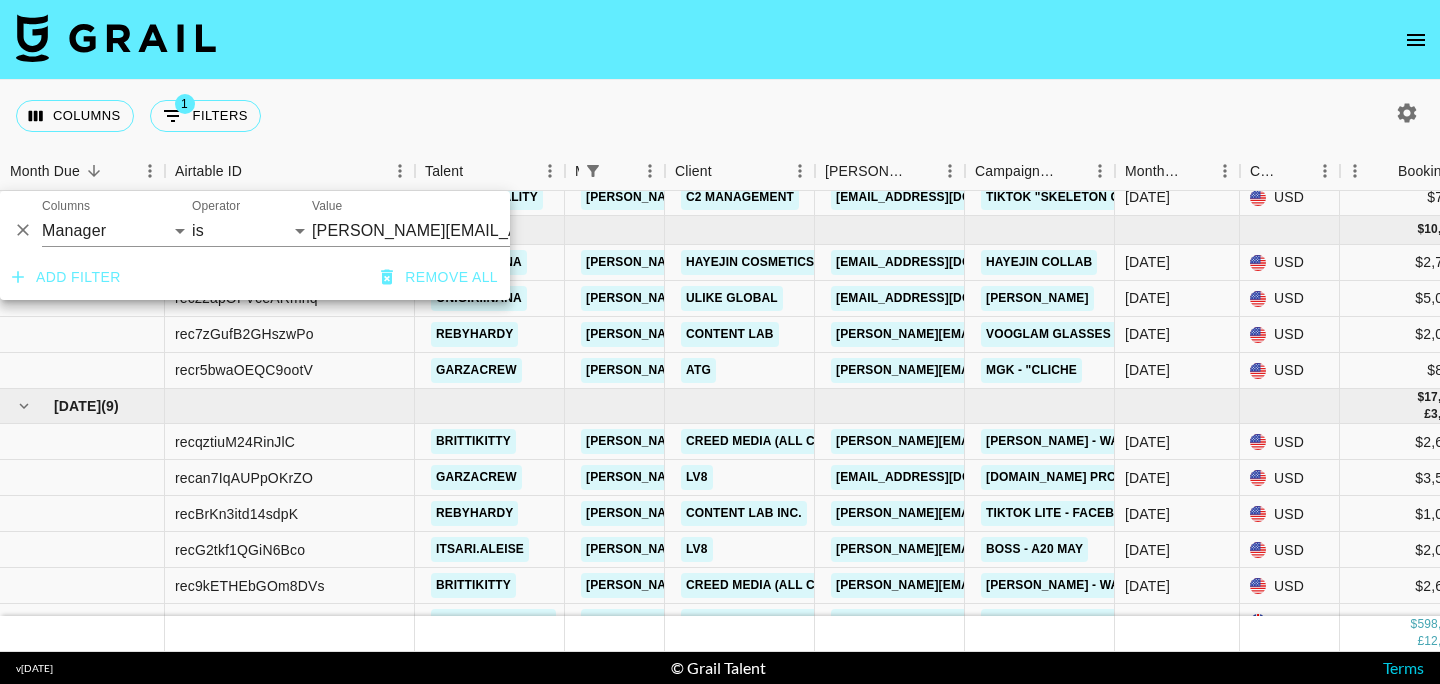click on "Add filter" at bounding box center (66, 277) 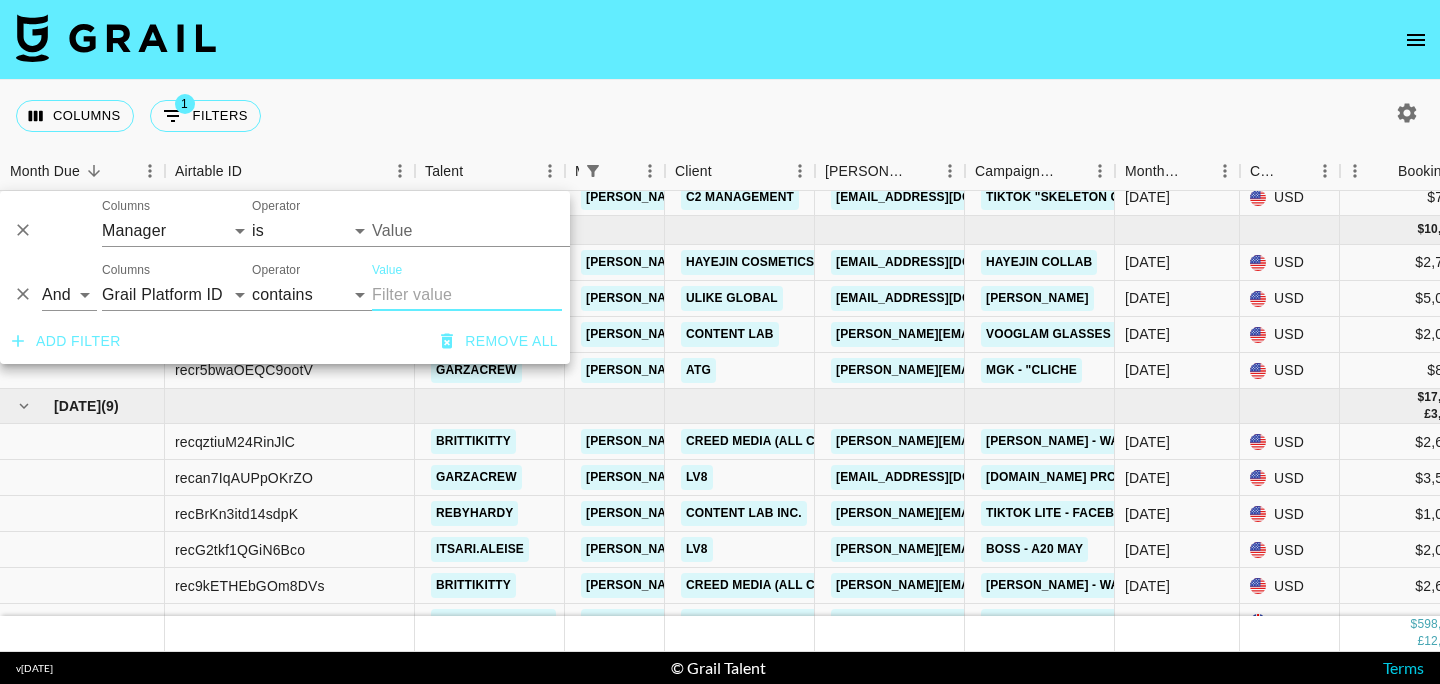 type on "arthur@grail-talent.com" 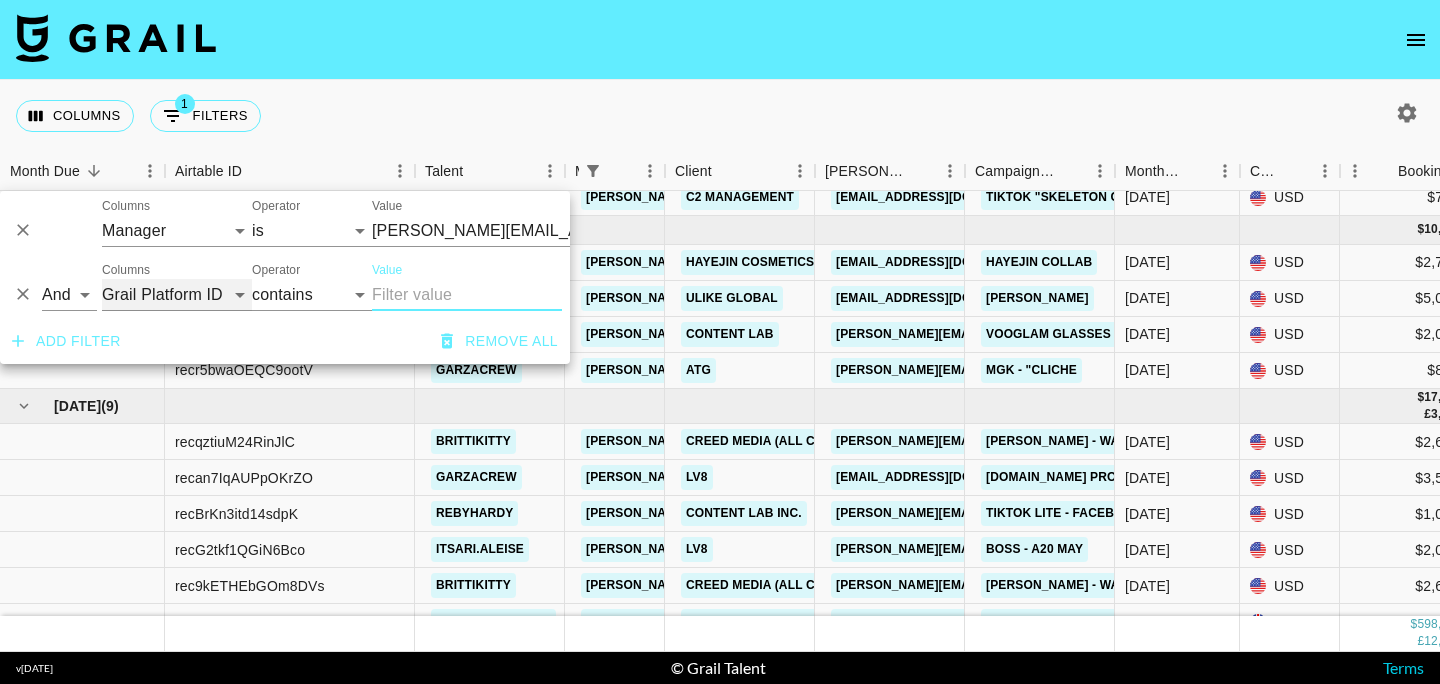click on "Grail Platform ID Airtable ID Talent Manager Client Booker Campaign (Type) Date Created Created by Grail Team Month Due Currency Booking Price Creator Commmission Override External Commission Expenses: Remove Commission? Commission Status Video Link Boost Code Special Booking Type PO Number Invoice Notes Uniport Contact Email Contract File Payment Sent Payment Sent Date Invoice Link" at bounding box center (177, 295) 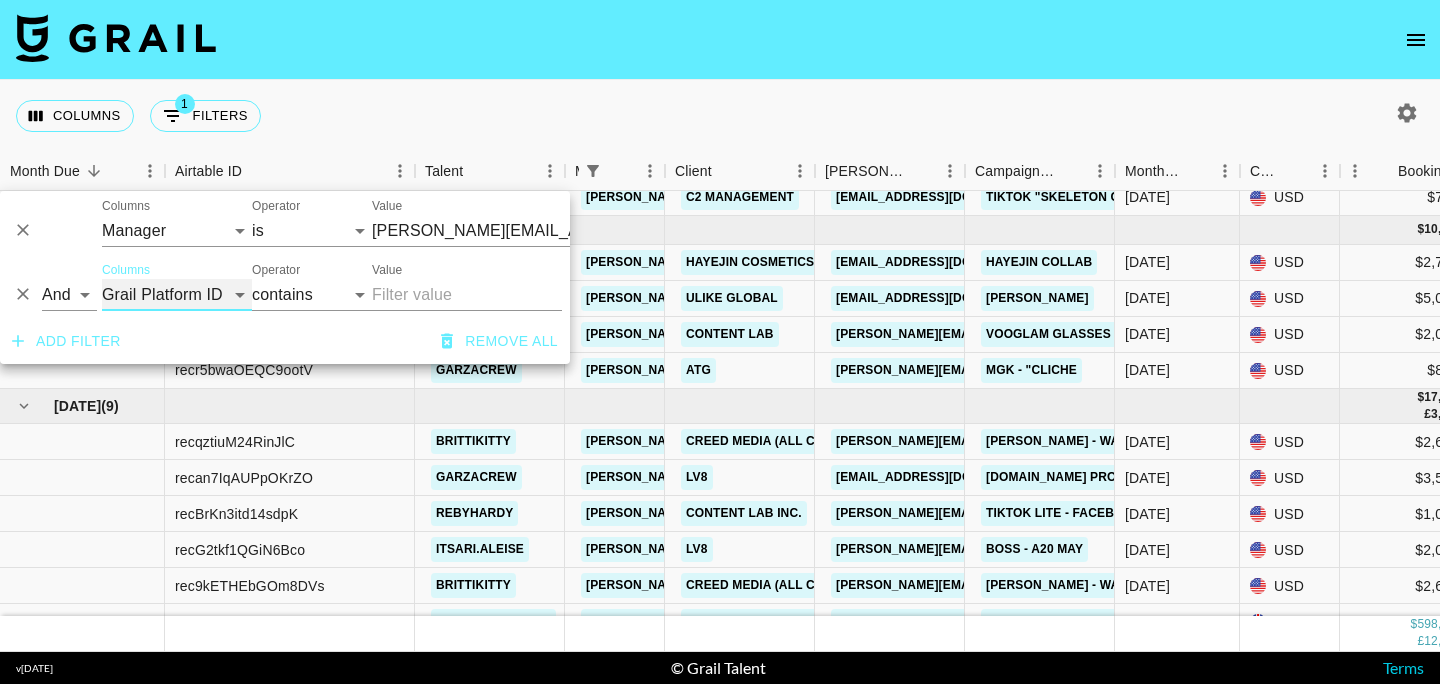 select on "talentName" 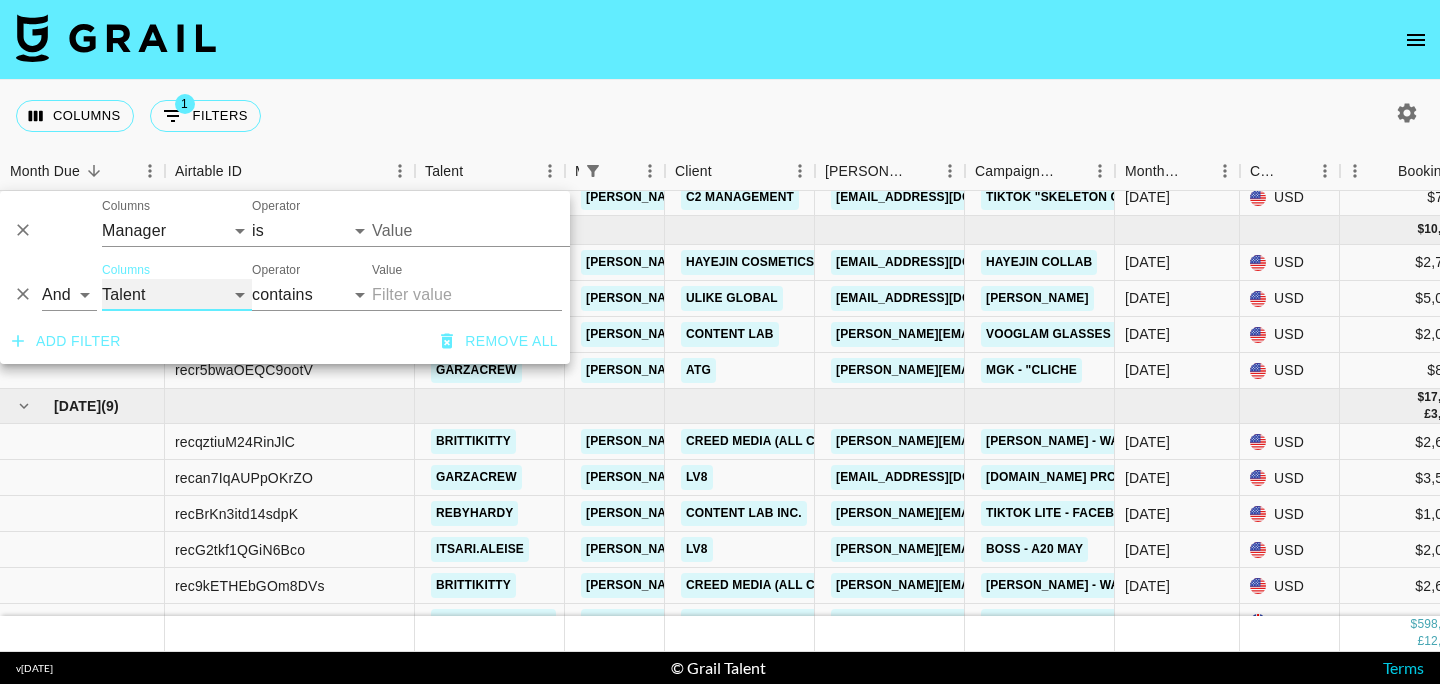 type on "arthur@grail-talent.com" 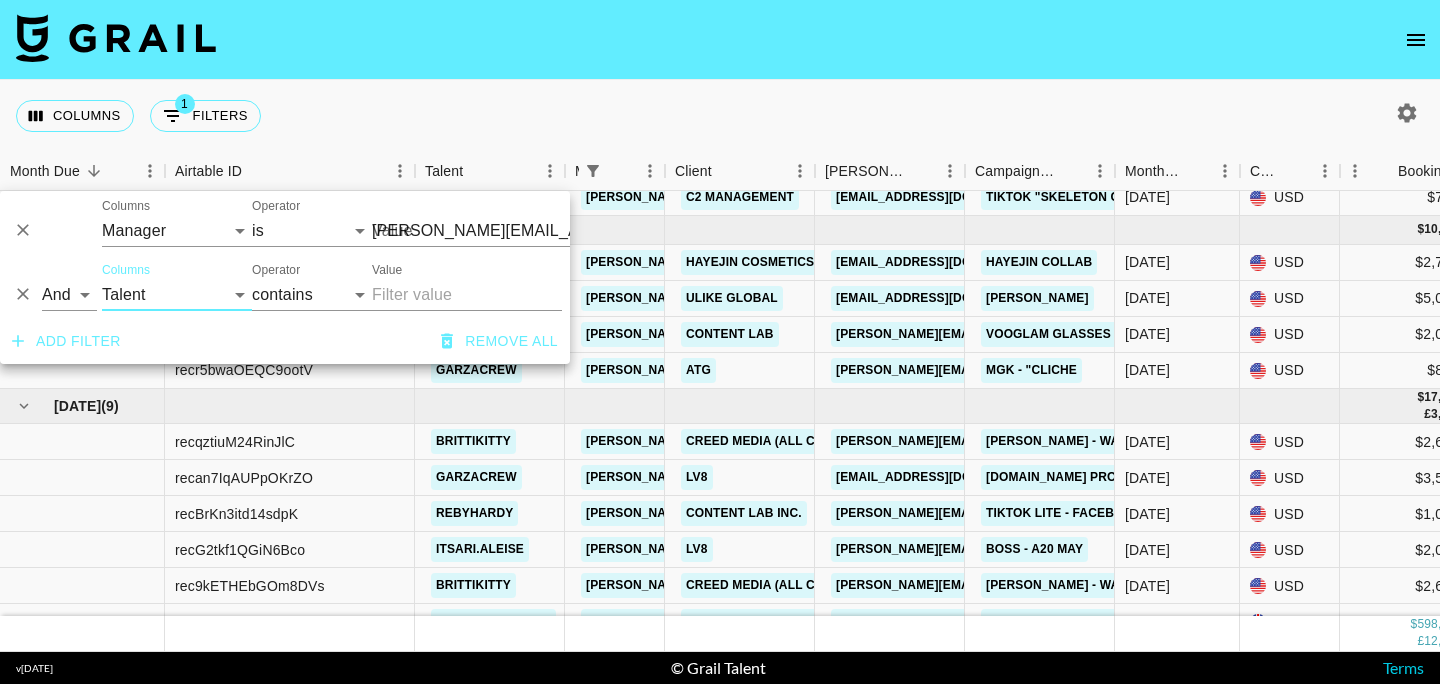 click on "Value" at bounding box center [467, 295] 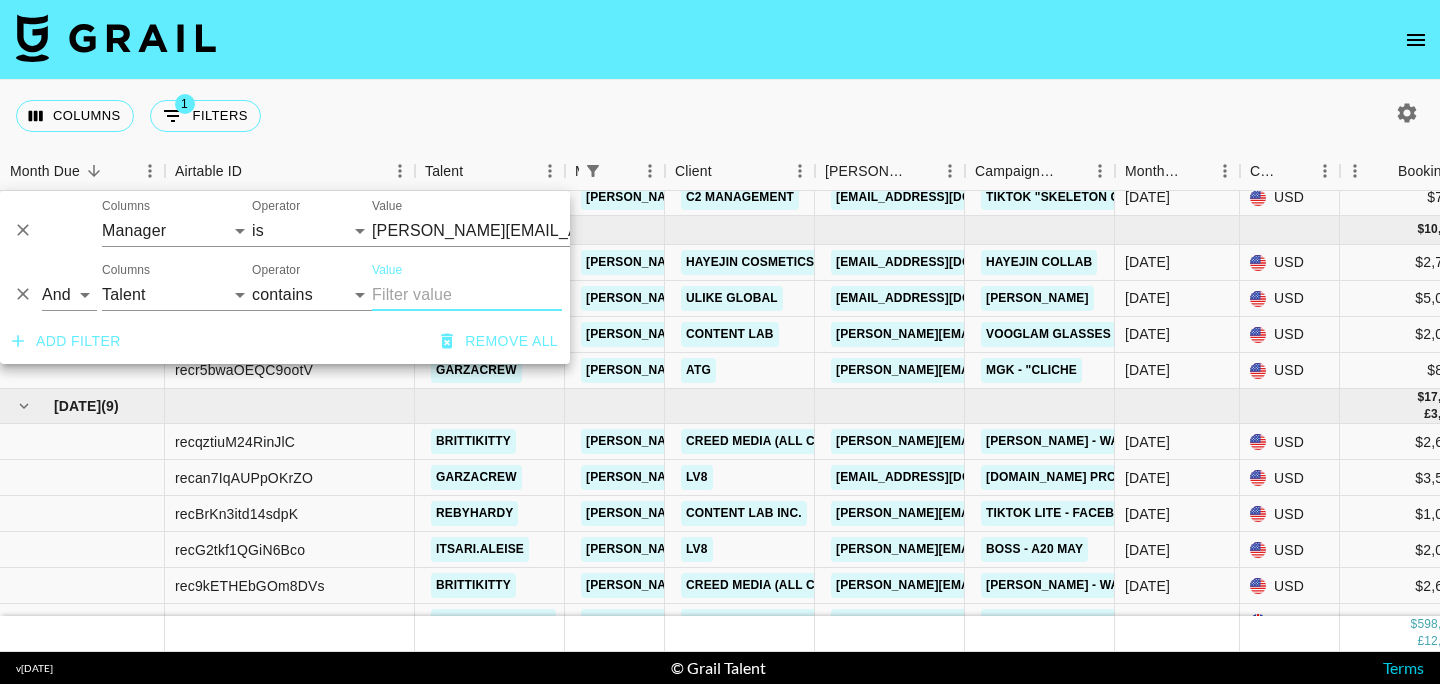 paste on "arttheclowndances" 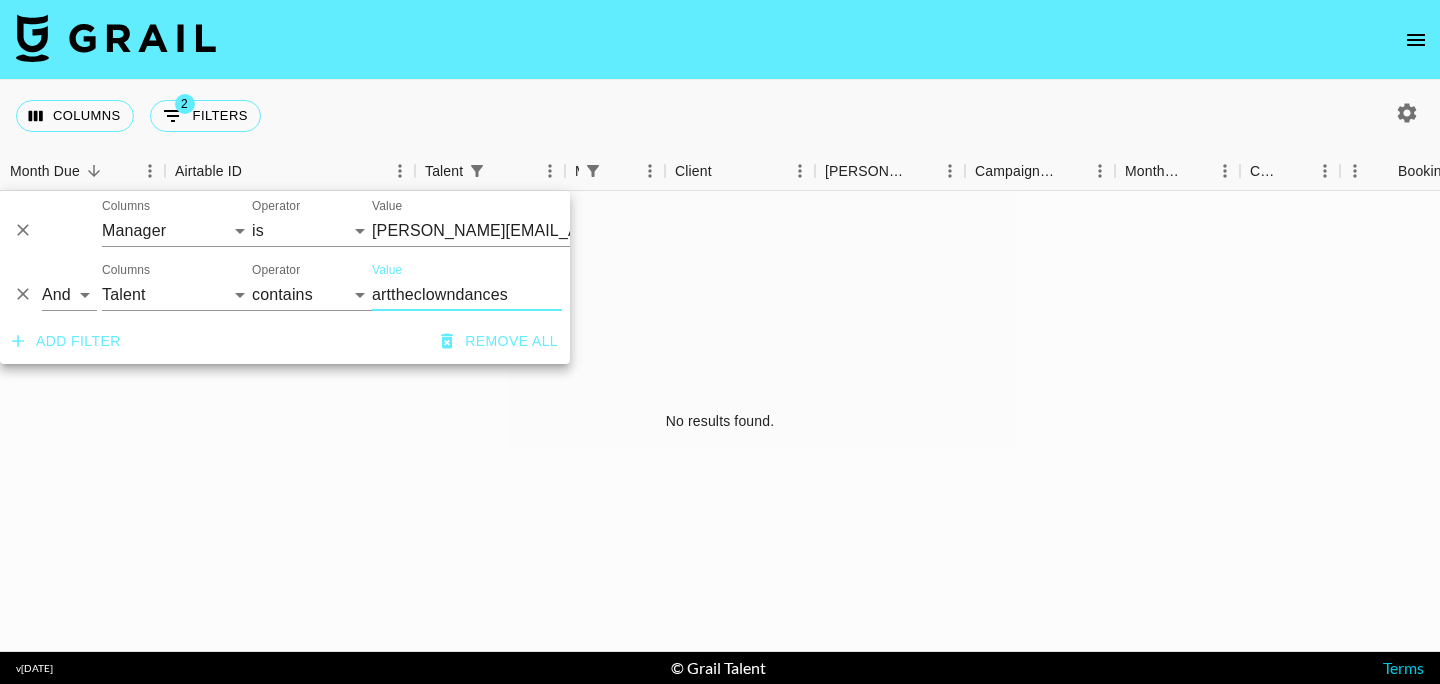 scroll, scrollTop: 0, scrollLeft: 0, axis: both 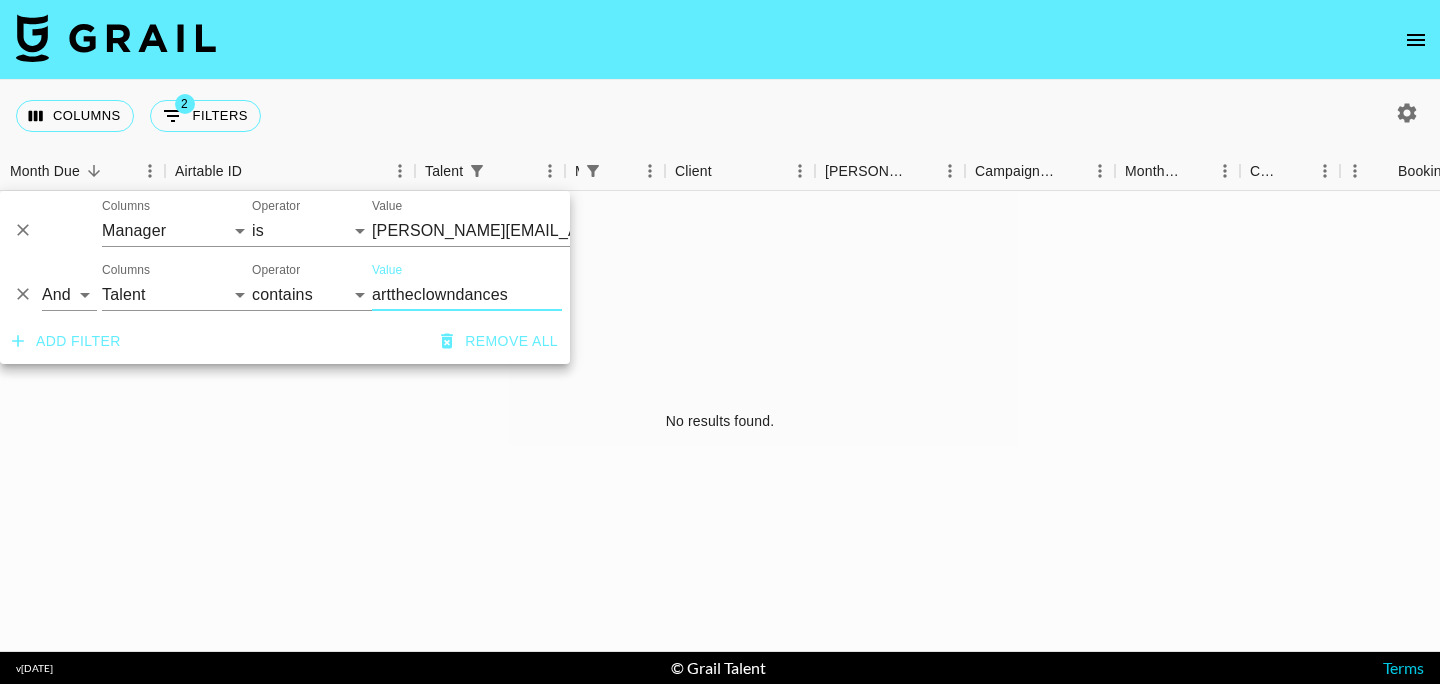 drag, startPoint x: 526, startPoint y: 289, endPoint x: 351, endPoint y: 288, distance: 175.00285 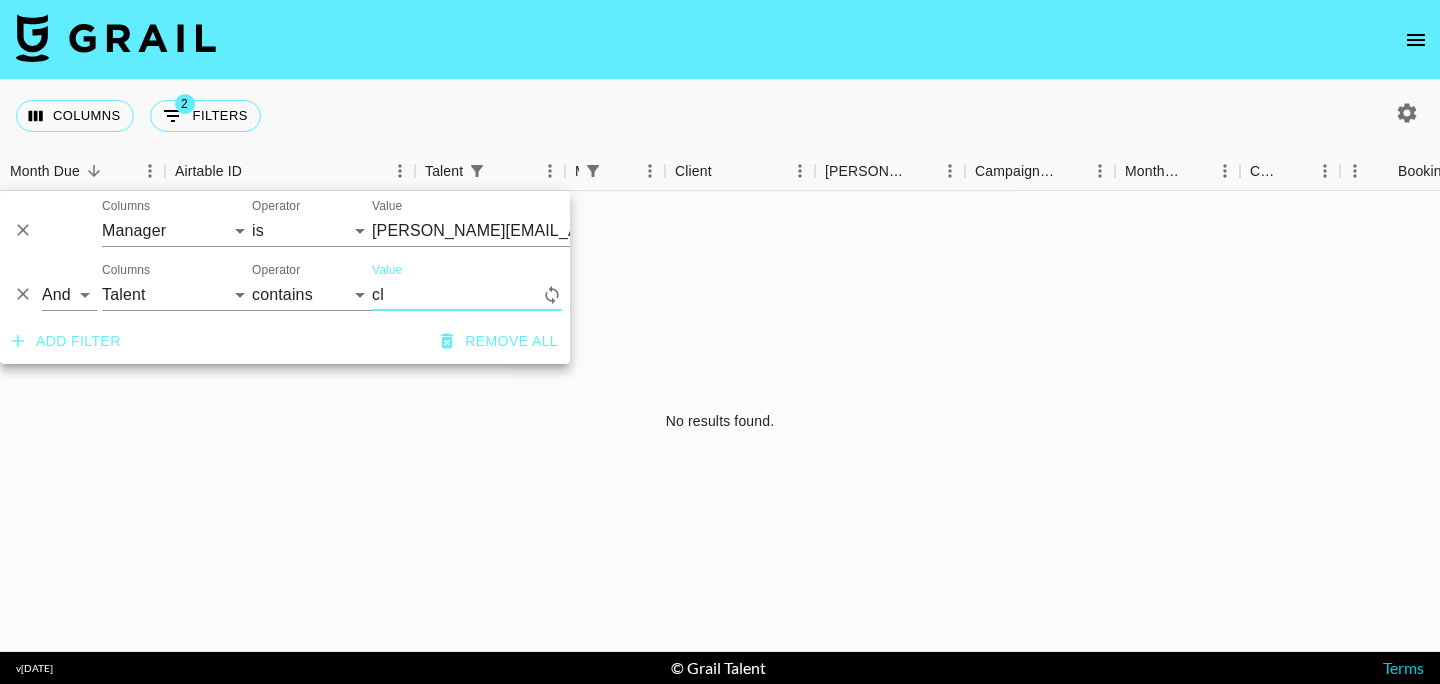 type on "c" 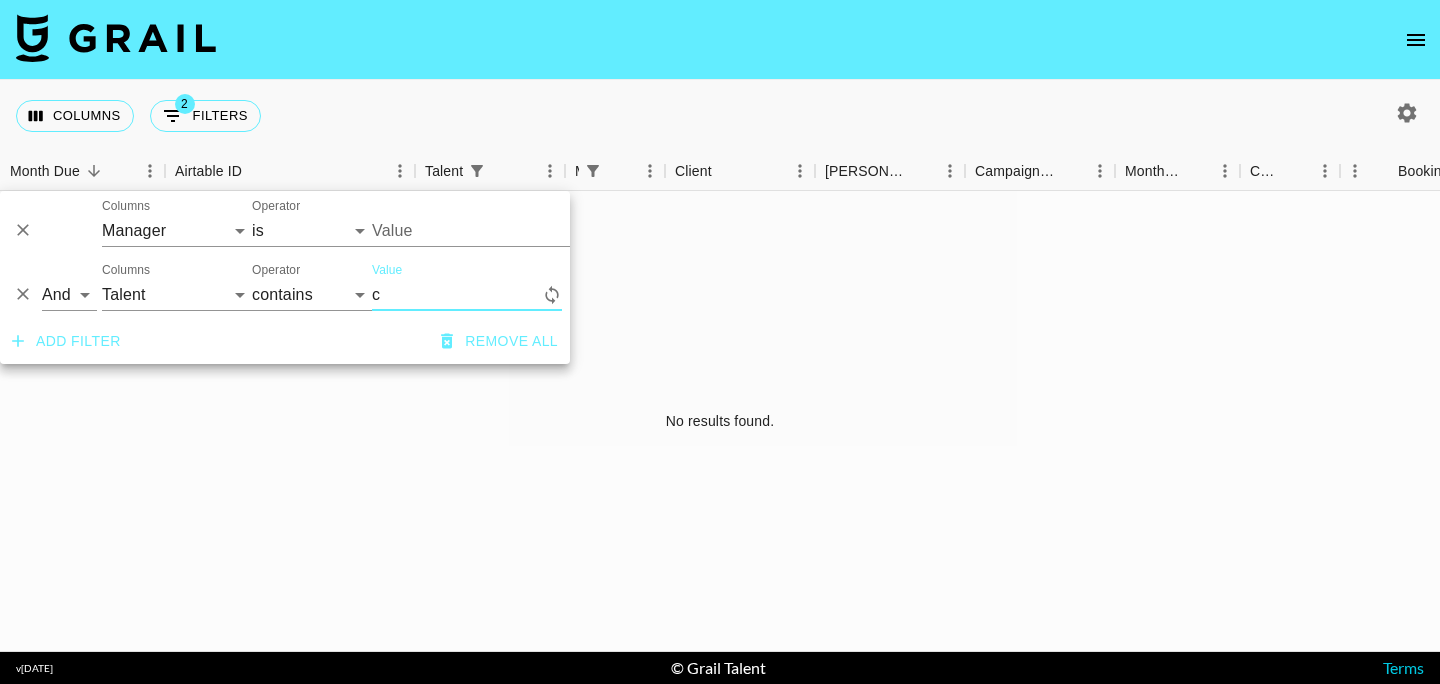 type 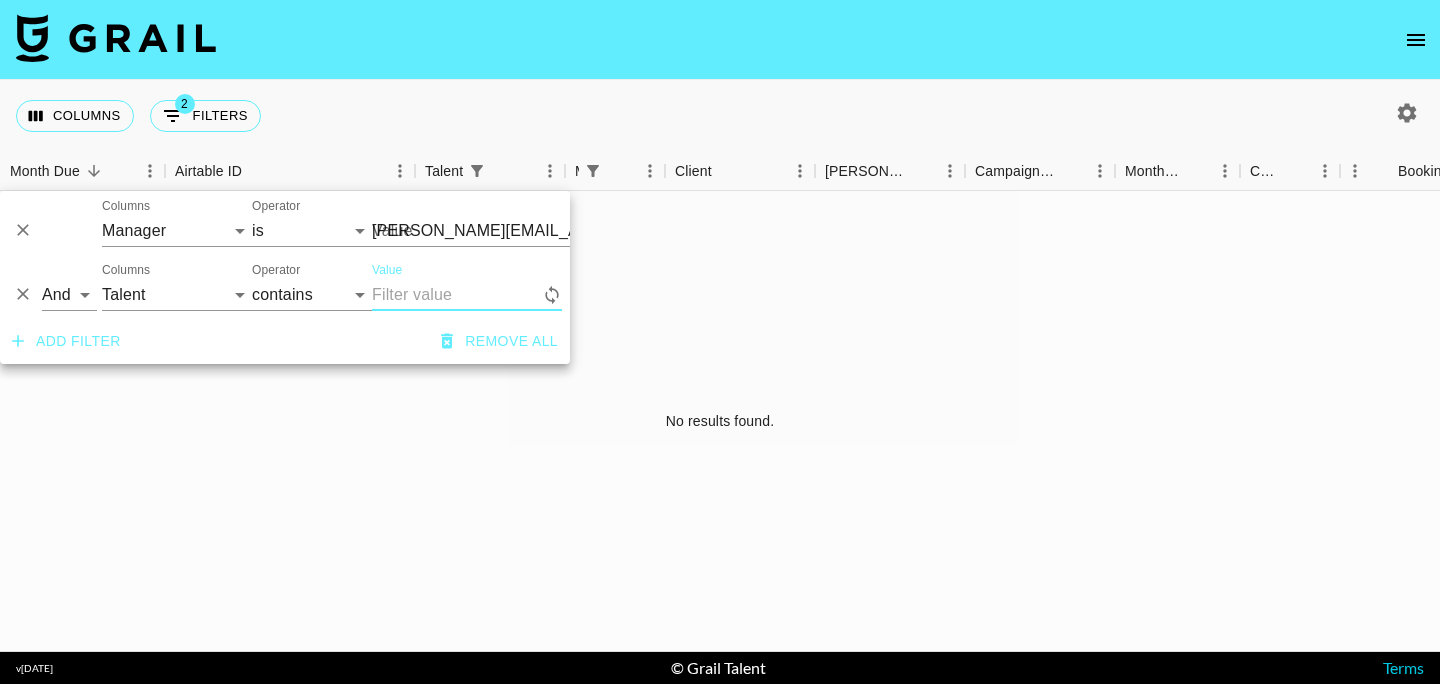 type on "a" 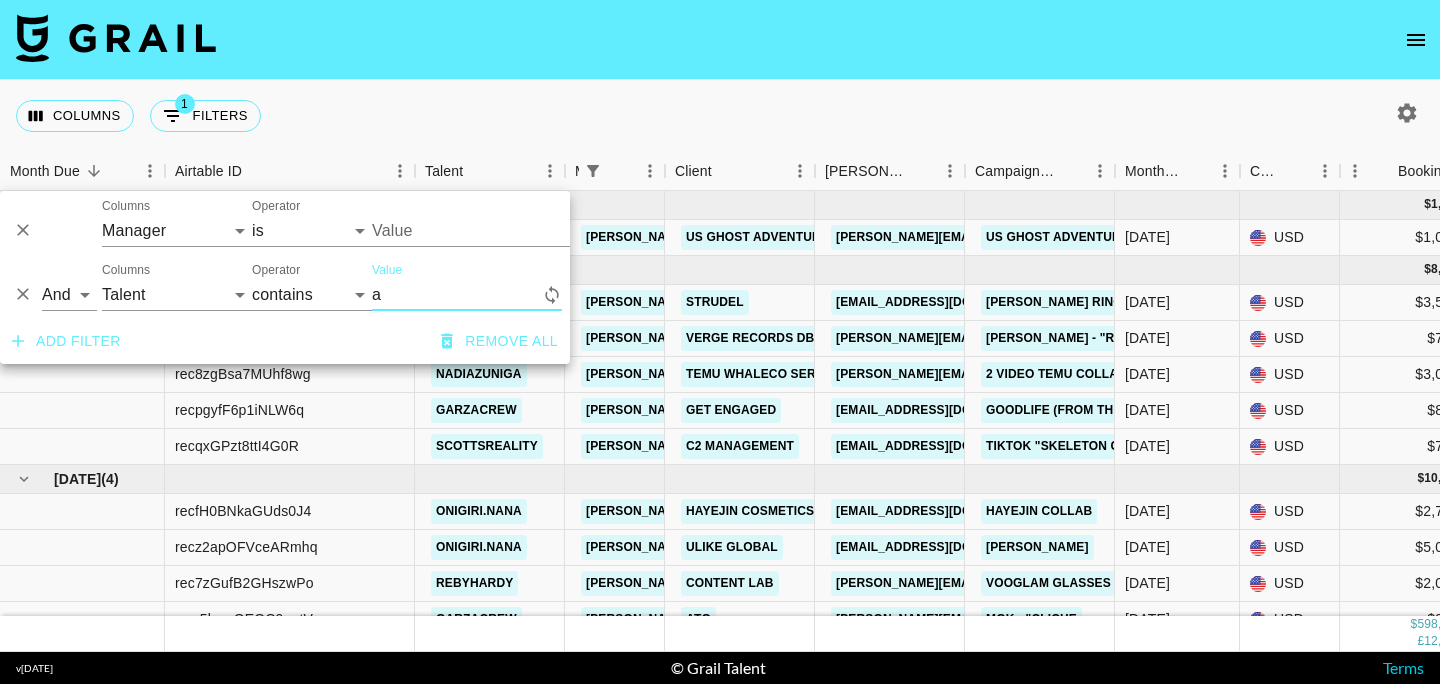 type on "arthur@grail-talent.com" 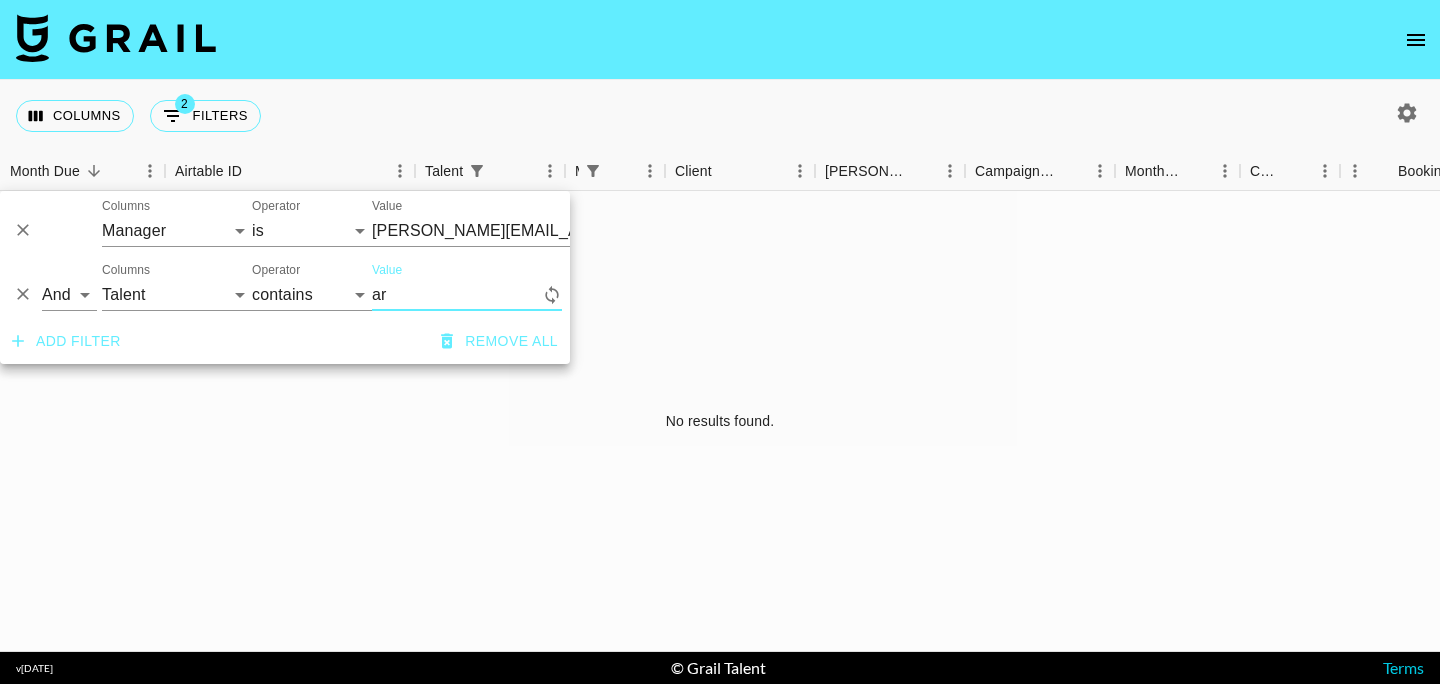 type on "a" 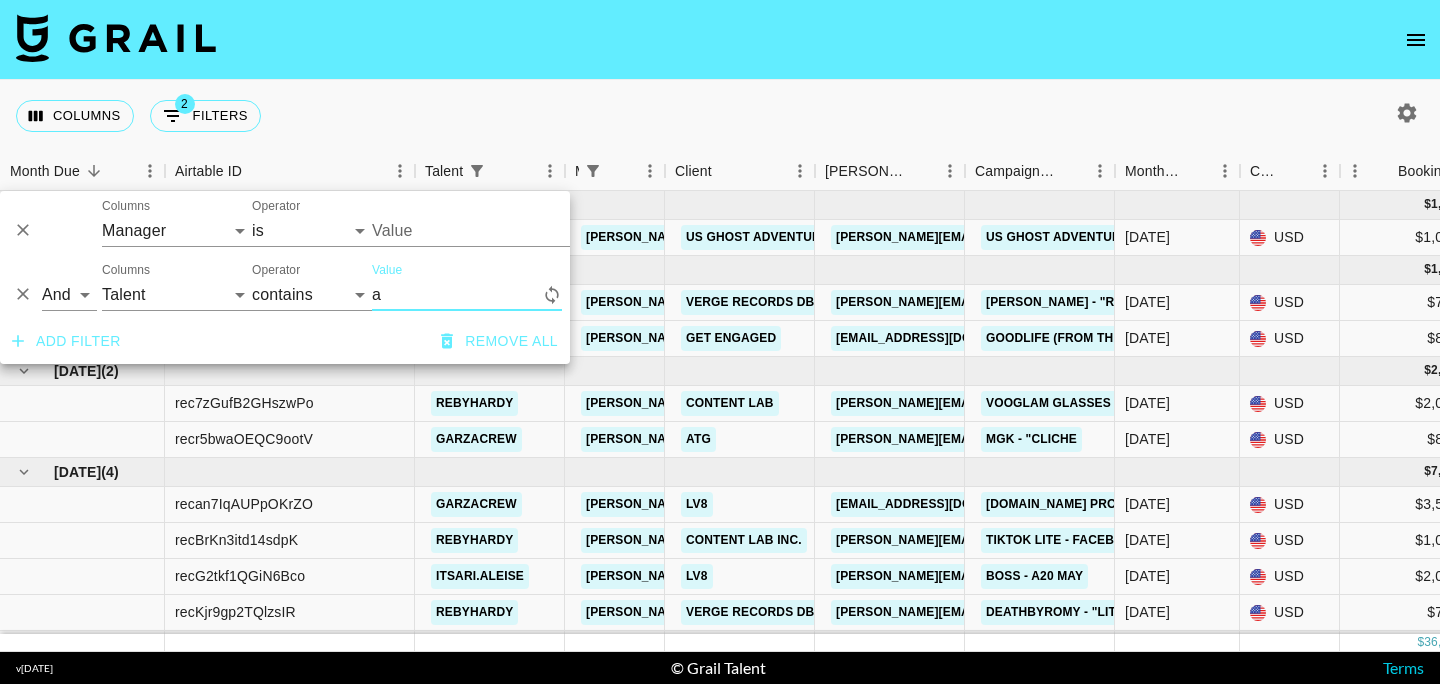 type on "arthur@grail-talent.com" 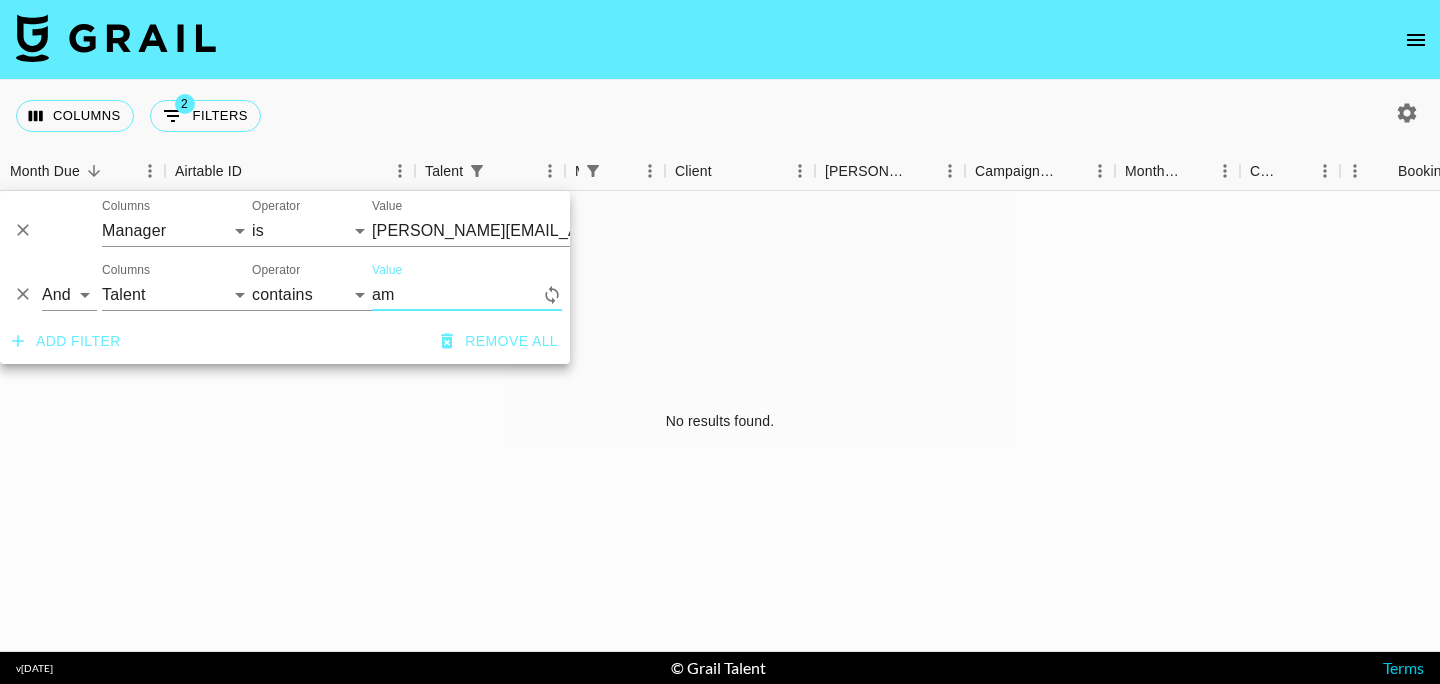 type on "a" 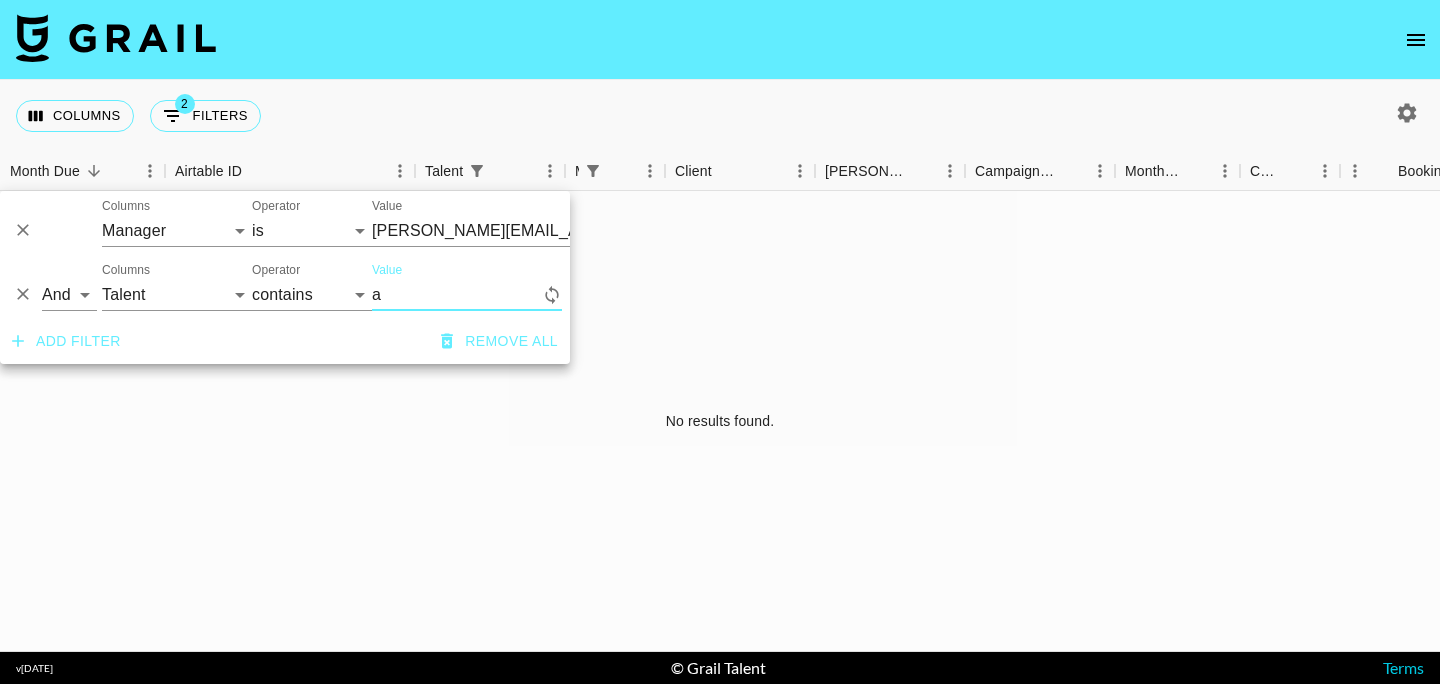 type 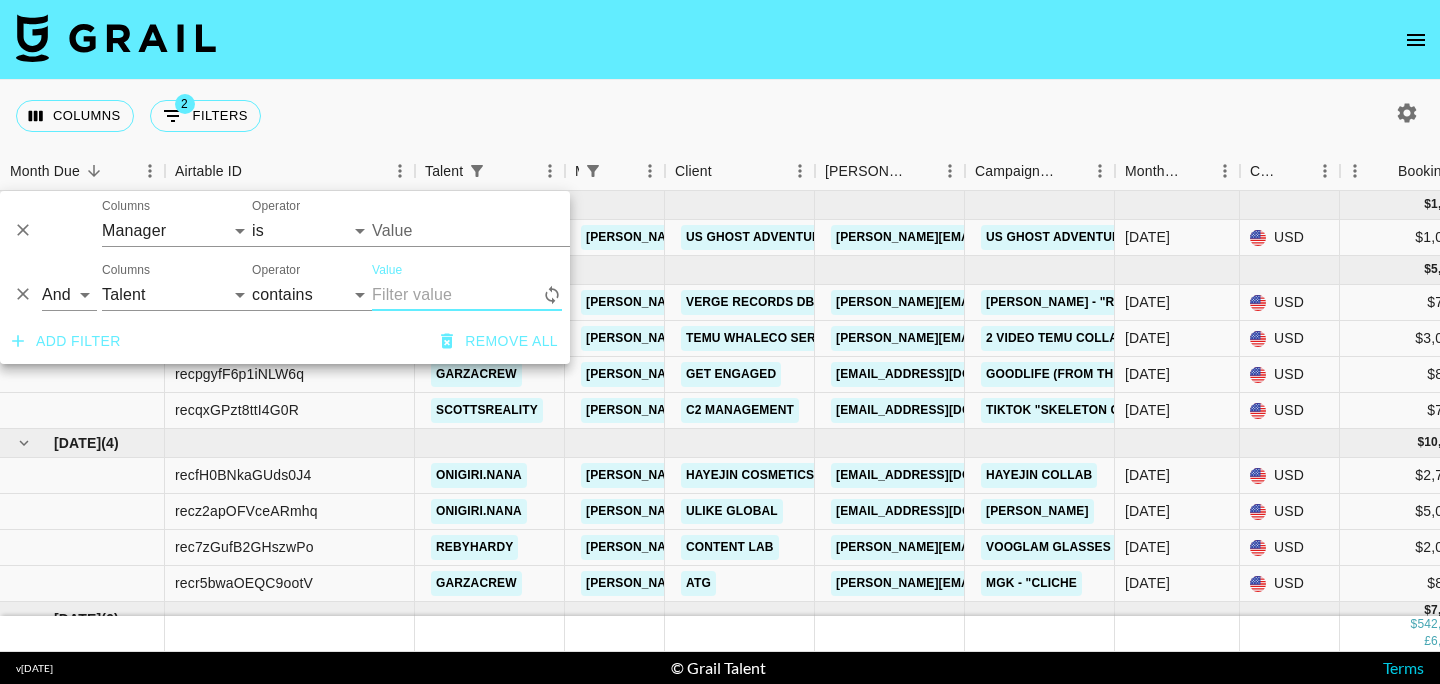 type on "arthur@grail-talent.com" 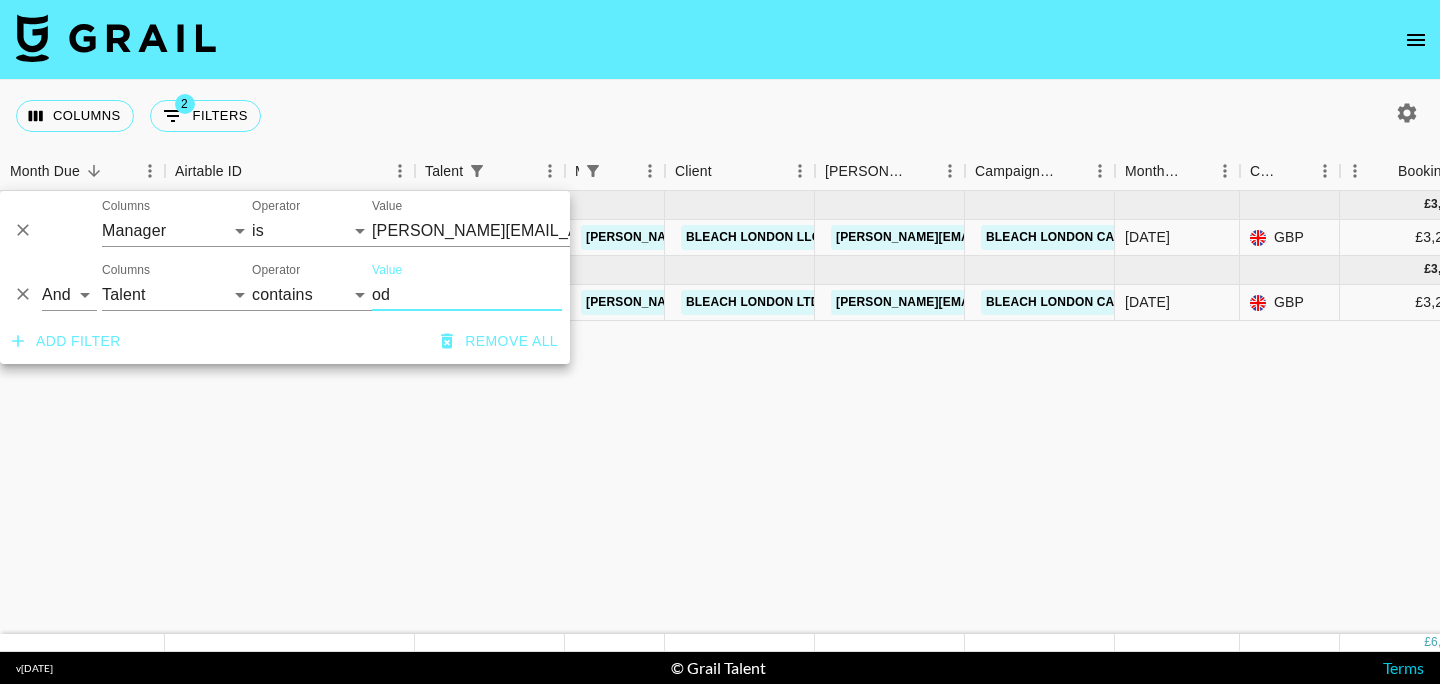 type on "odi" 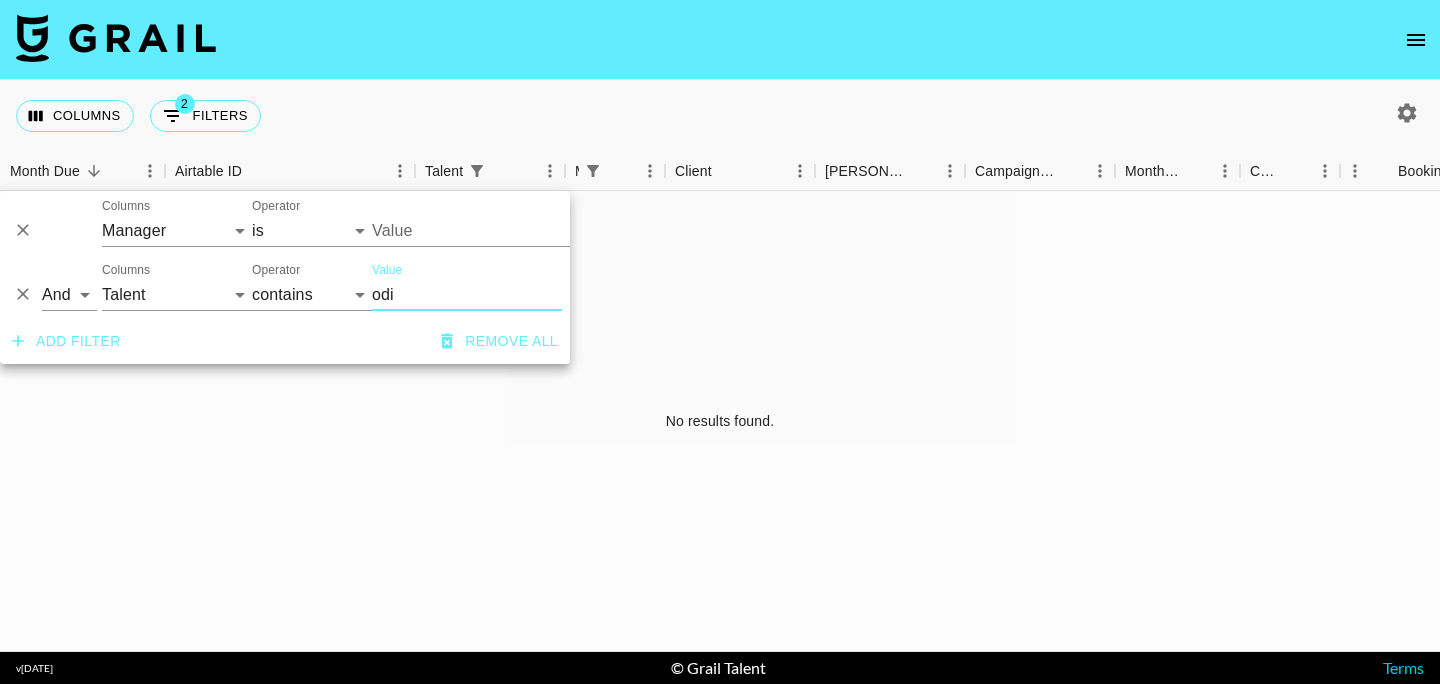 type on "arthur@grail-talent.com" 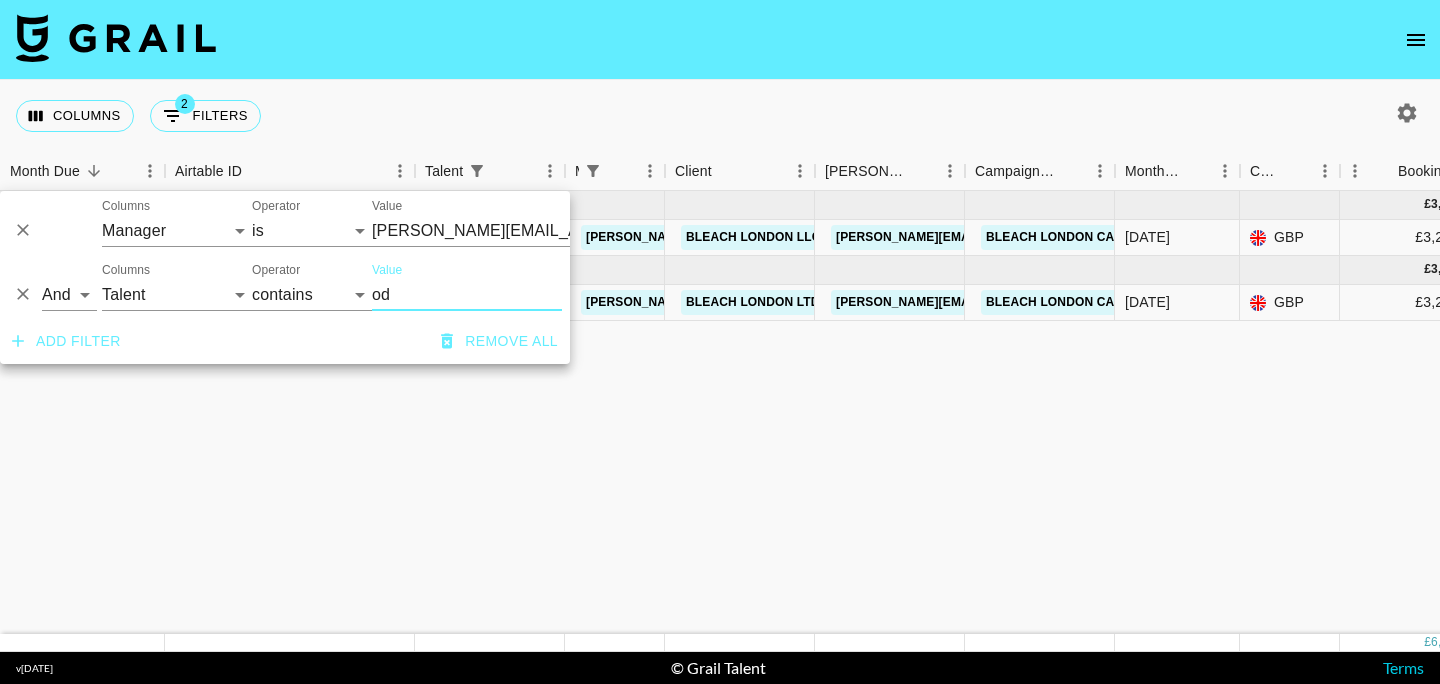 type on "o" 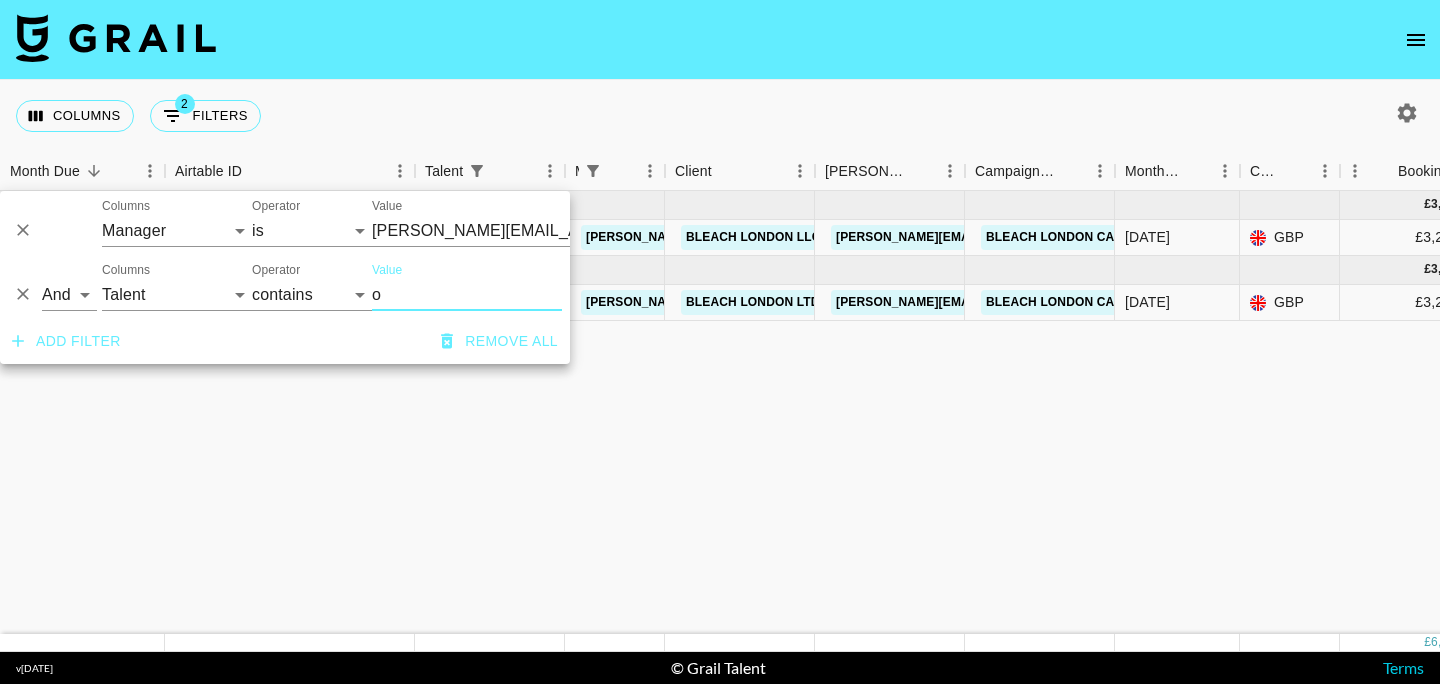 type 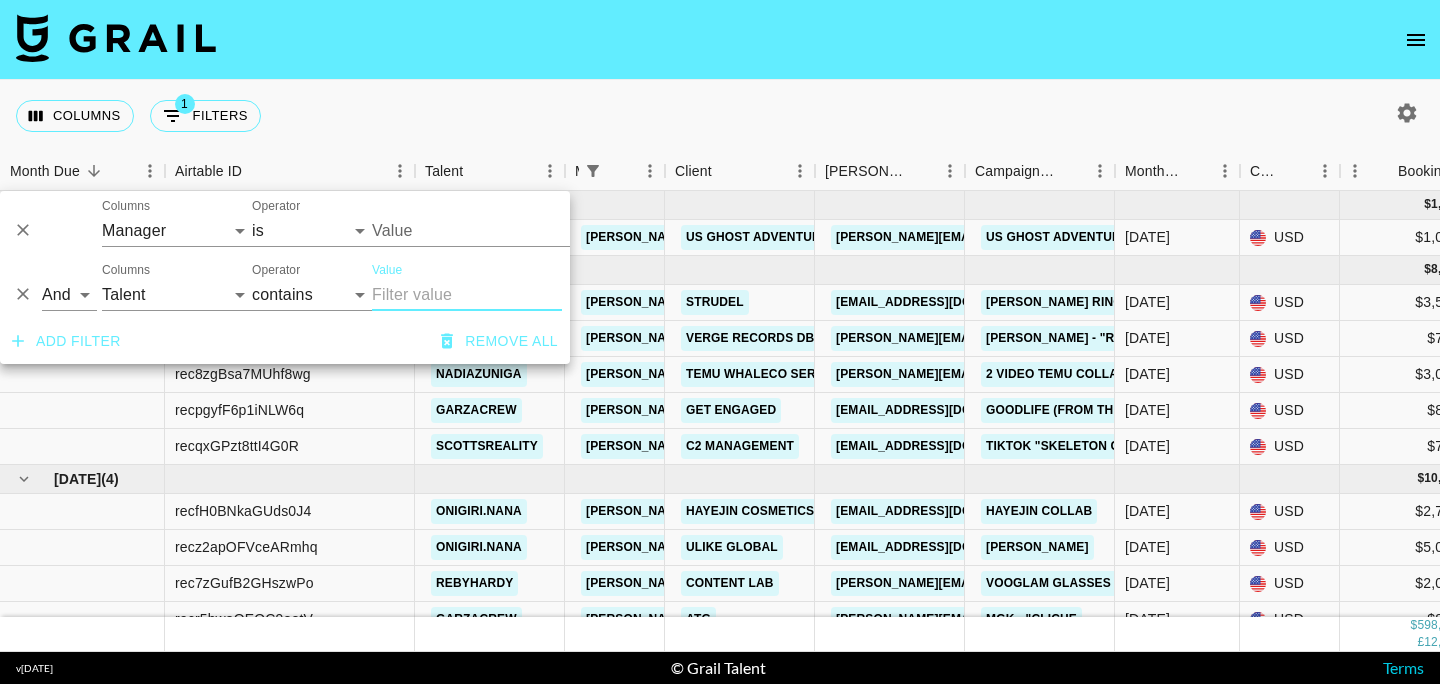 type on "arthur@grail-talent.com" 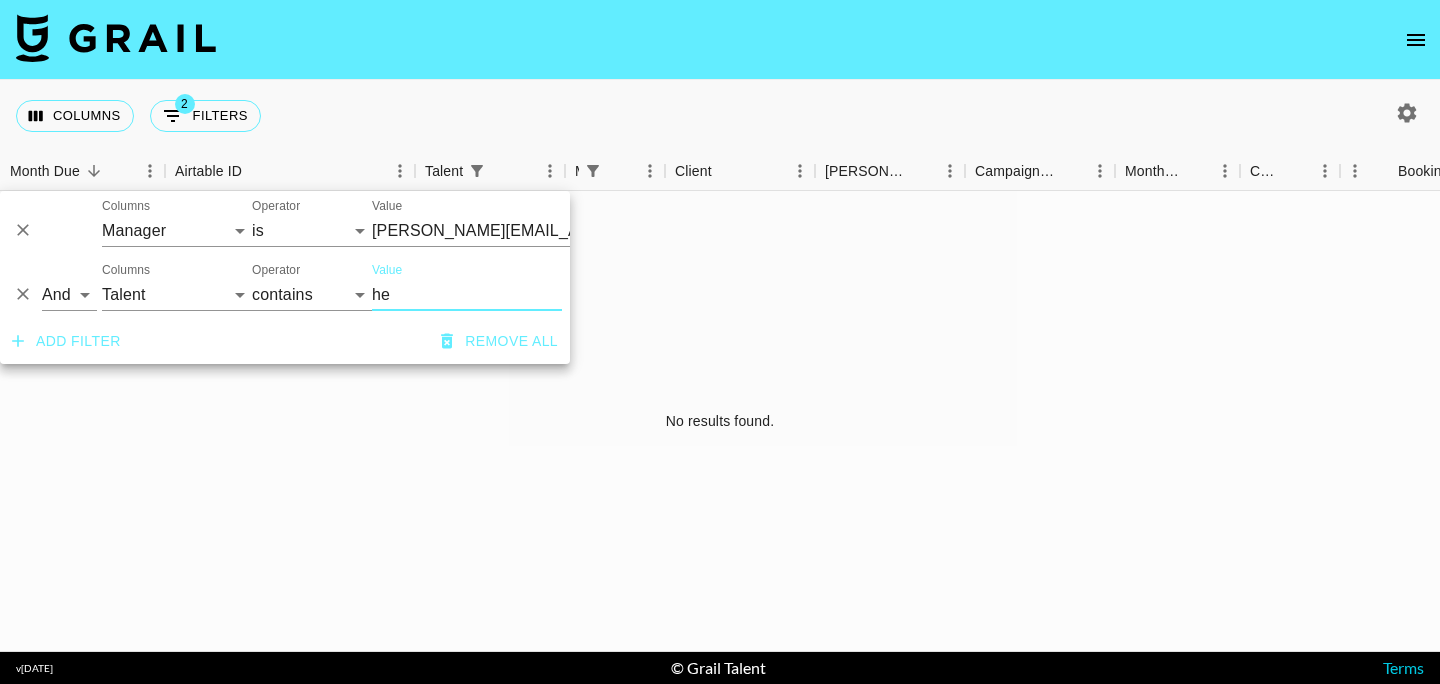 type on "h" 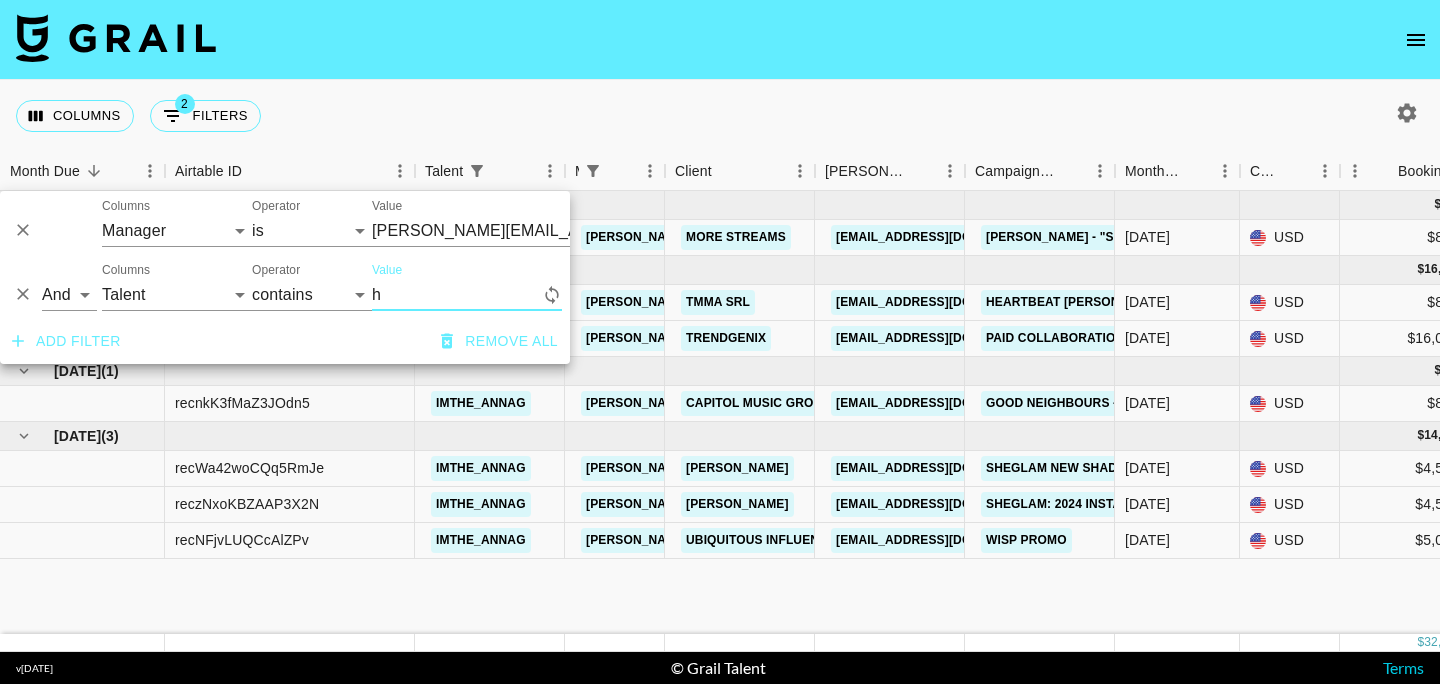 type 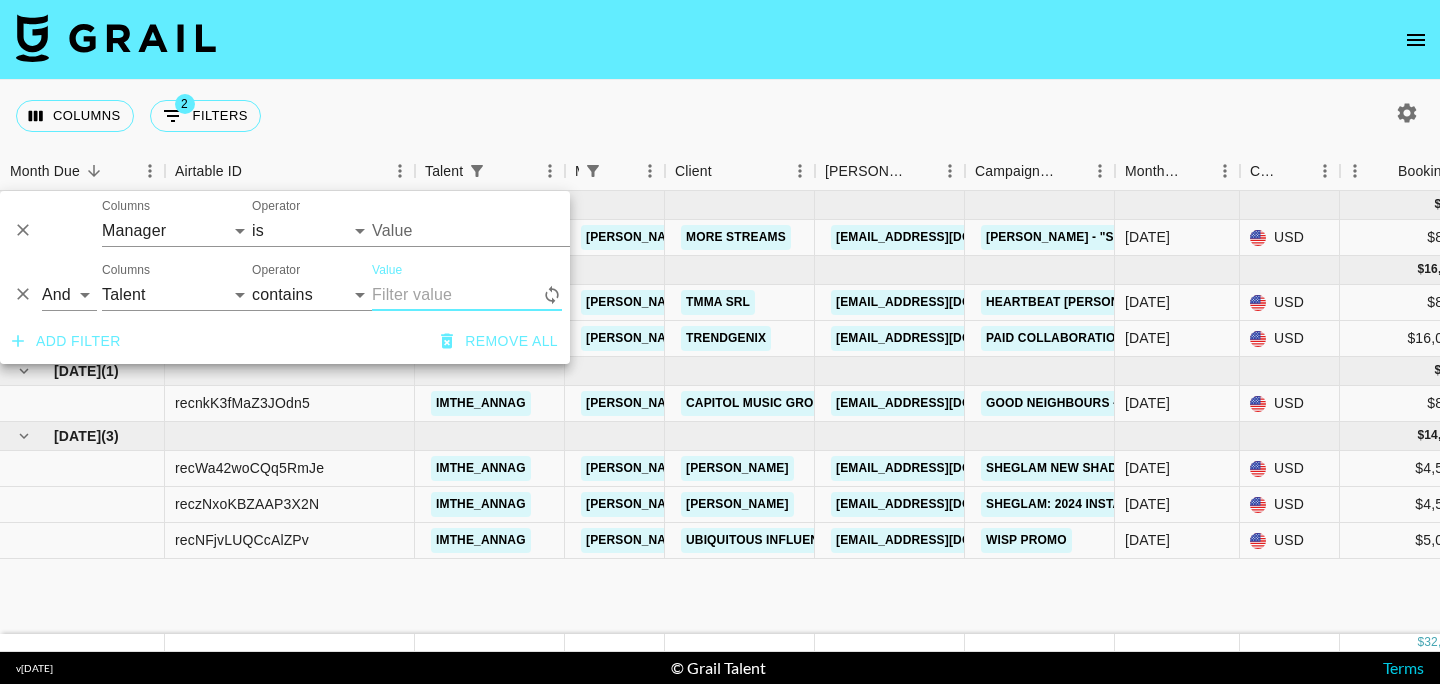 type on "arthur@grail-talent.com" 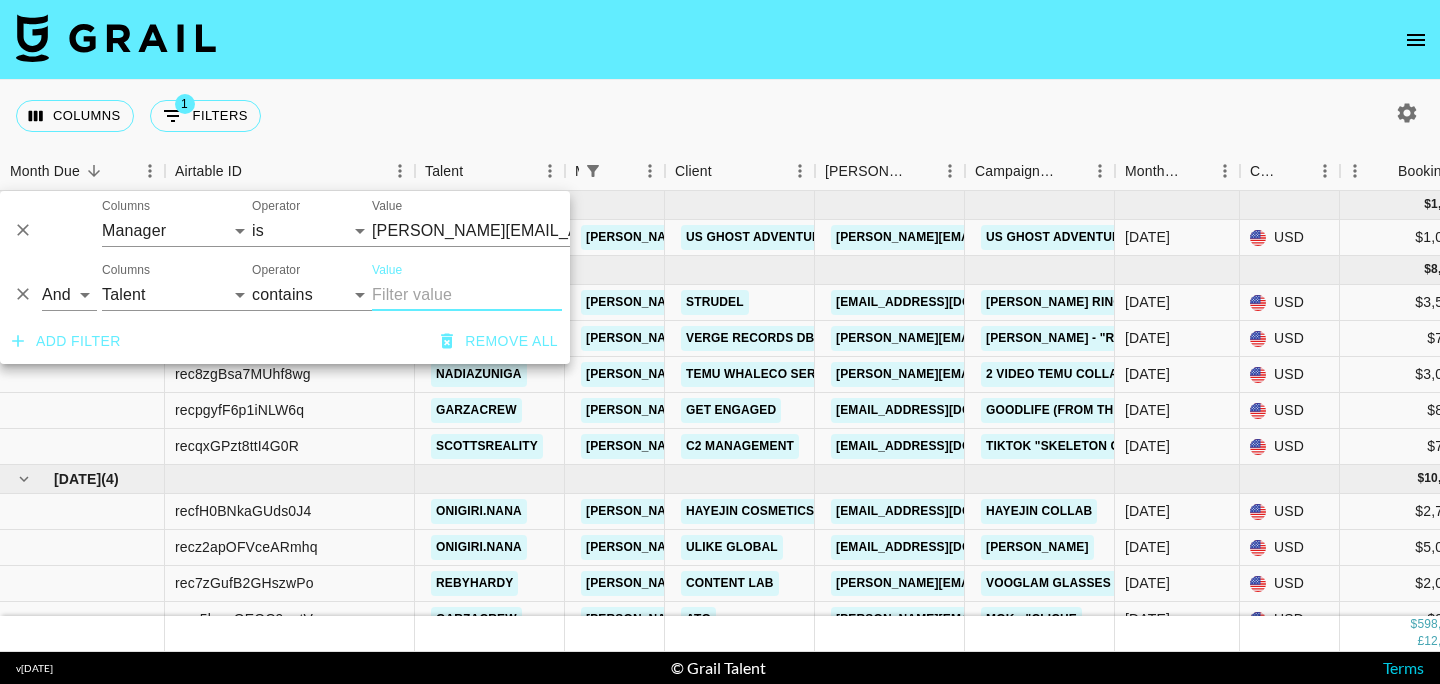 type 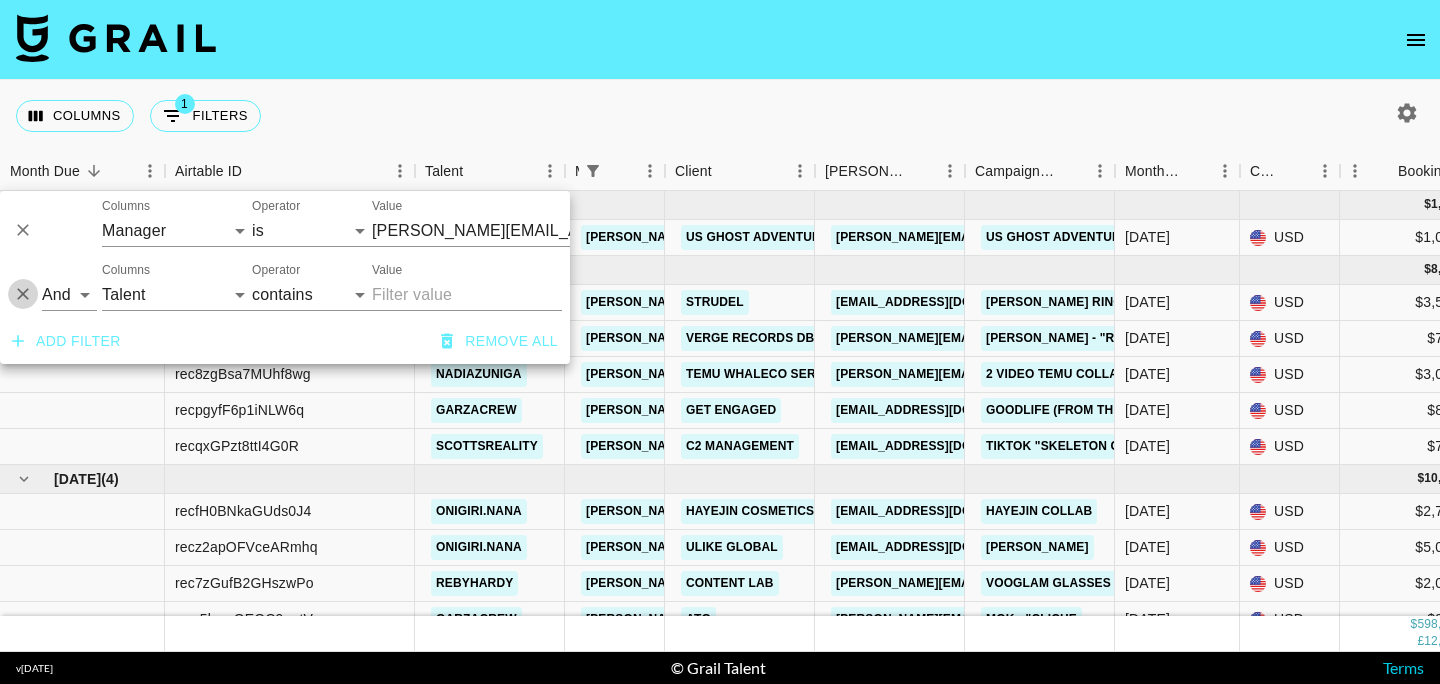 click 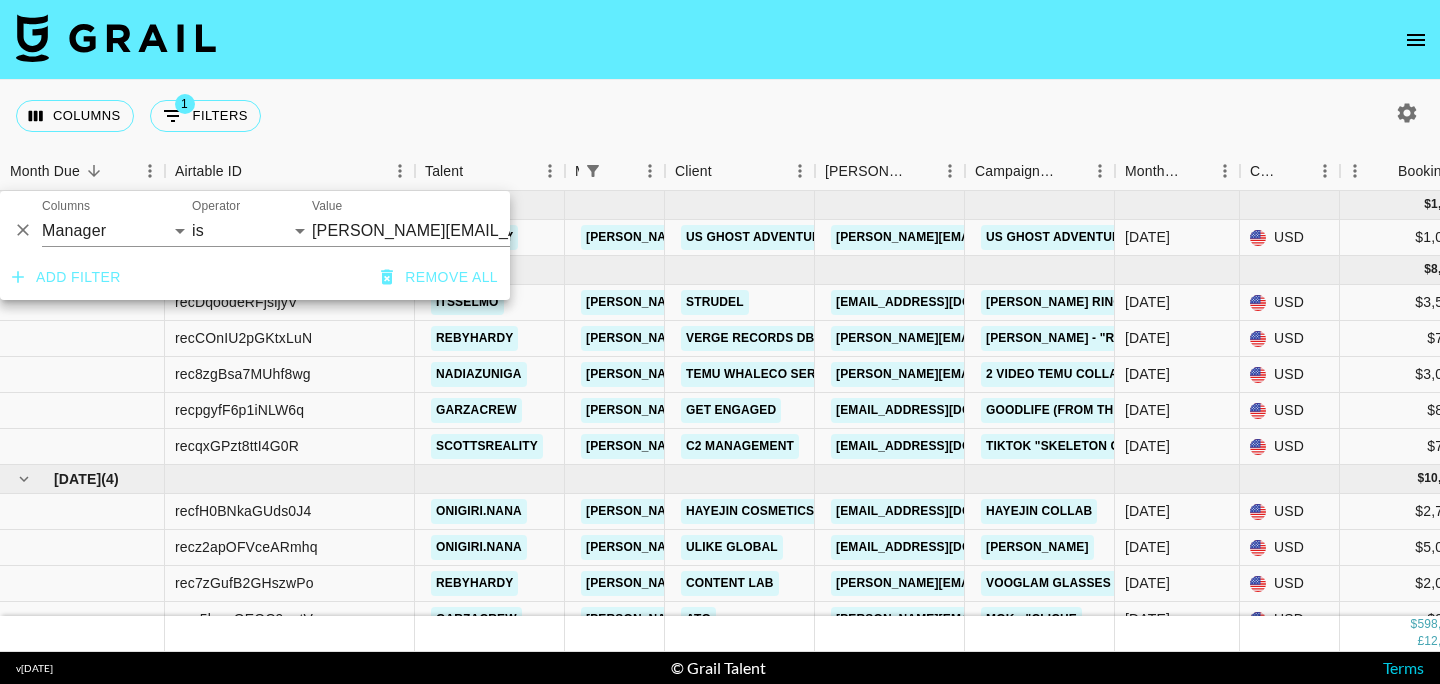 click on "Columns 1 Filters + Booking" at bounding box center (720, 116) 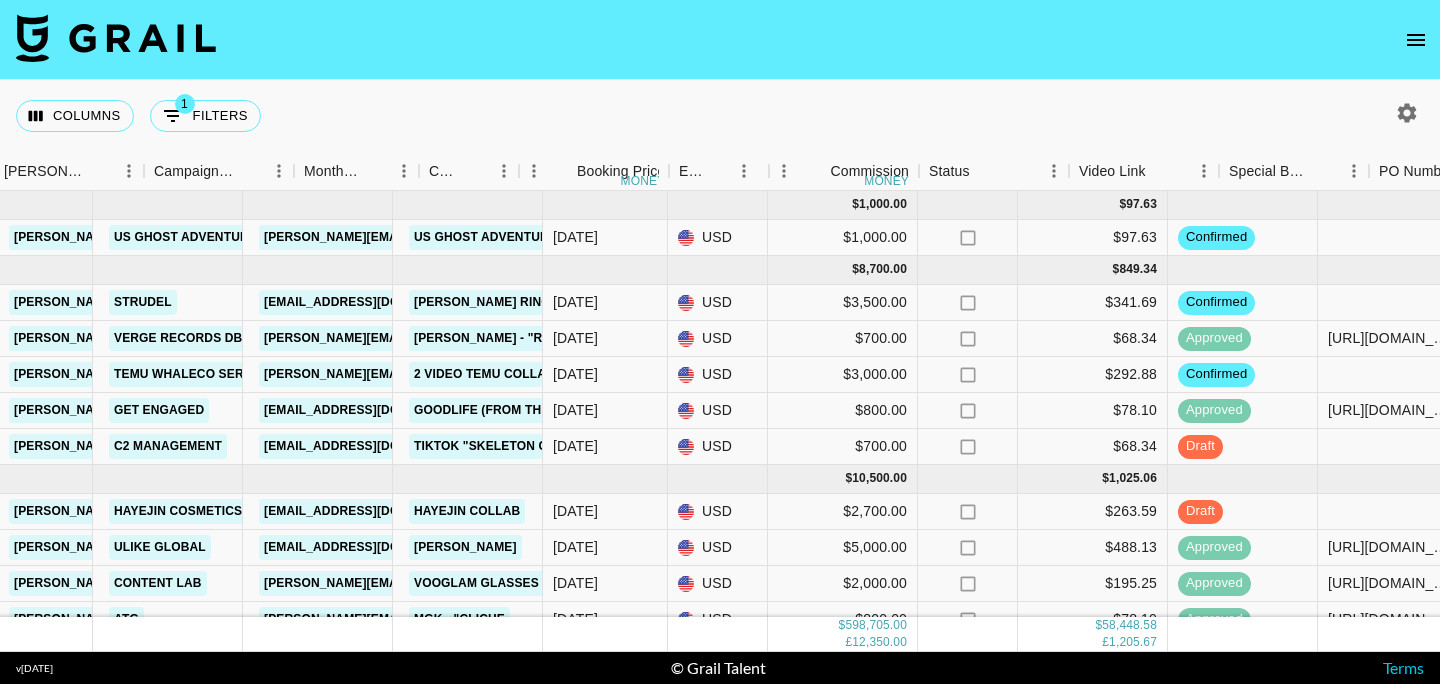 scroll, scrollTop: 0, scrollLeft: 0, axis: both 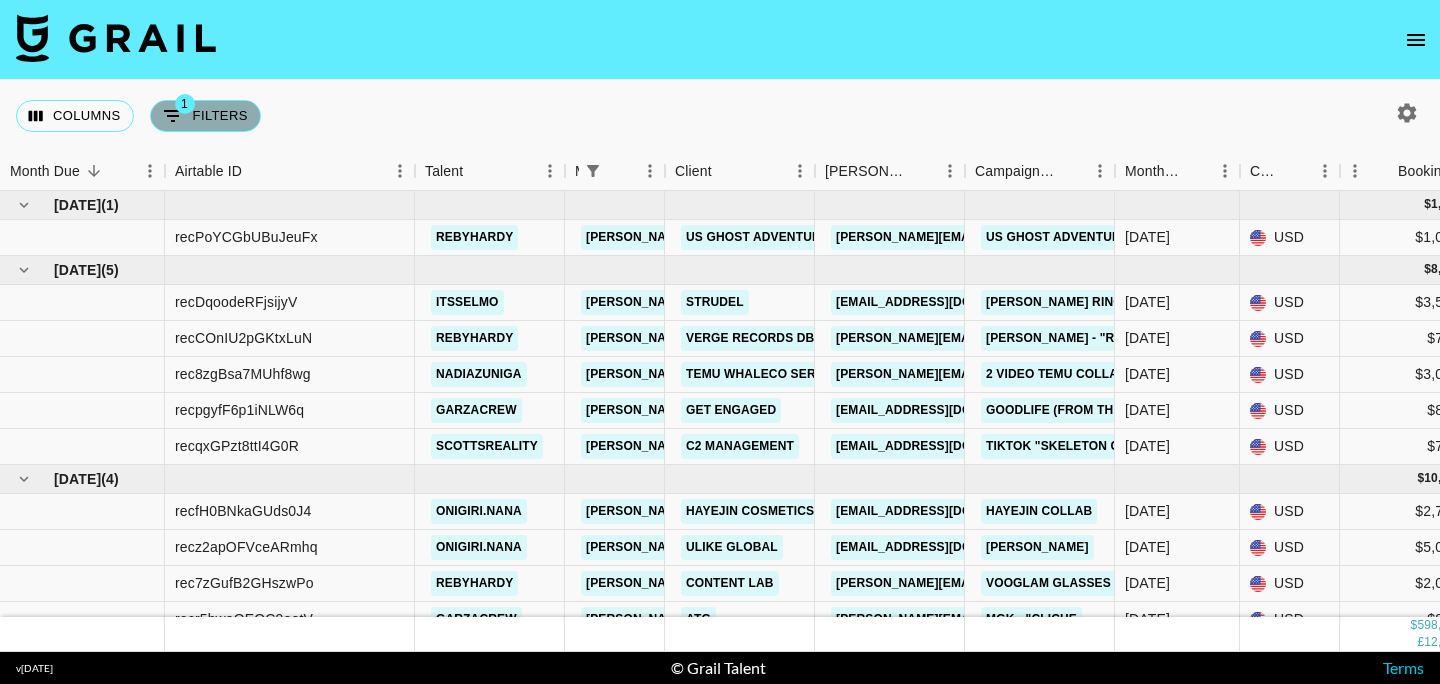 click on "1 Filters" at bounding box center [205, 116] 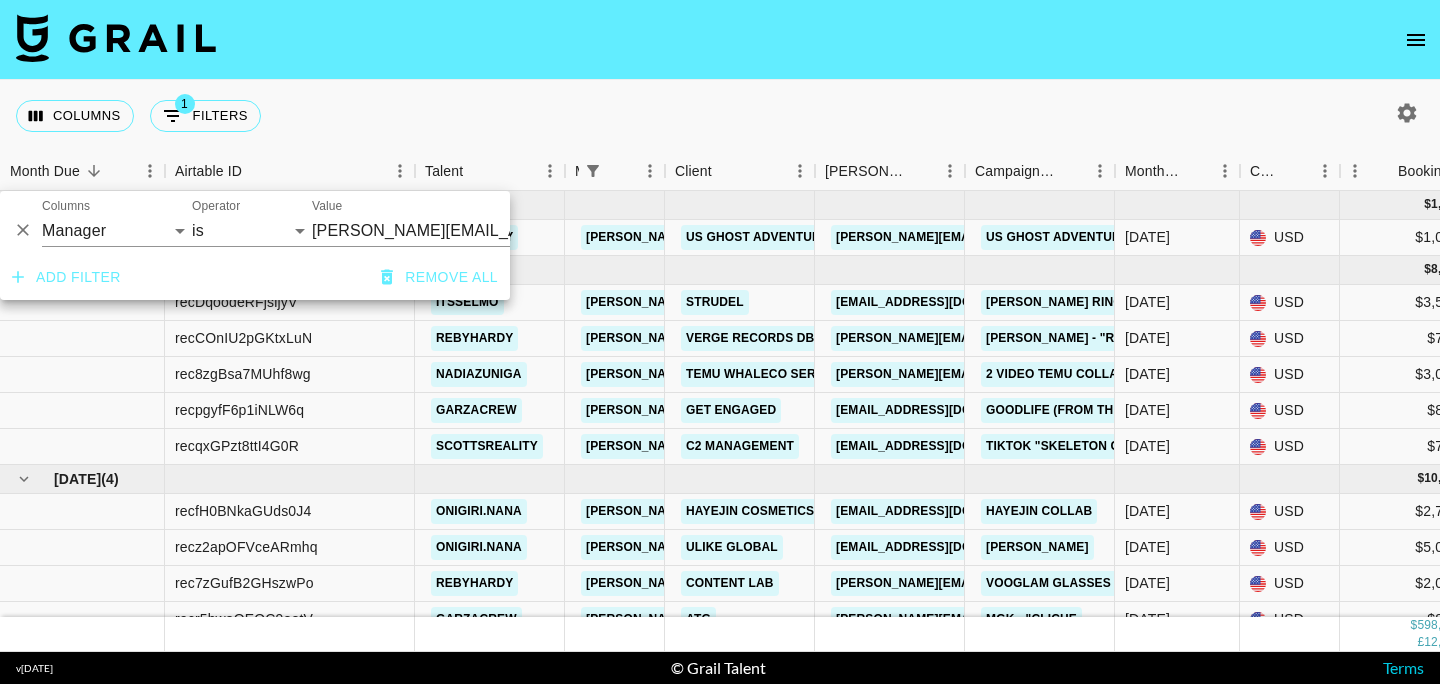 click on "arthur@grail-talent.com" at bounding box center (434, 230) 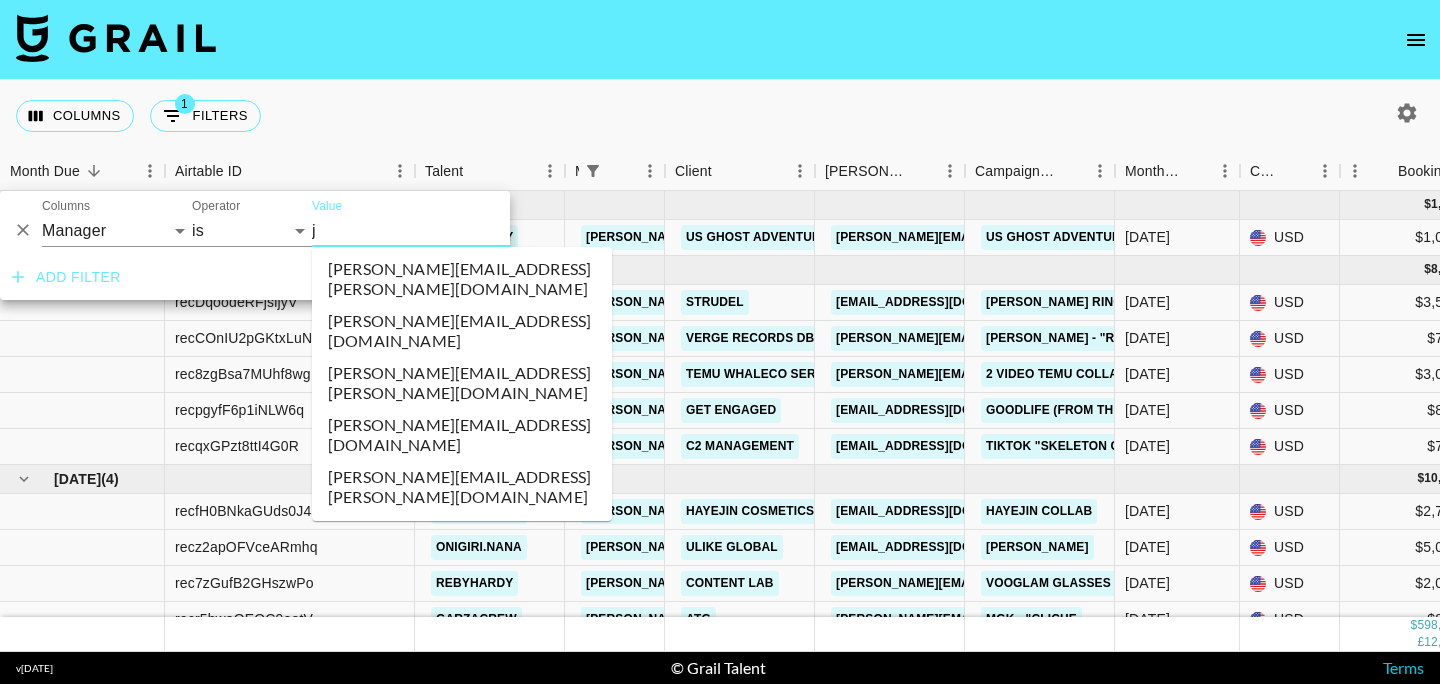 scroll, scrollTop: 0, scrollLeft: 0, axis: both 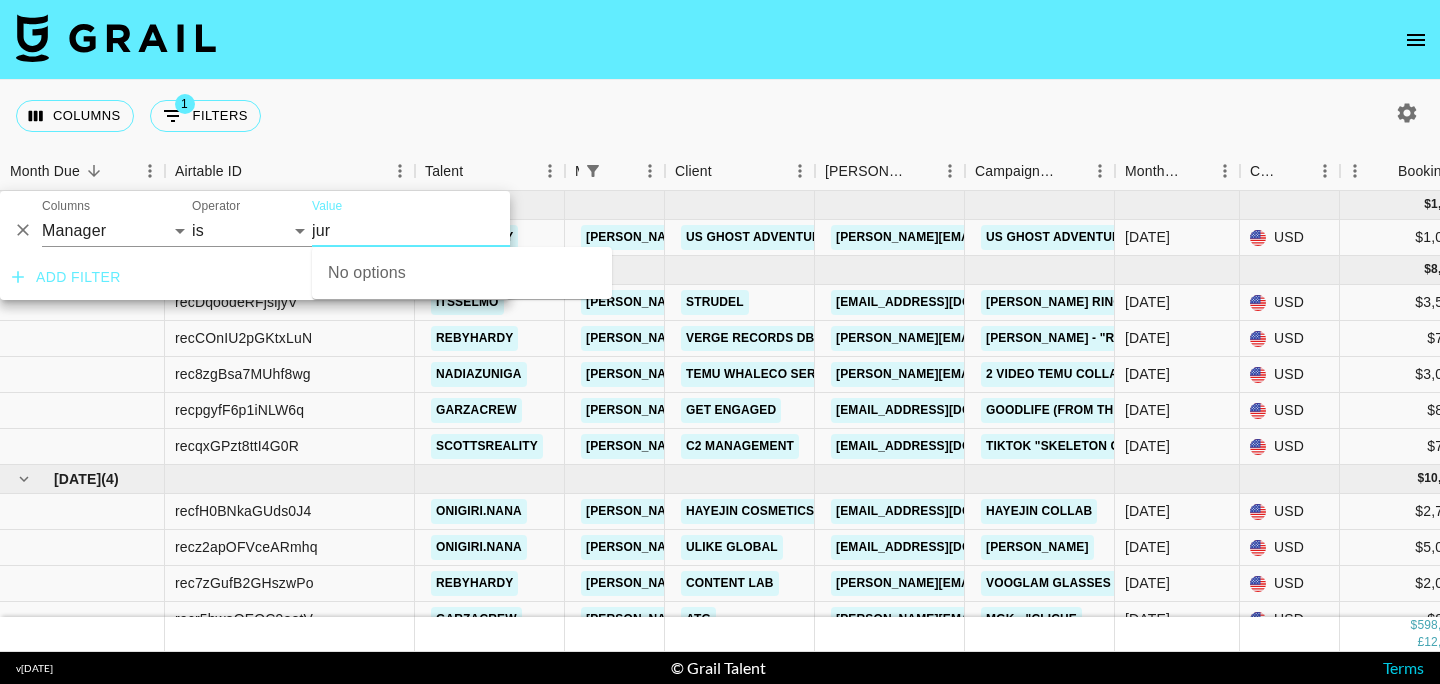 type on "jura" 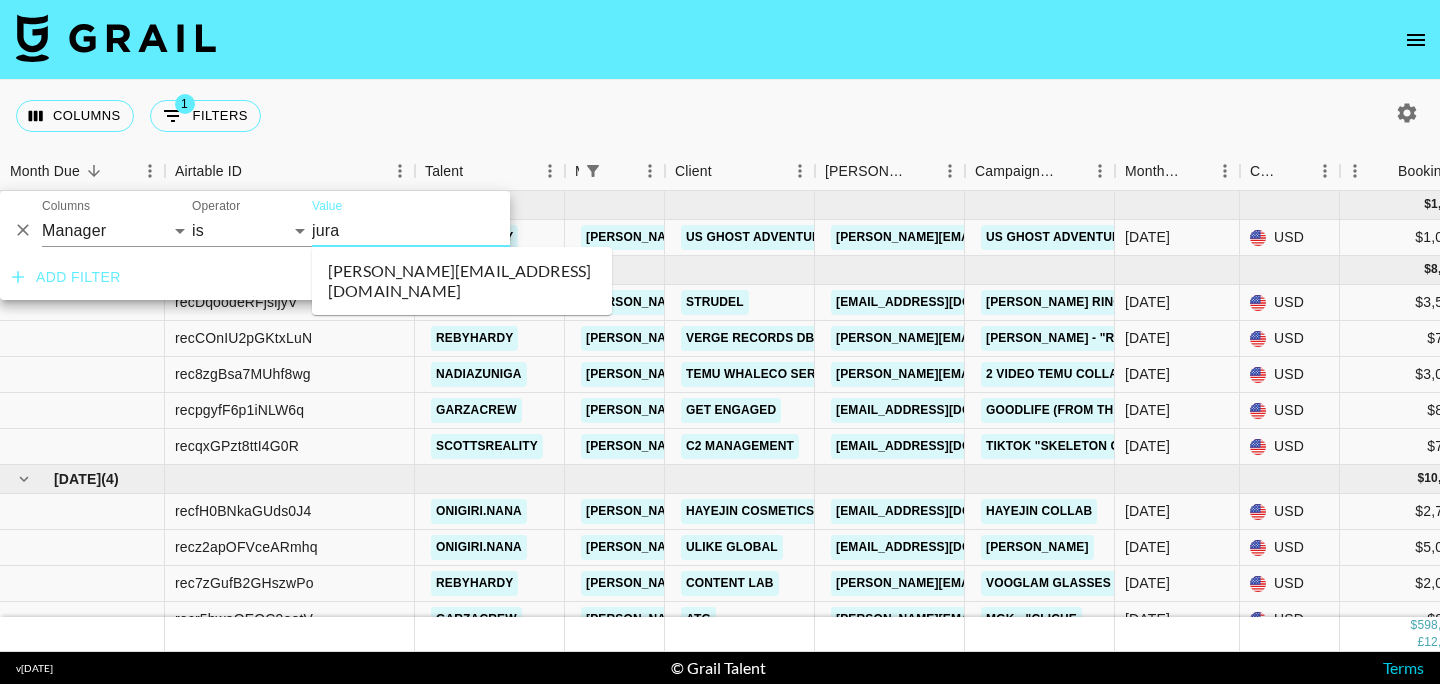 click on "[PERSON_NAME][EMAIL_ADDRESS][DOMAIN_NAME]" at bounding box center [462, 281] 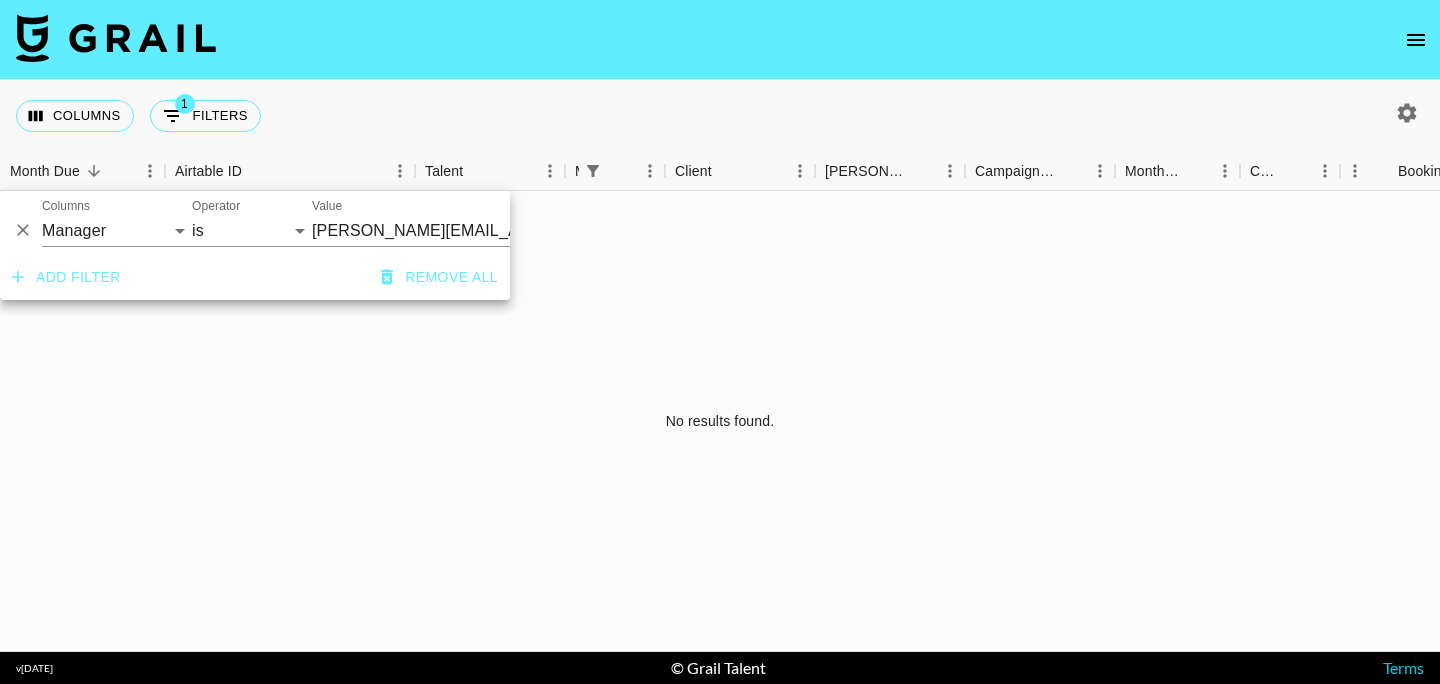 click on "Columns 1 Filters + Booking" at bounding box center (720, 116) 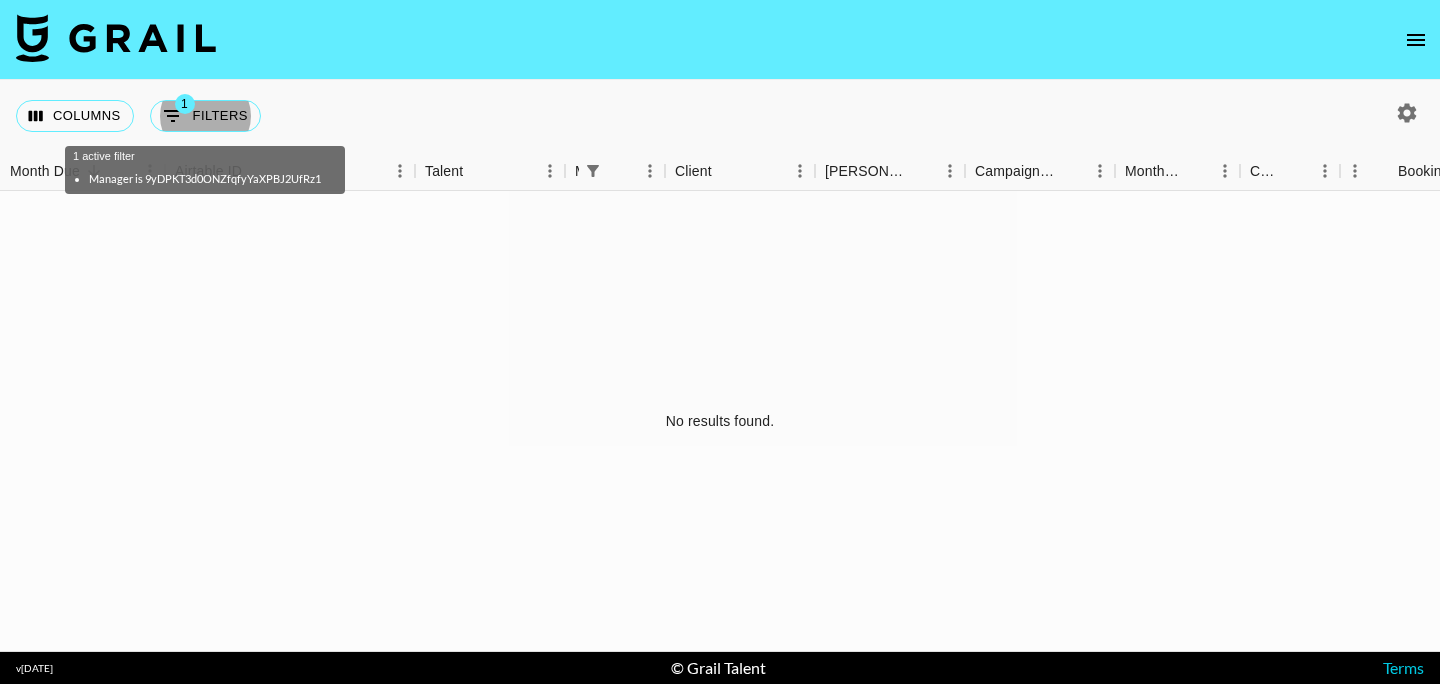 click 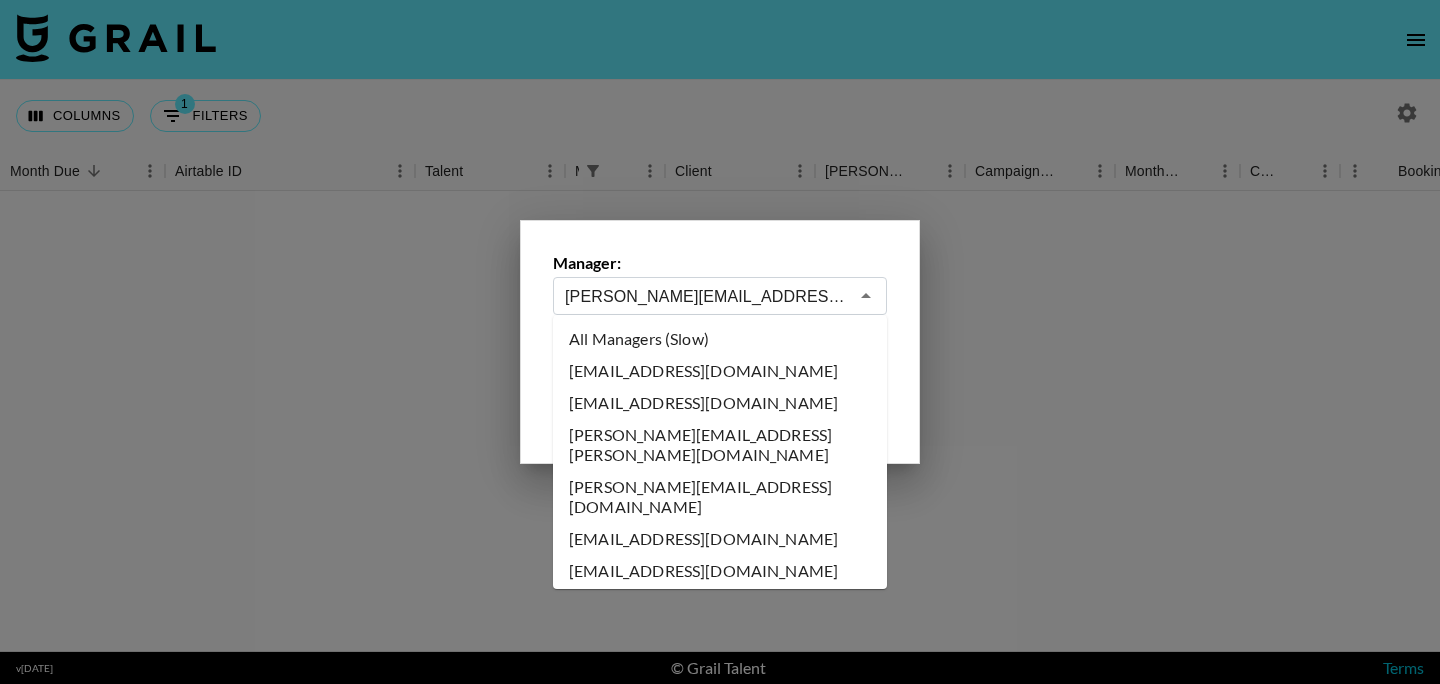 click on "arthur@grail-talent.com" at bounding box center [706, 296] 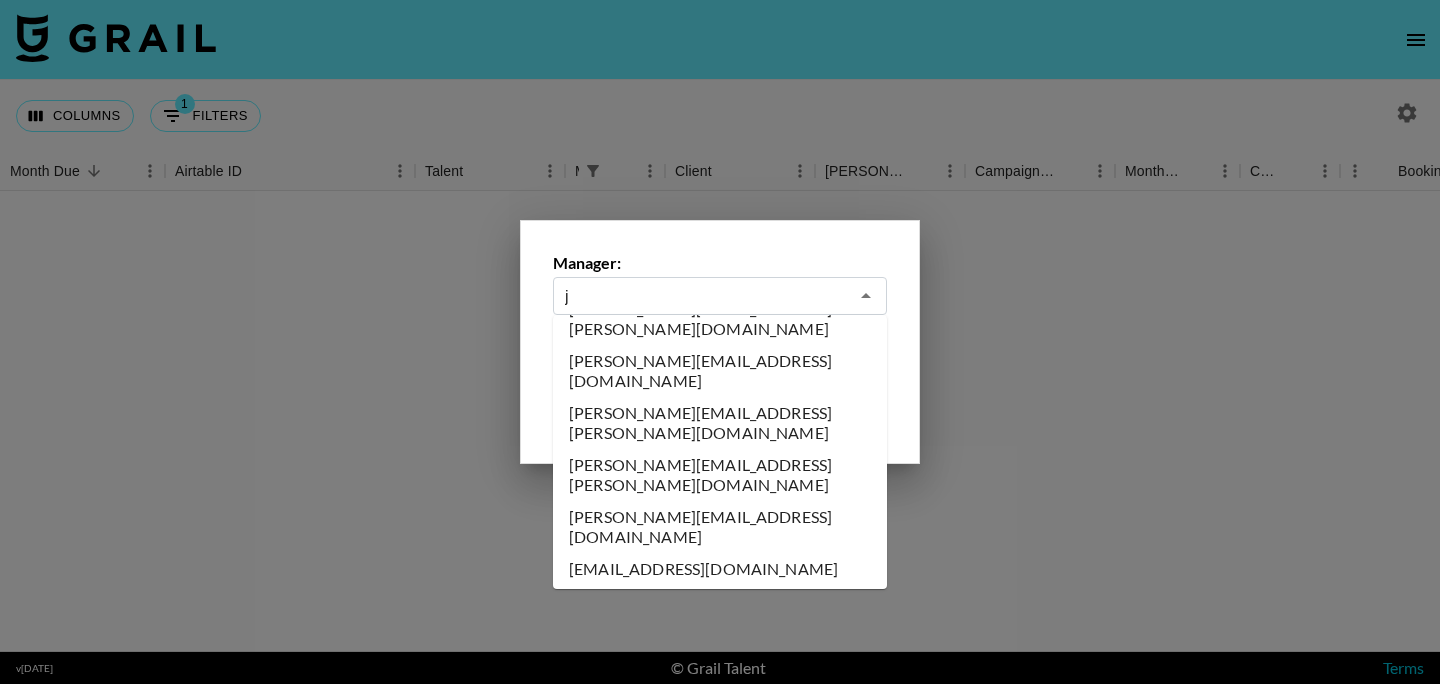 scroll, scrollTop: 0, scrollLeft: 0, axis: both 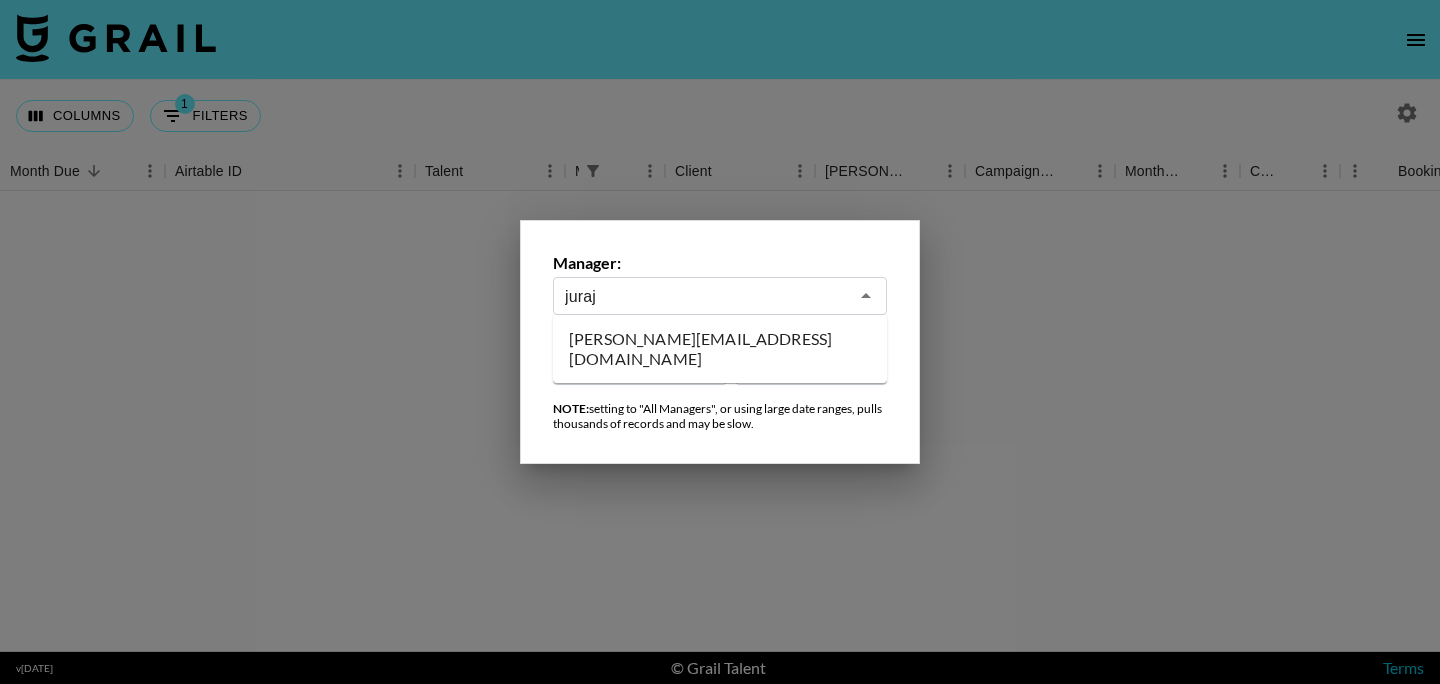 click on "[PERSON_NAME][EMAIL_ADDRESS][DOMAIN_NAME]" at bounding box center [720, 349] 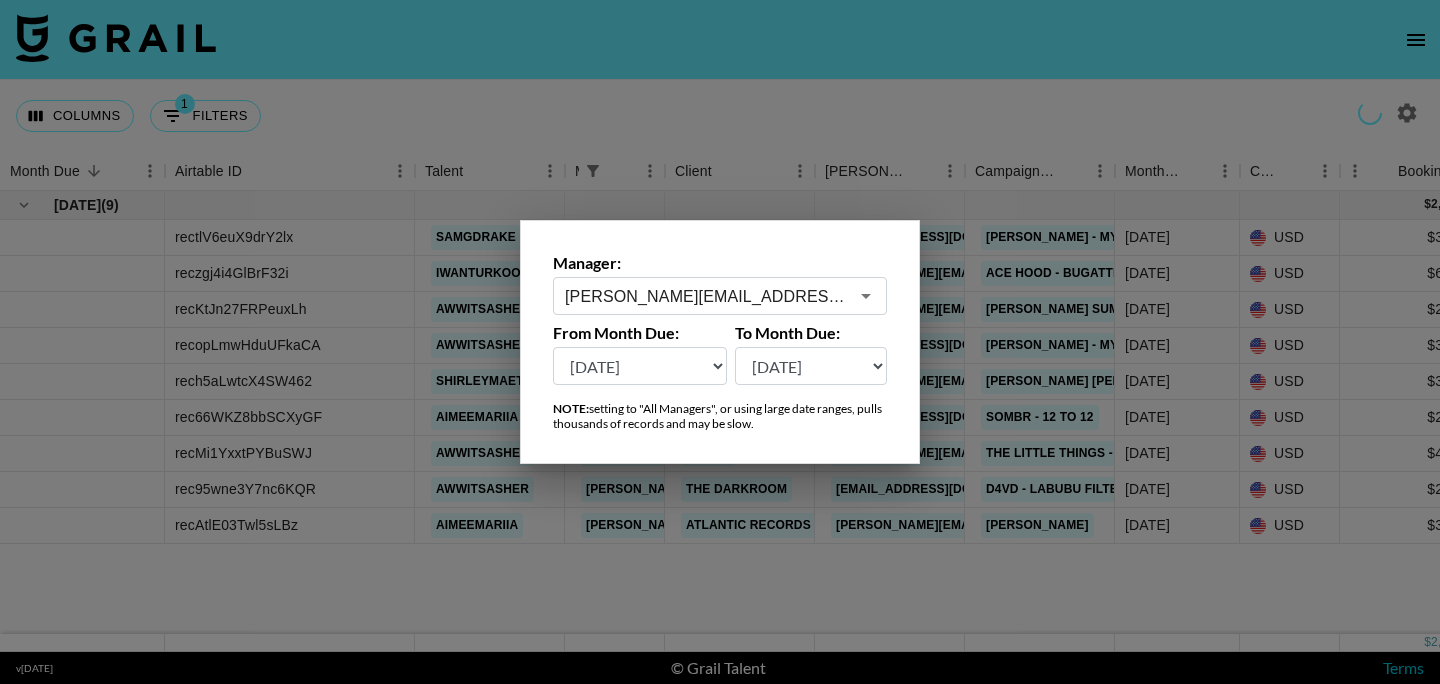 click at bounding box center [720, 342] 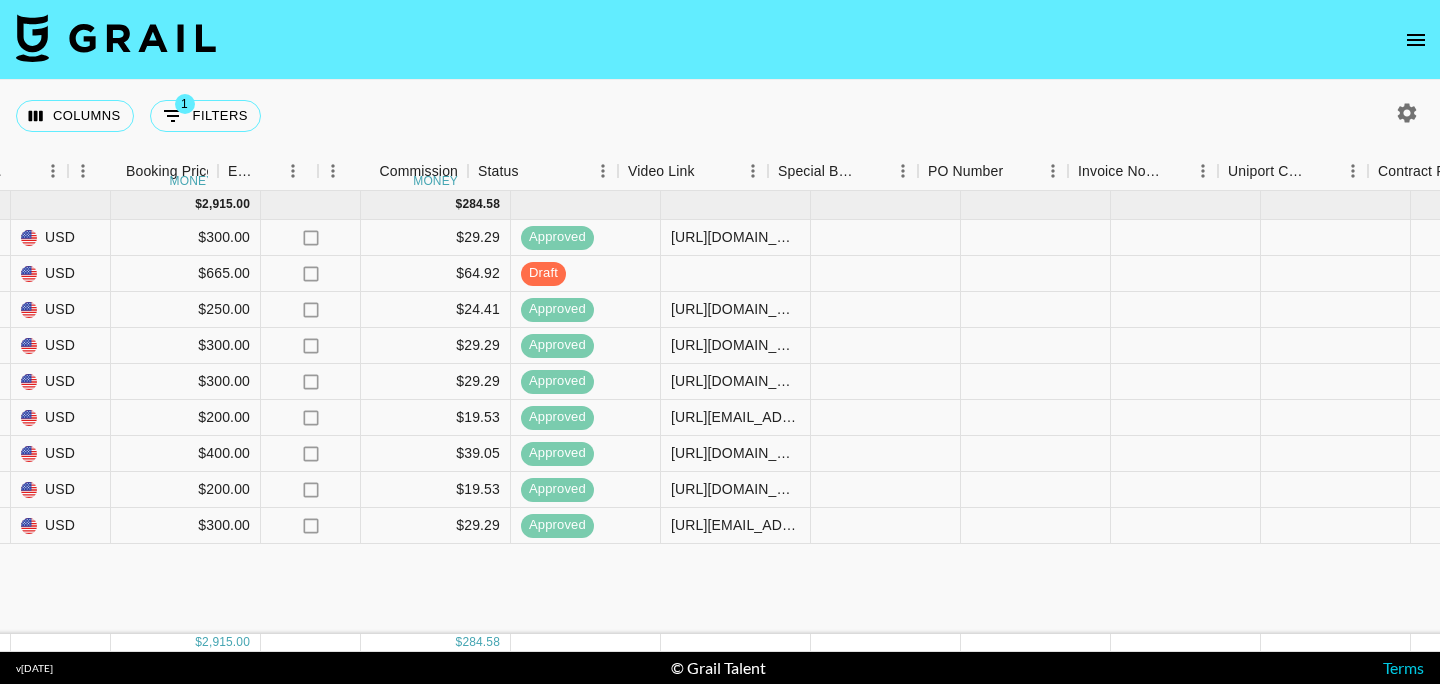 scroll, scrollTop: 0, scrollLeft: 1272, axis: horizontal 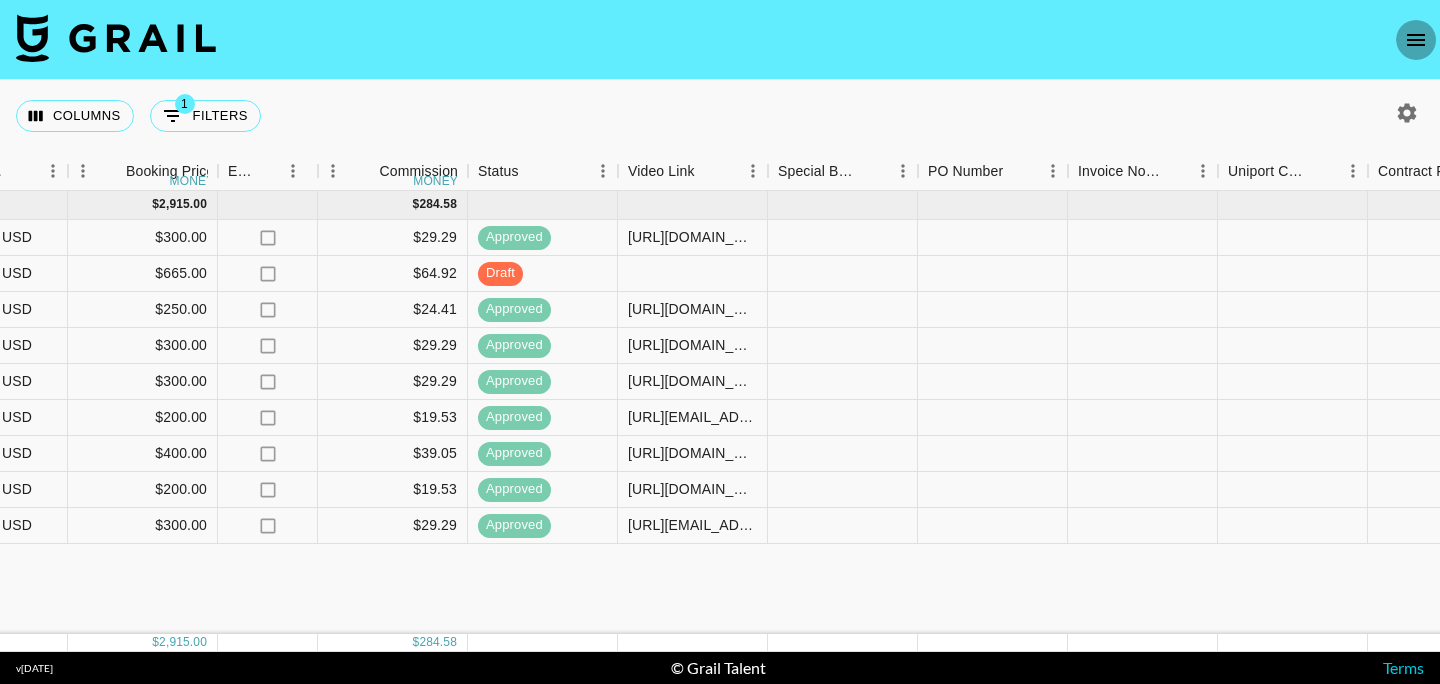 click at bounding box center [1416, 40] 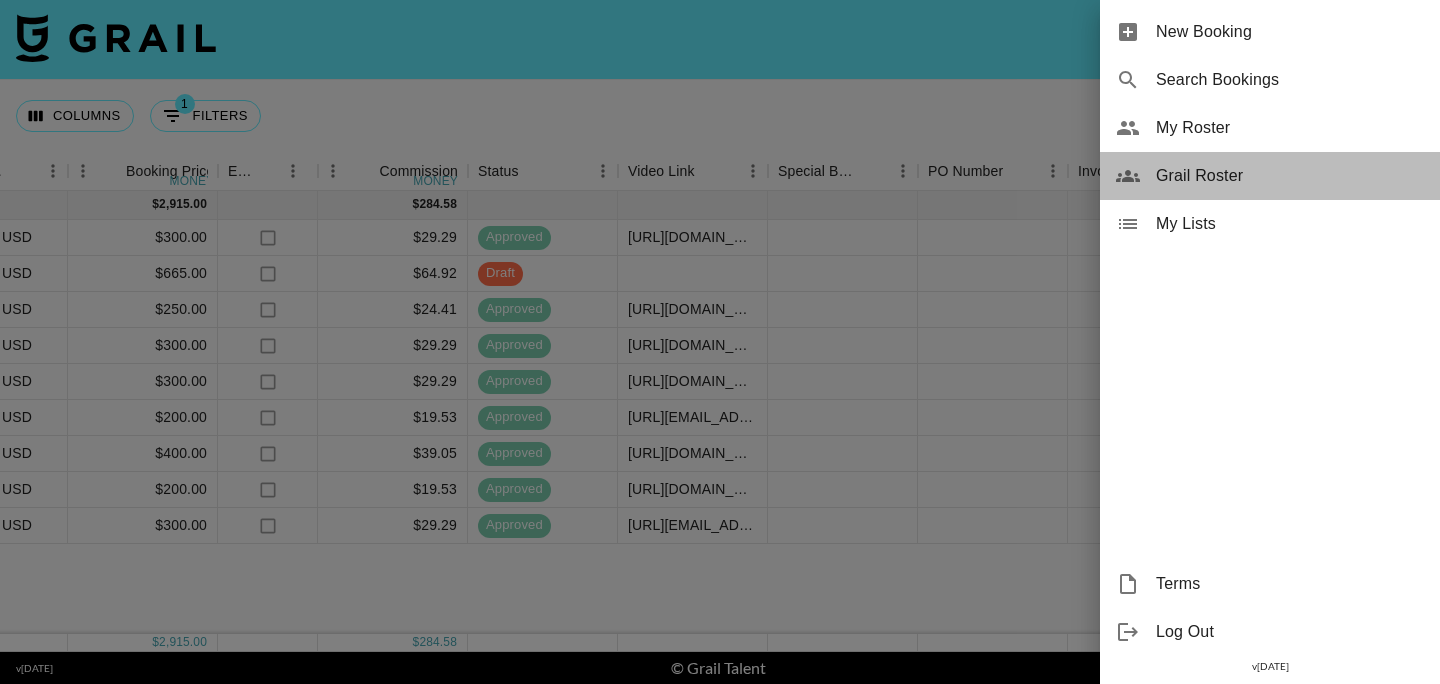 click on "Grail Roster" at bounding box center (1290, 176) 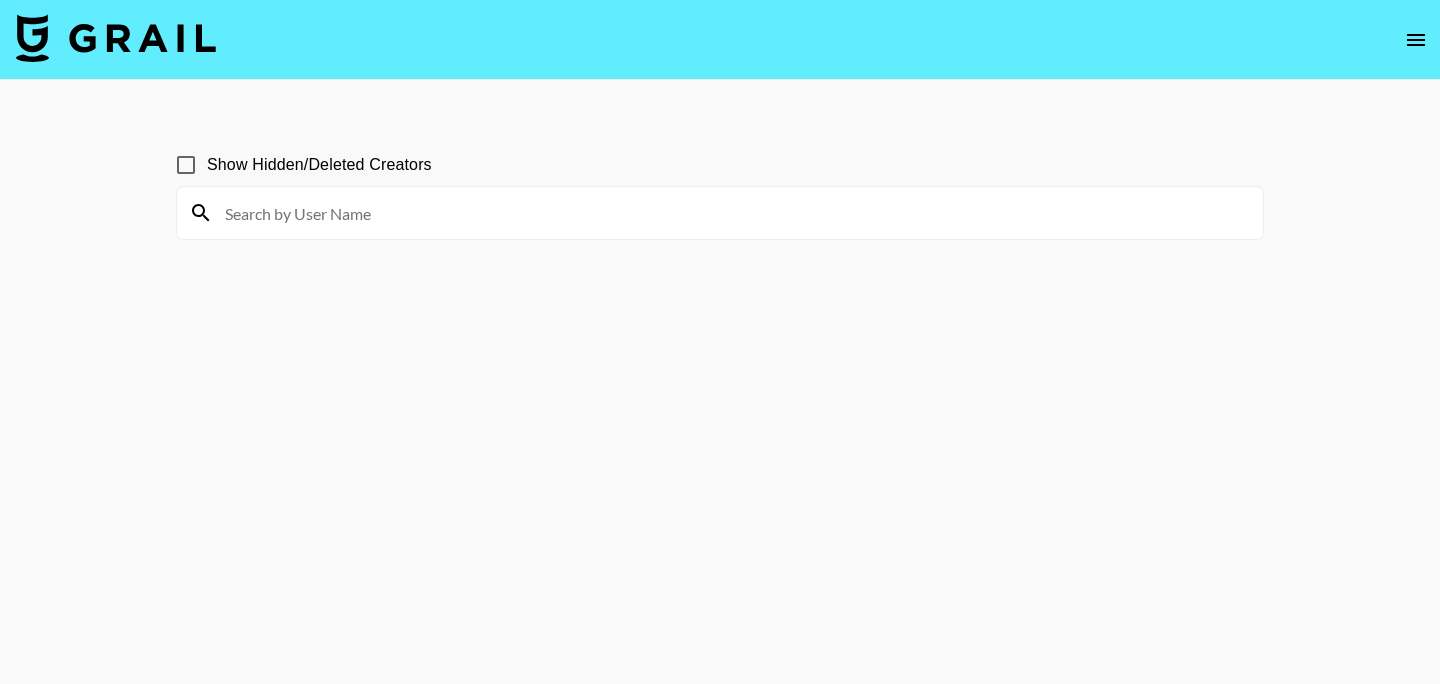 click at bounding box center (732, 213) 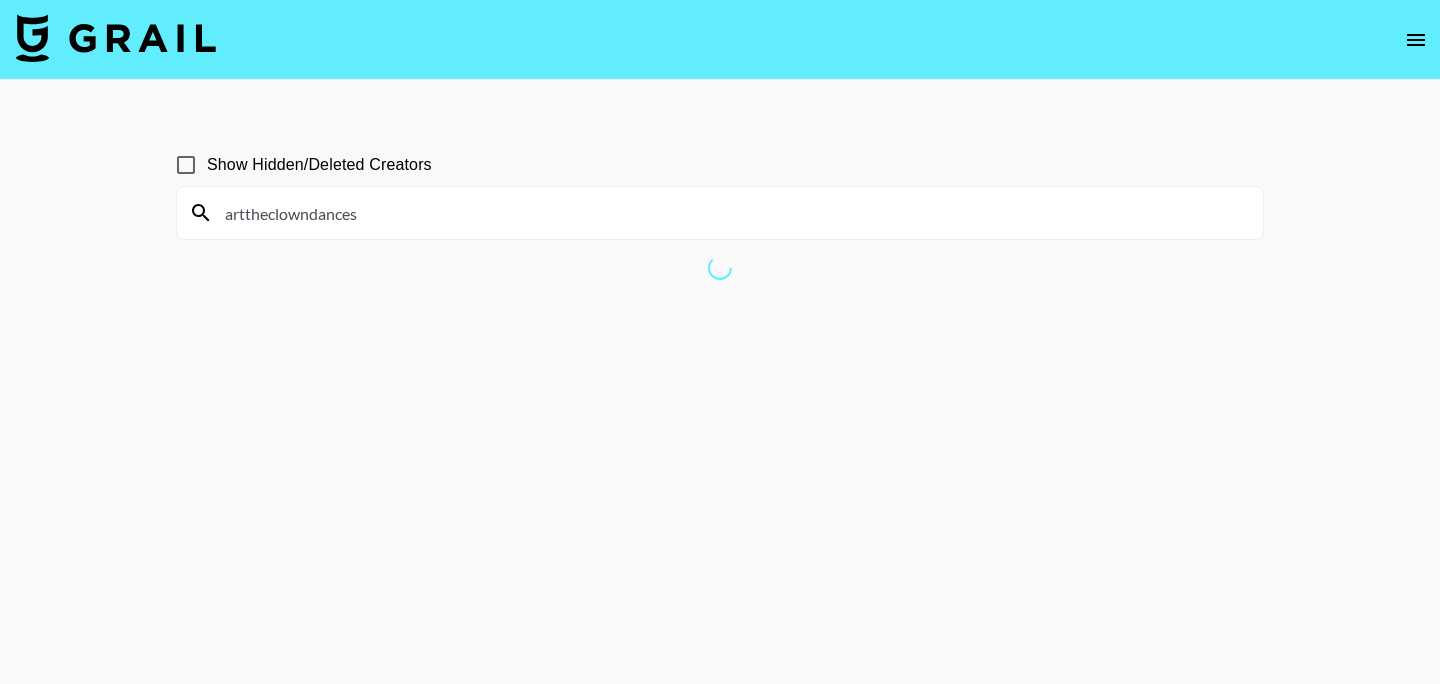 type on "arttheclowndances" 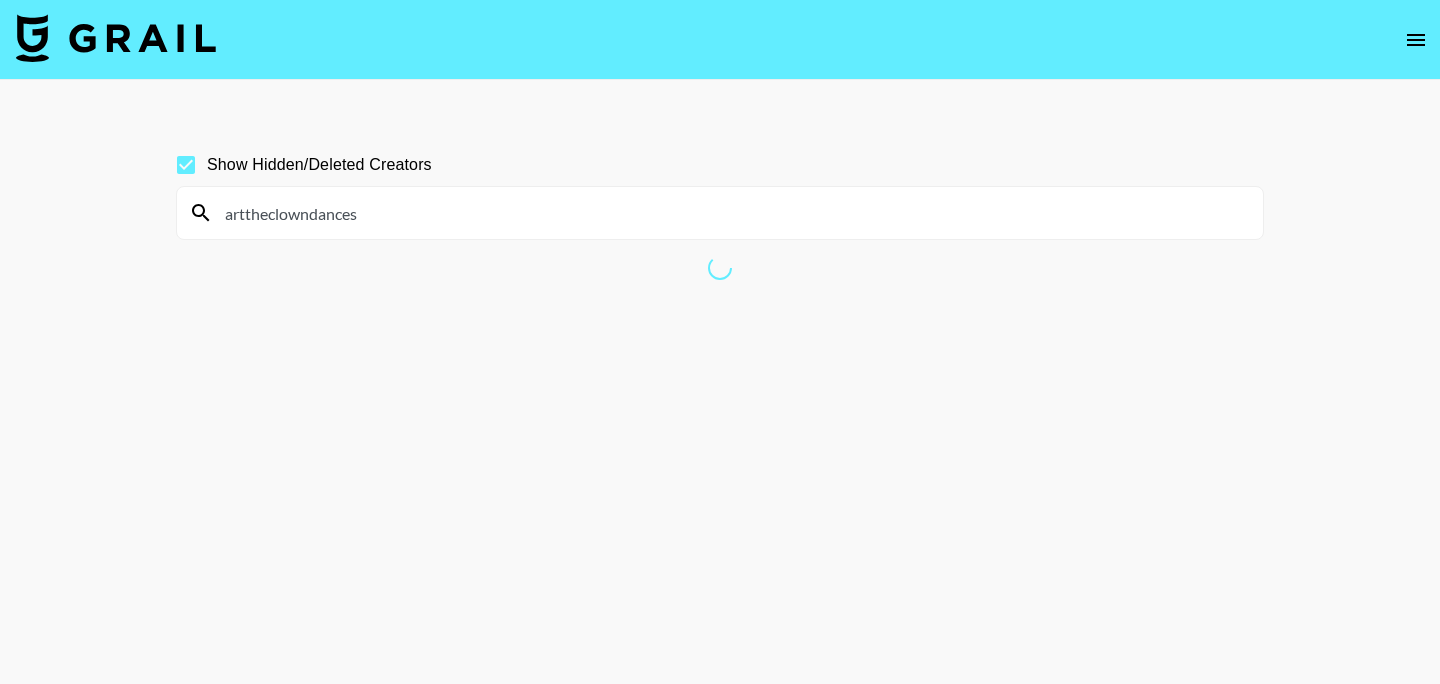 click on "arttheclowndances" at bounding box center [732, 213] 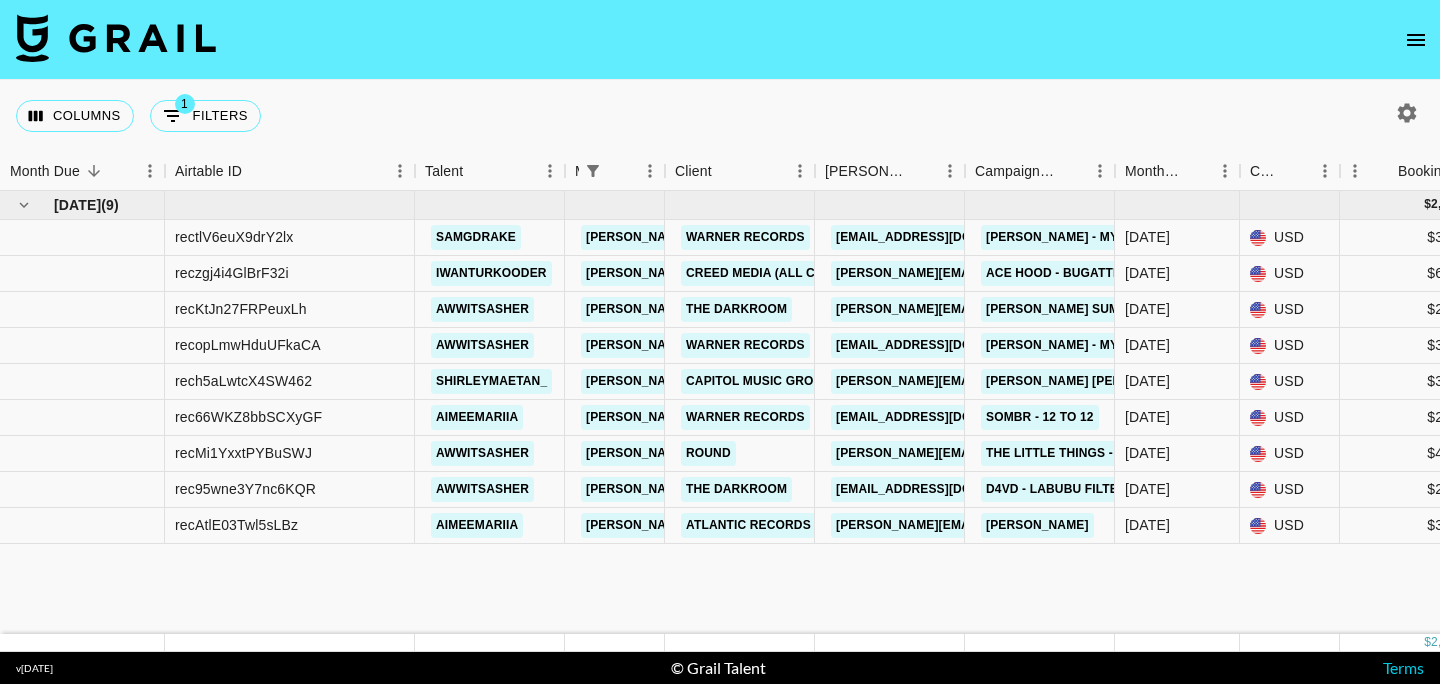 scroll, scrollTop: 0, scrollLeft: 0, axis: both 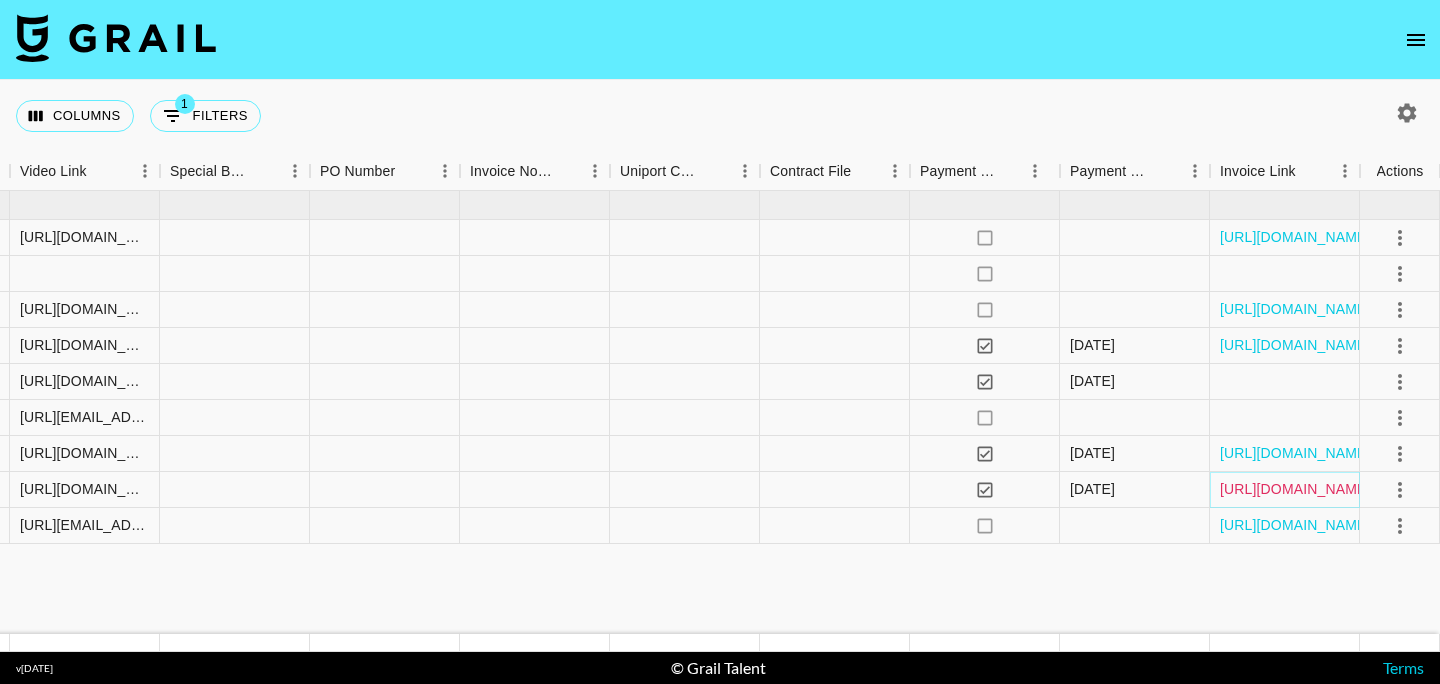 click on "[URL][DOMAIN_NAME]" at bounding box center (1295, 489) 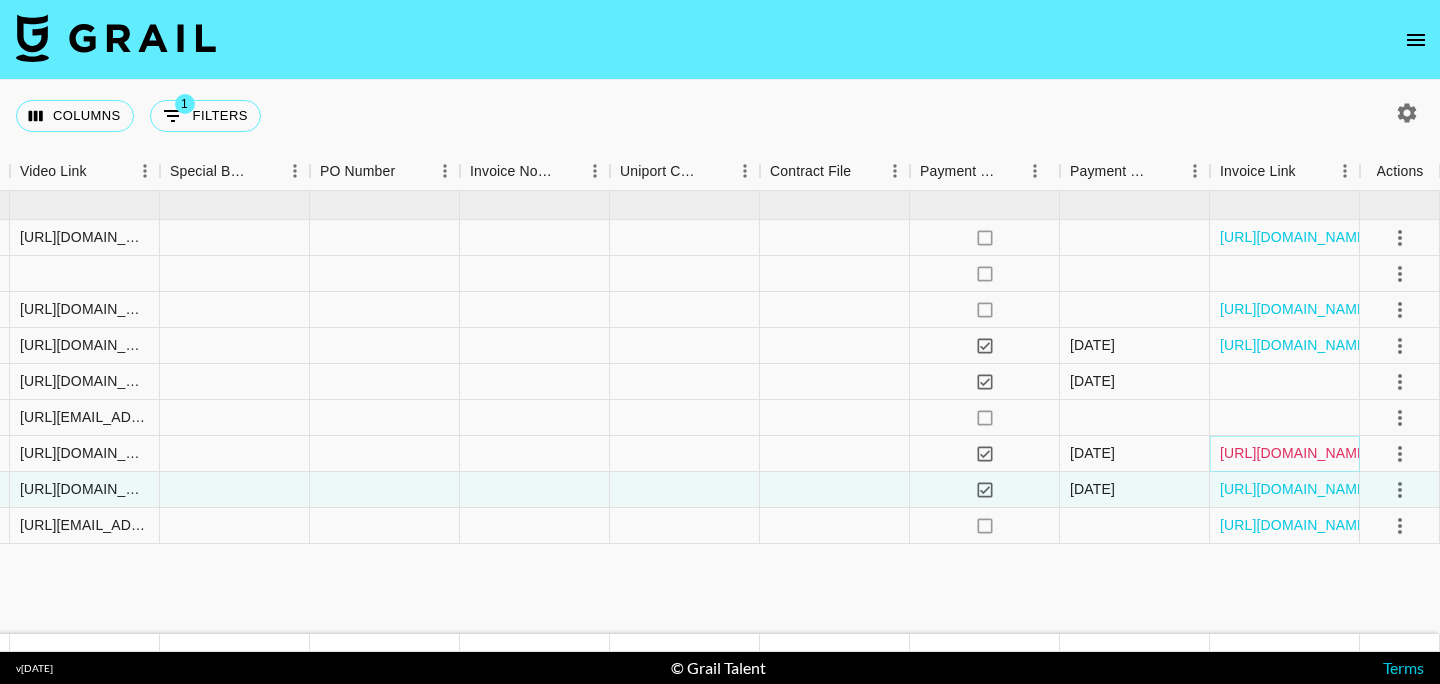 click on "[URL][DOMAIN_NAME]" at bounding box center (1295, 453) 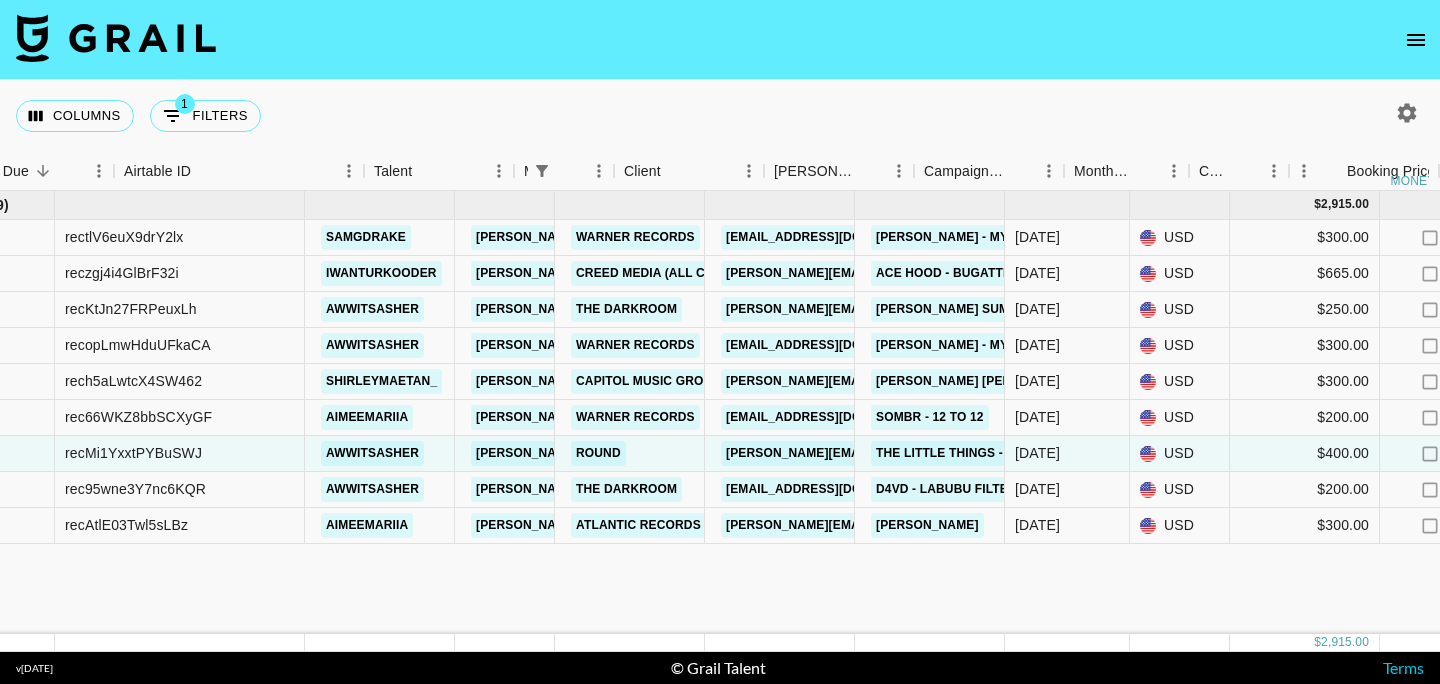 scroll, scrollTop: 0, scrollLeft: 40, axis: horizontal 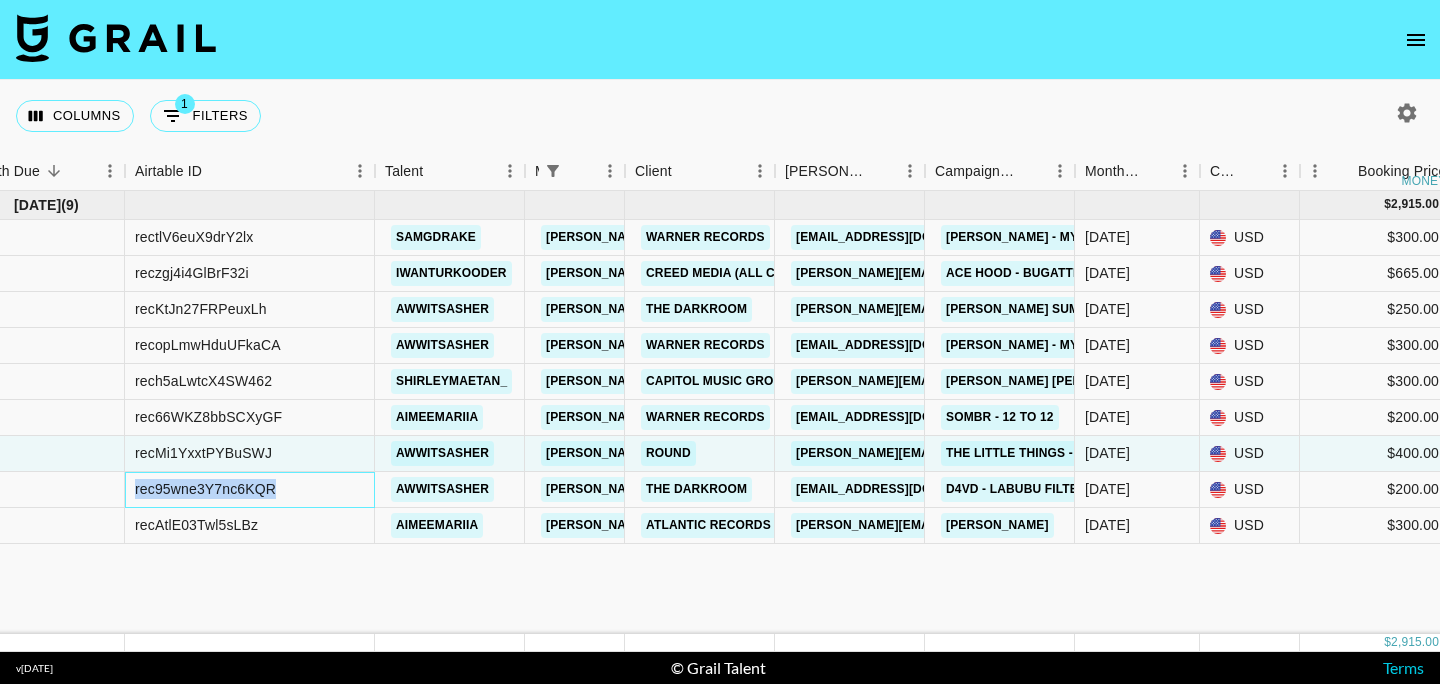 drag, startPoint x: 289, startPoint y: 491, endPoint x: 128, endPoint y: 487, distance: 161.04968 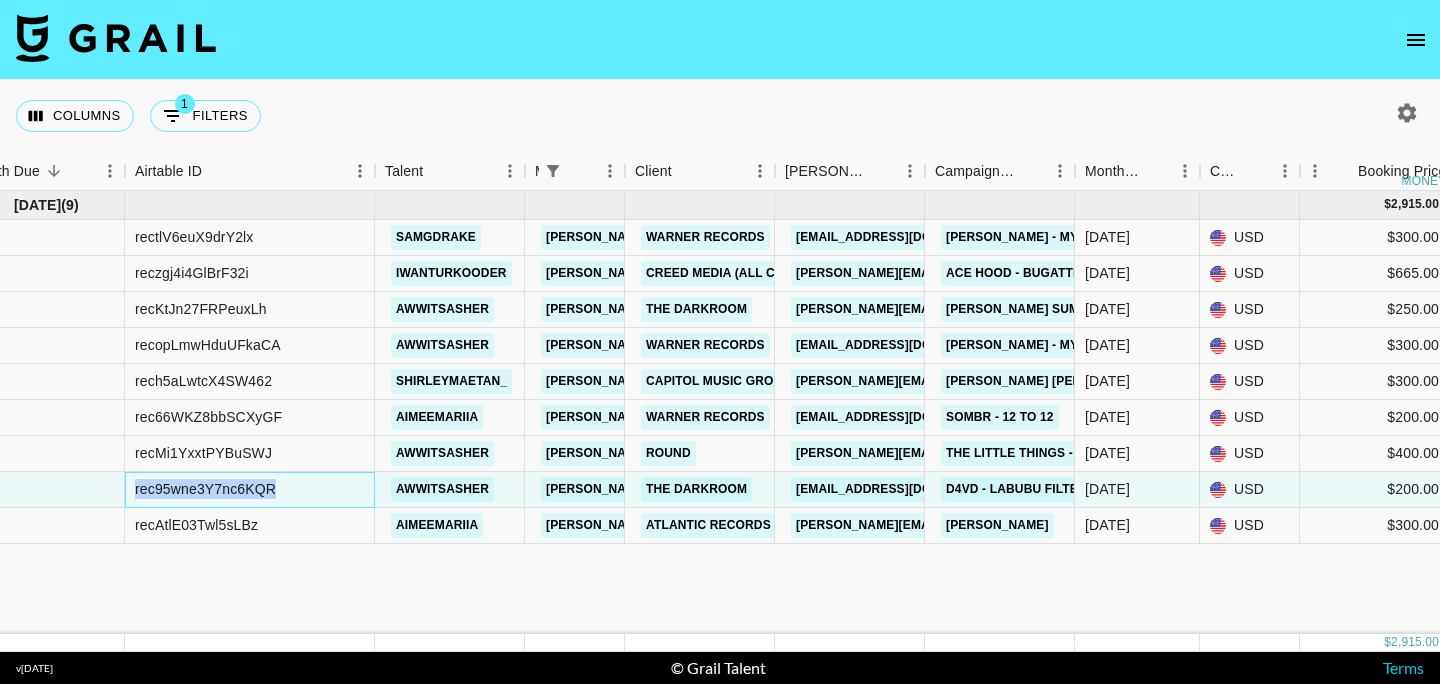 copy on "rec95wne3Y7nc6KQR" 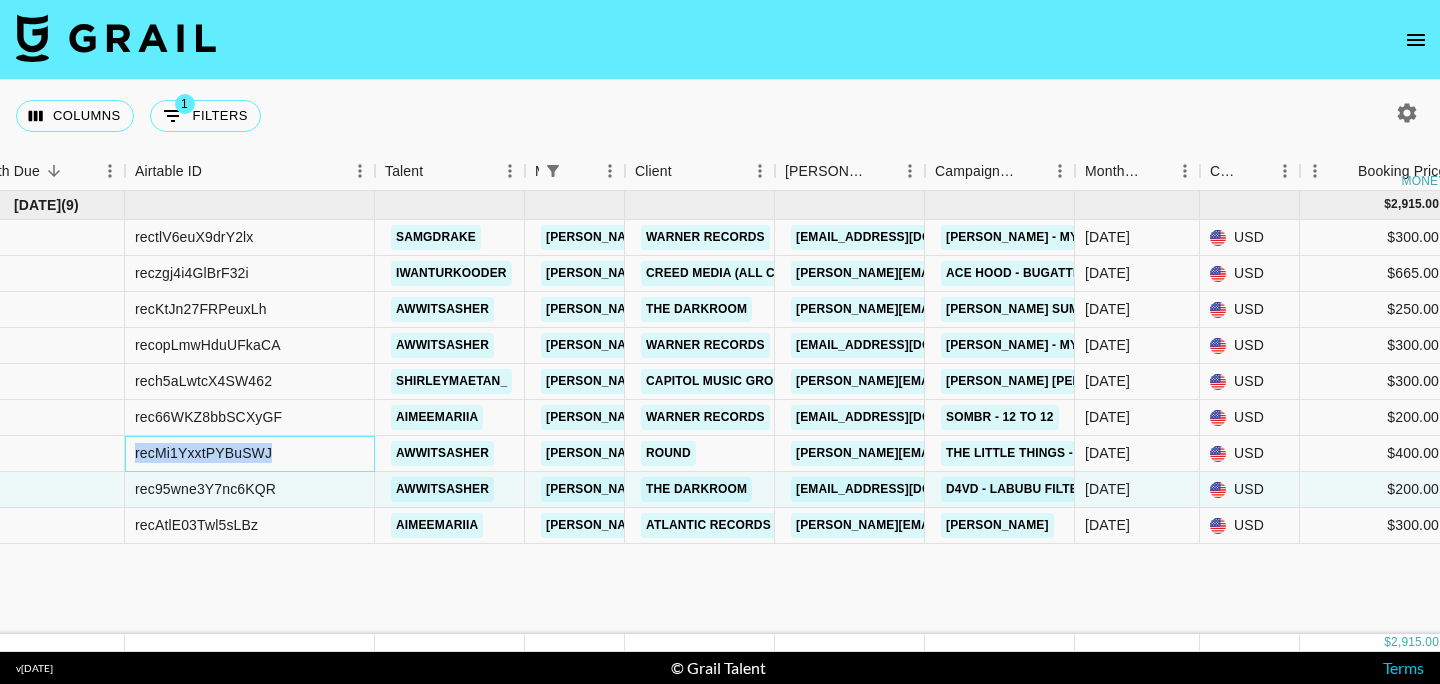 drag, startPoint x: 303, startPoint y: 454, endPoint x: 132, endPoint y: 452, distance: 171.01169 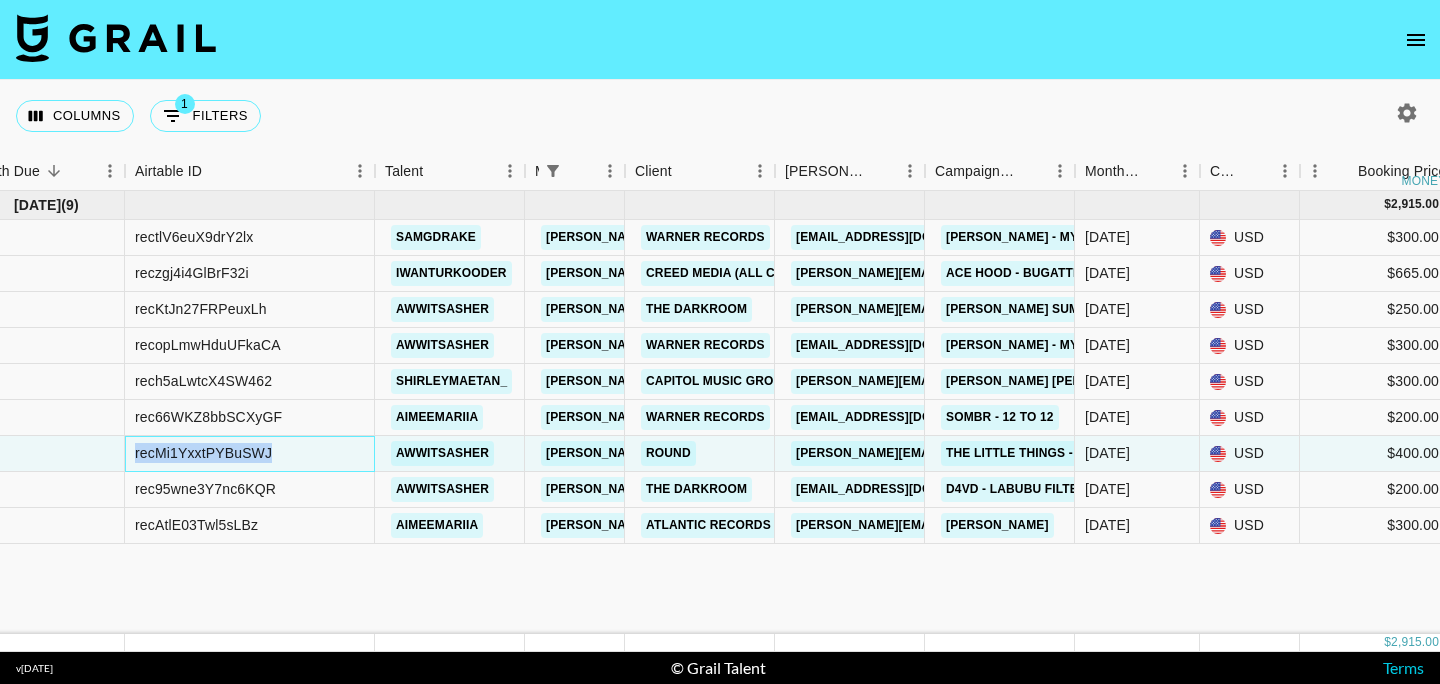 copy on "recMi1YxxtPYBuSWJ" 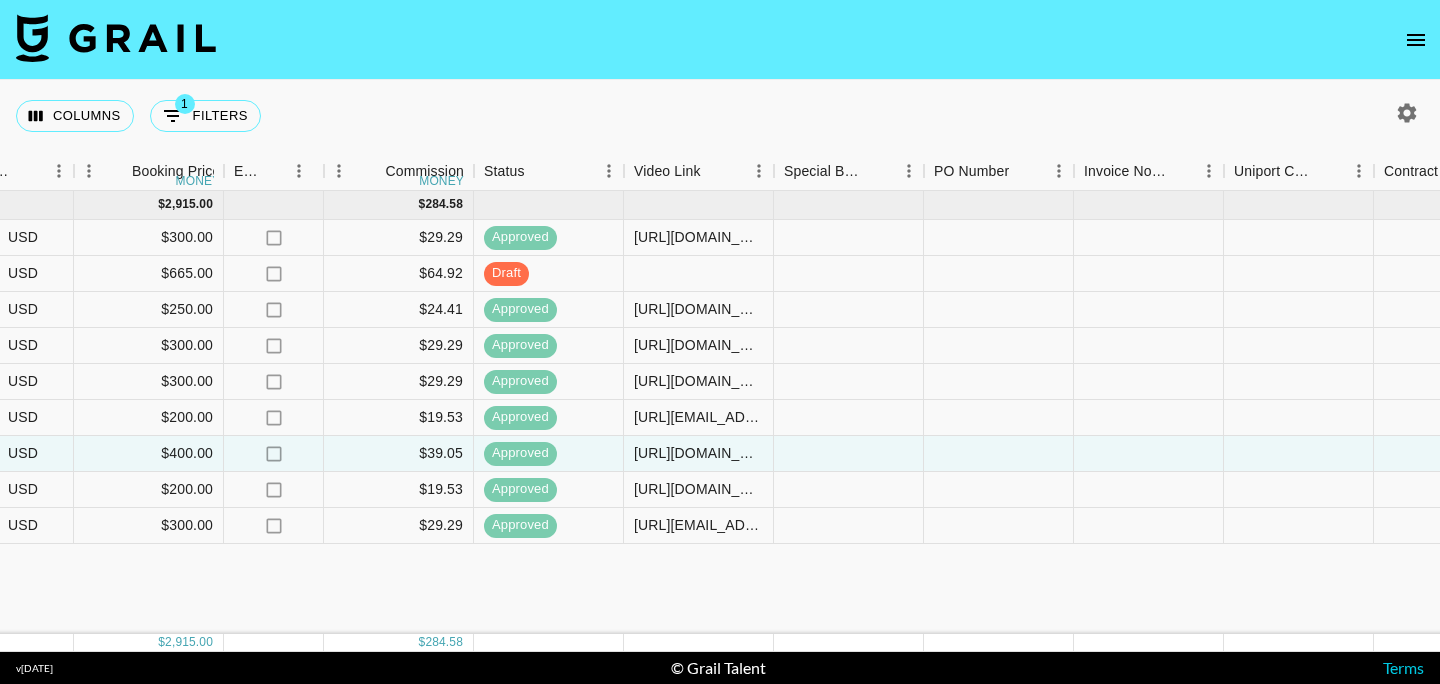 scroll, scrollTop: 0, scrollLeft: 1880, axis: horizontal 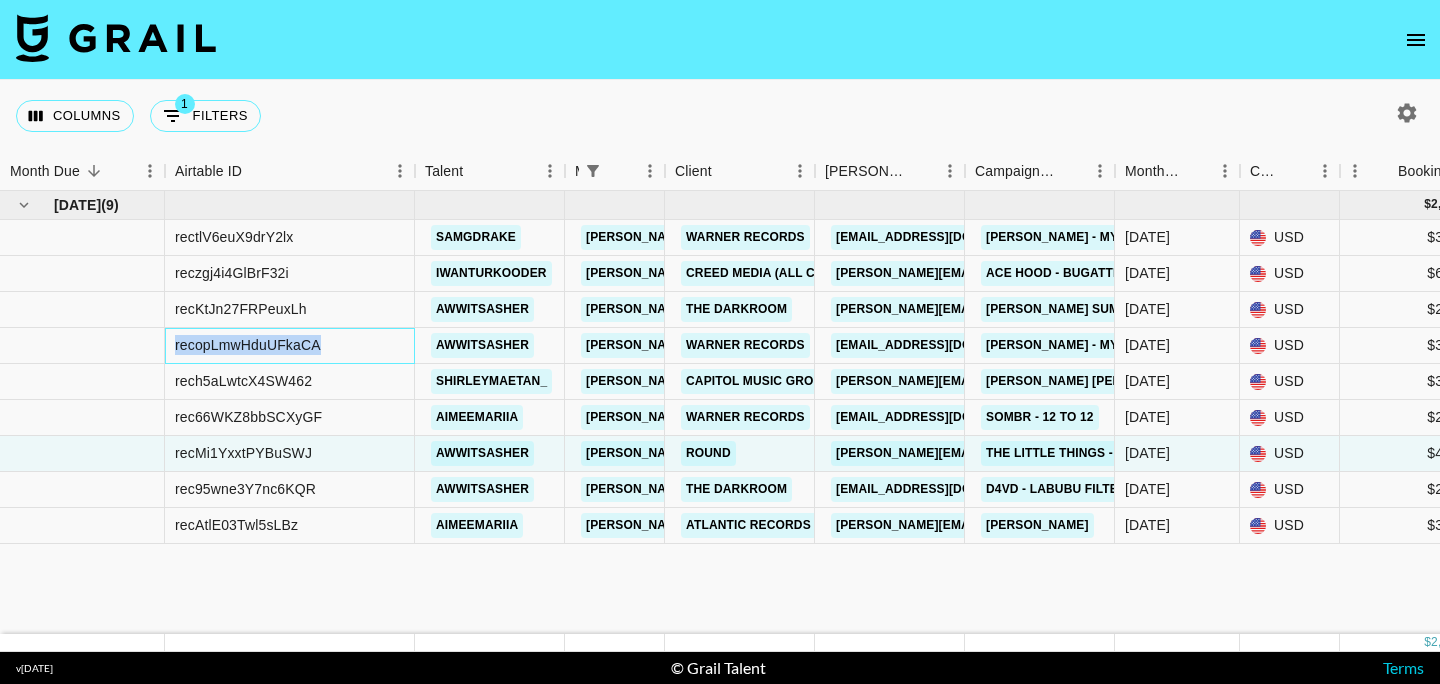 drag, startPoint x: 338, startPoint y: 347, endPoint x: 172, endPoint y: 347, distance: 166 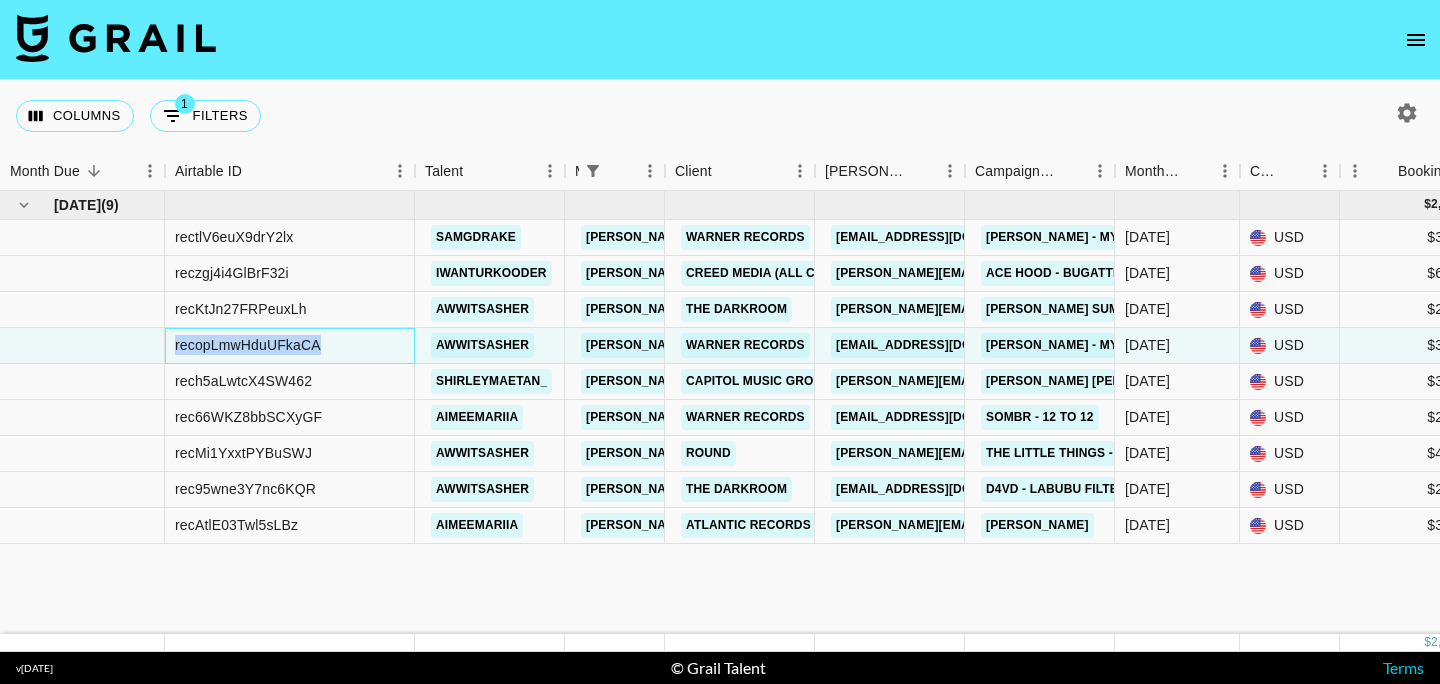 copy on "recopLmwHduUFkaCA" 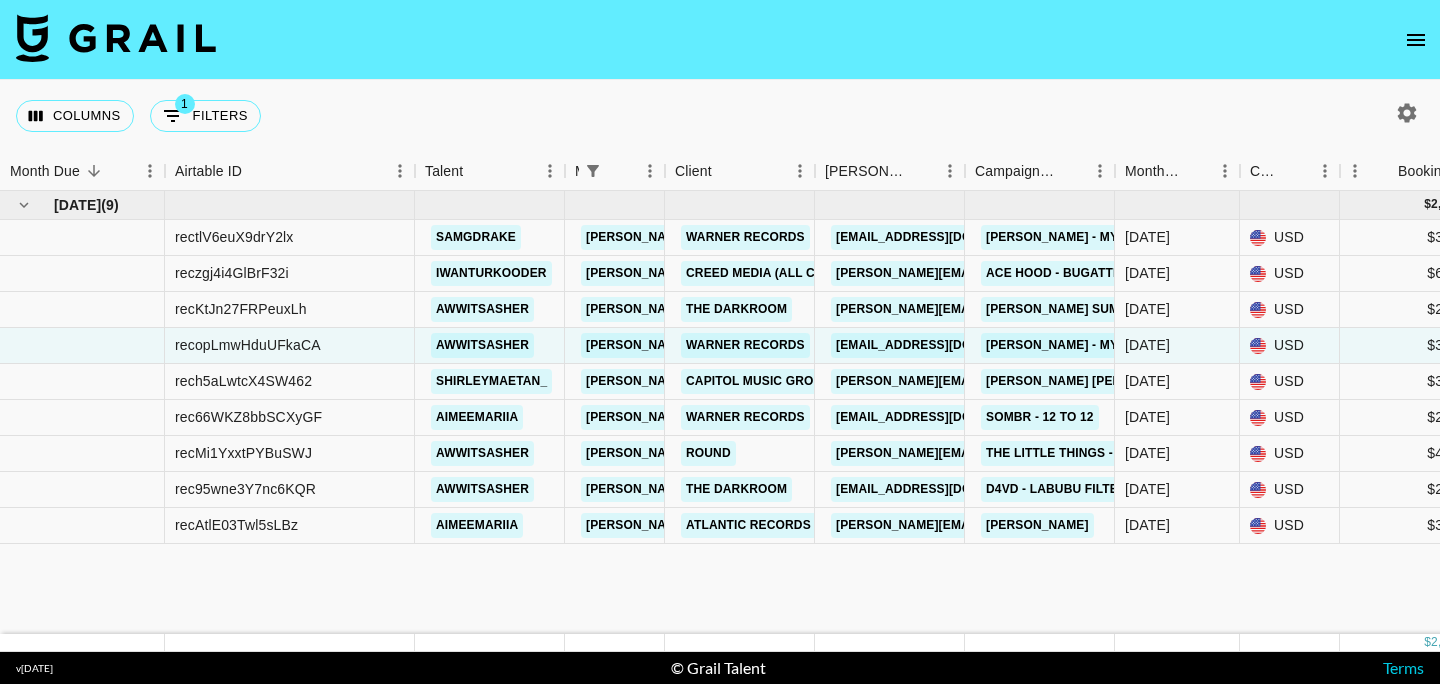 click on "Jul '25  ( 9 ) $ 2,915.00 $ 284.58 rectlV6euX9drY2lx samgdrake juraj.cupani@grail-talent.com Warner Records jun.park@warnerrecords.com Benson Boone - Mystical Magical Jul '25  USD $300.00 no $29.29 approved https://www.tiktok.com/@samgdrake/video/7526298326459829559?_t=ZN-8xyWwCOpE86&_r=1 no https://in.xero.com/yZ73NKkHLaACiFYU4DGK2DGv25fWCH3E8v2MDeEr reczgj4i4GlBrF32i iwanturkooder juraj.cupani@grail-talent.com Creed Media (All Campaigns) martina@creedmedia.com Ace Hood - Bugatti Jul '25  USD $665.00 no $64.92 draft no recKtJn27FRPeuxLh awwitsasher juraj.cupani@grail-talent.com The Darkroom paige@thedarkroomco.com john summit & Haylasings - Where Are You Jul '25  USD $250.00 no $24.41 approved https://www.tiktok.com/@awwitsasher/video/7526302696941423885?_t=ZN-8xyY14rAKOs&_r=1 no https://in.xero.com/JhnEUCscz1n9l89bmRLDBUIjJxDuNTStODzXJGgp recopLmwHduUFkaCA awwitsasher juraj.cupani@grail-talent.com Warner Records jun.park@warnerrecords.com Benson Boone - Mystical Magical Jul '25  USD $300.00 no $29.29 yes no" at bounding box center [1660, 412] 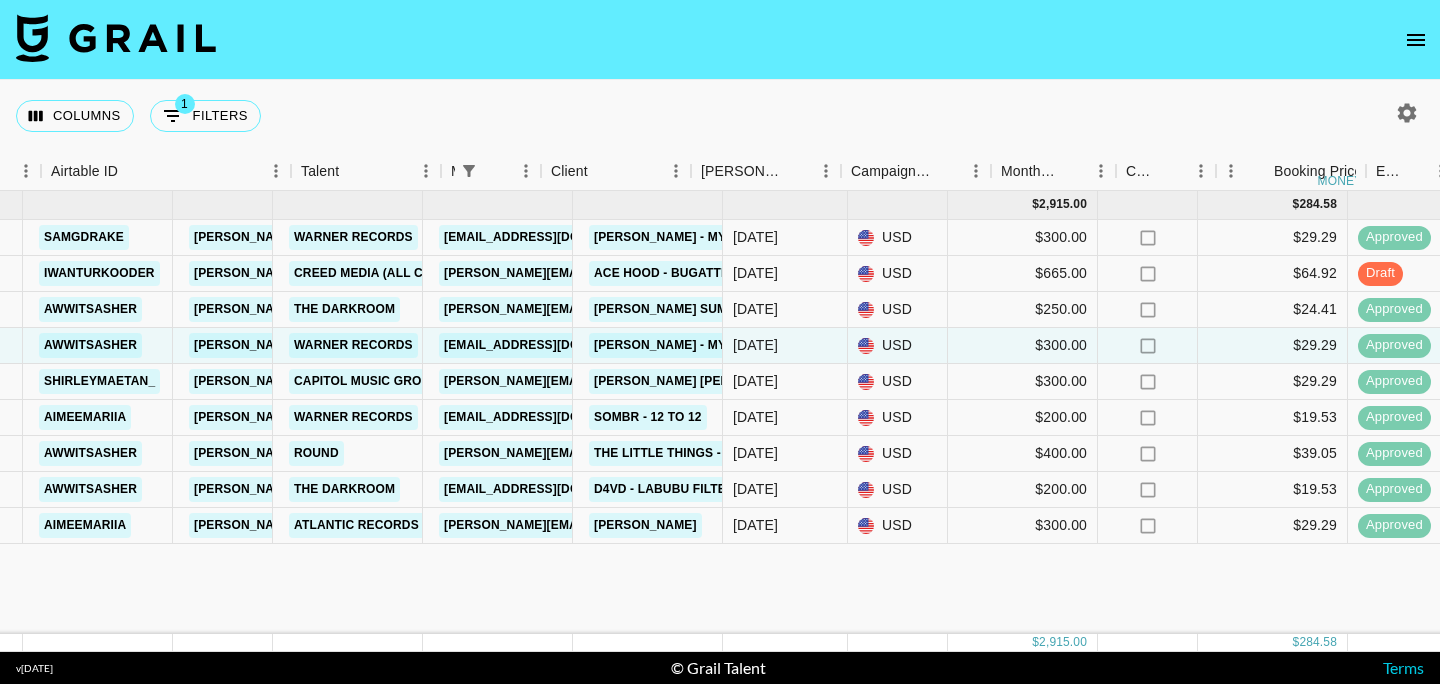 scroll, scrollTop: 0, scrollLeft: 0, axis: both 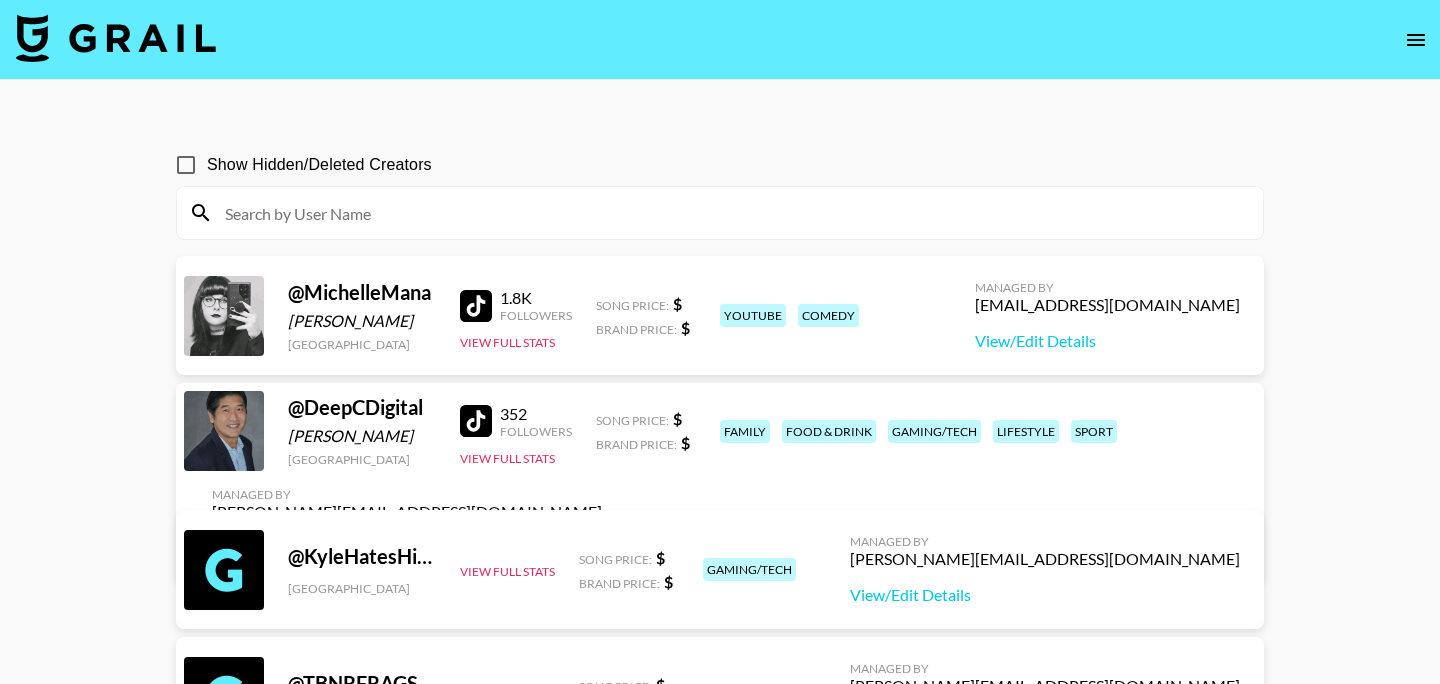 click at bounding box center (732, 213) 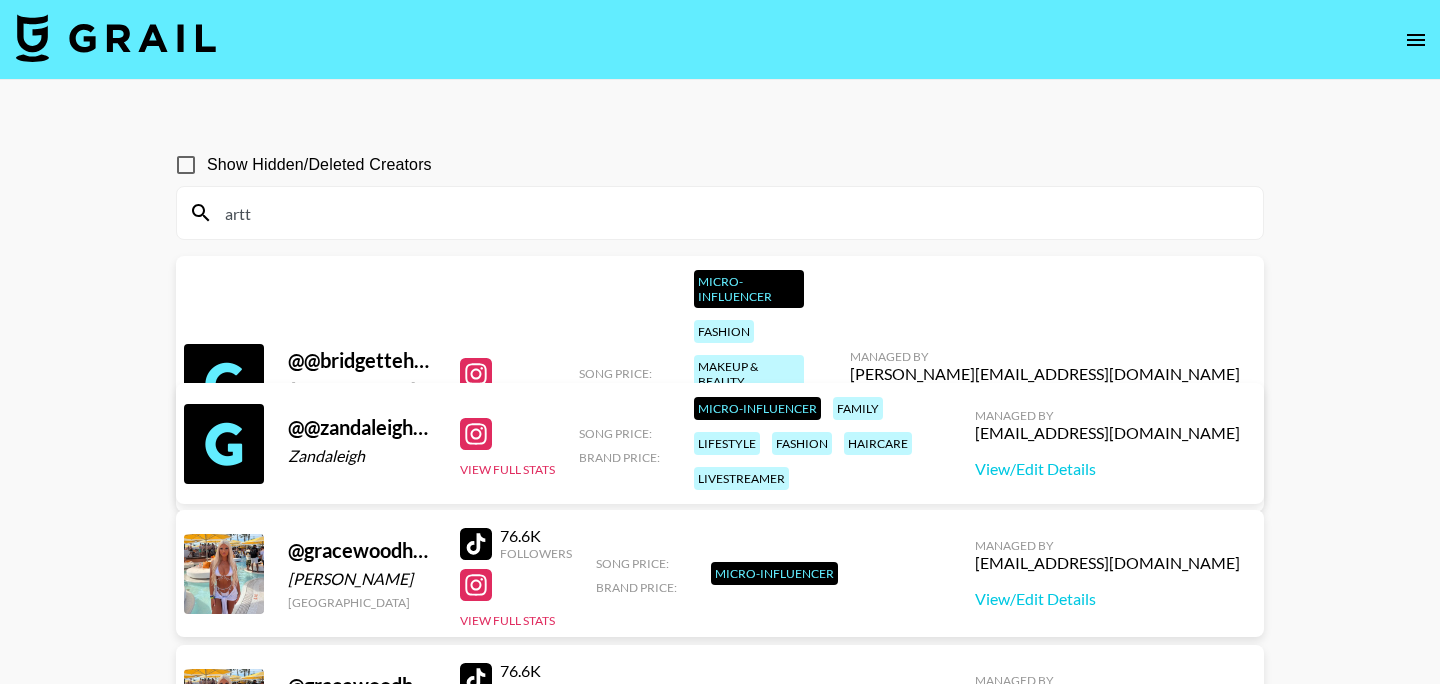 type on "artt" 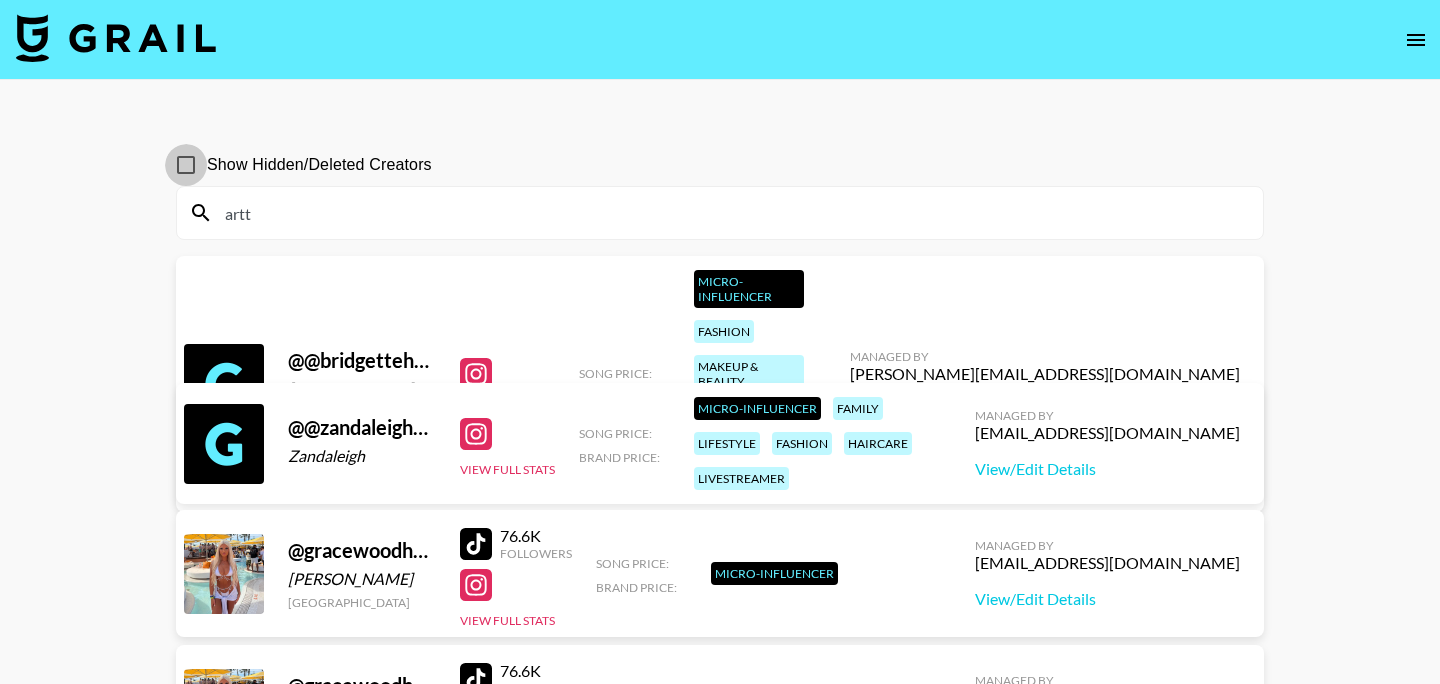 click on "Show Hidden/Deleted Creators" at bounding box center [186, 165] 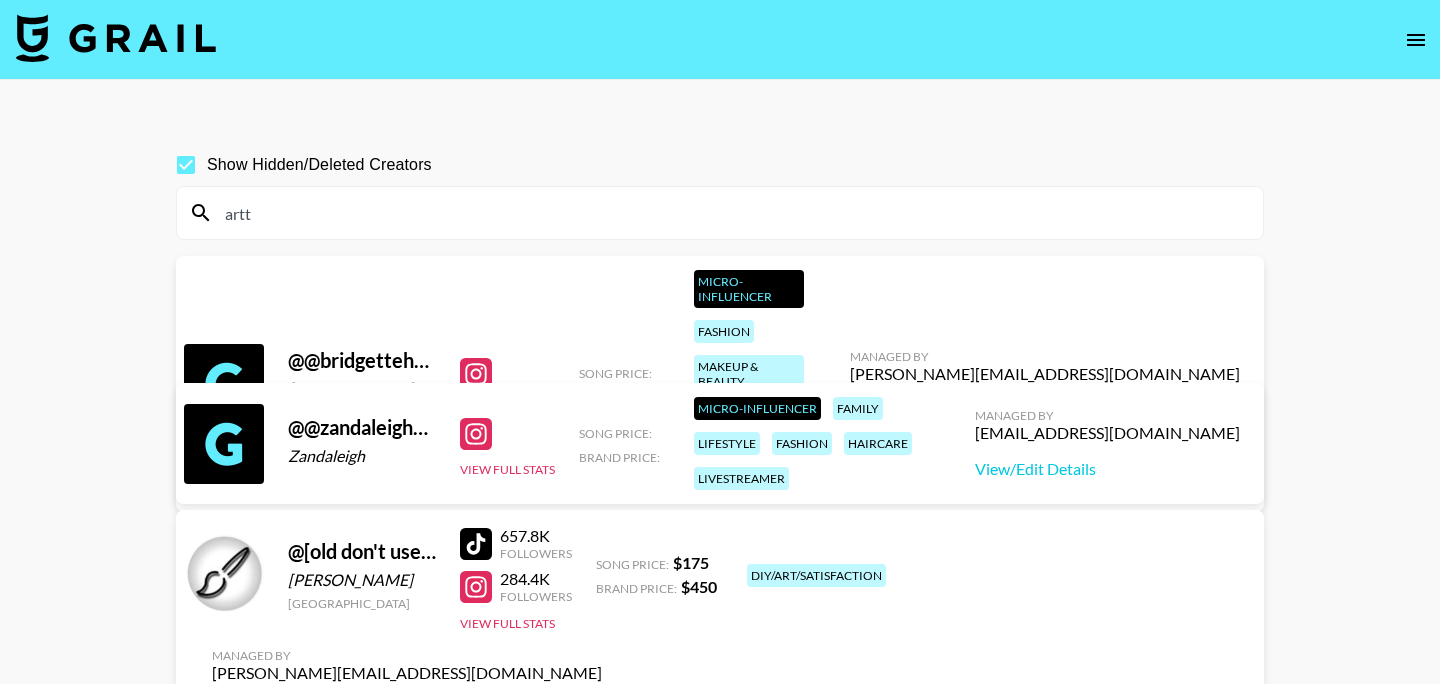 click on "artt" at bounding box center (732, 213) 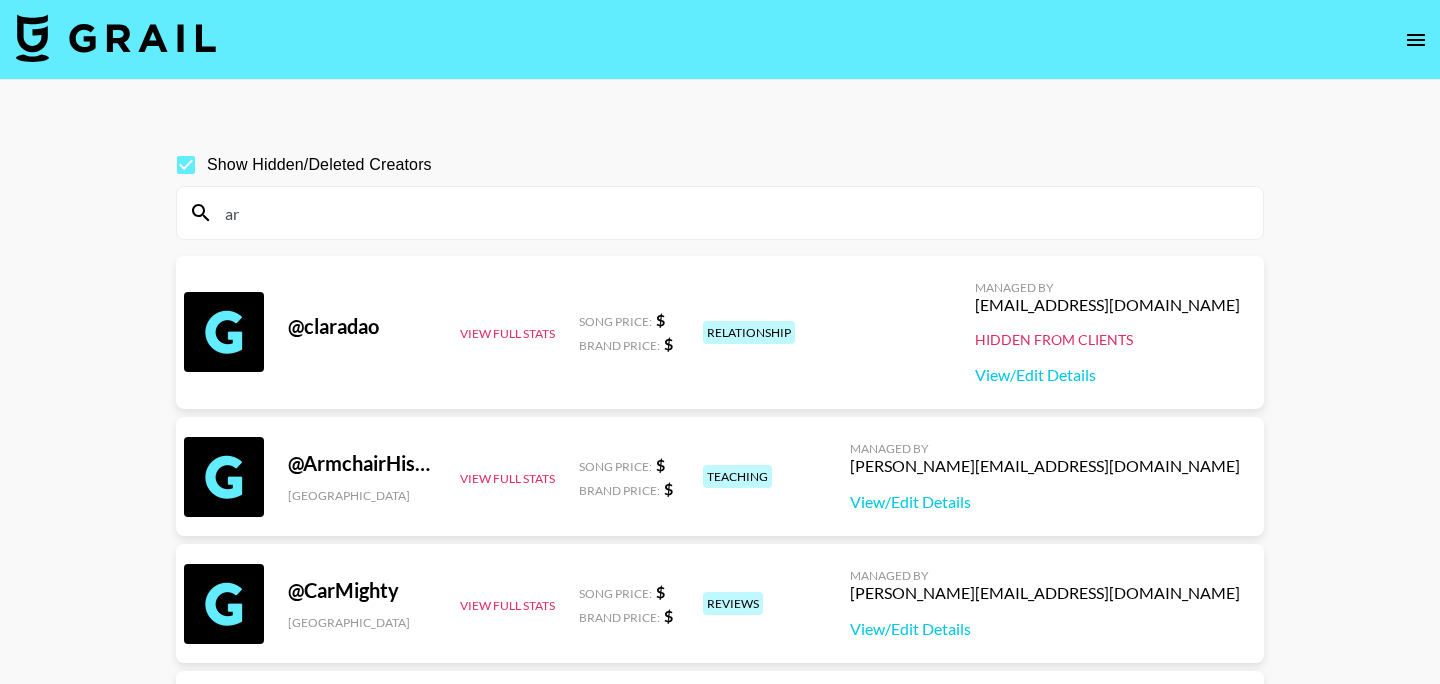 type on "a" 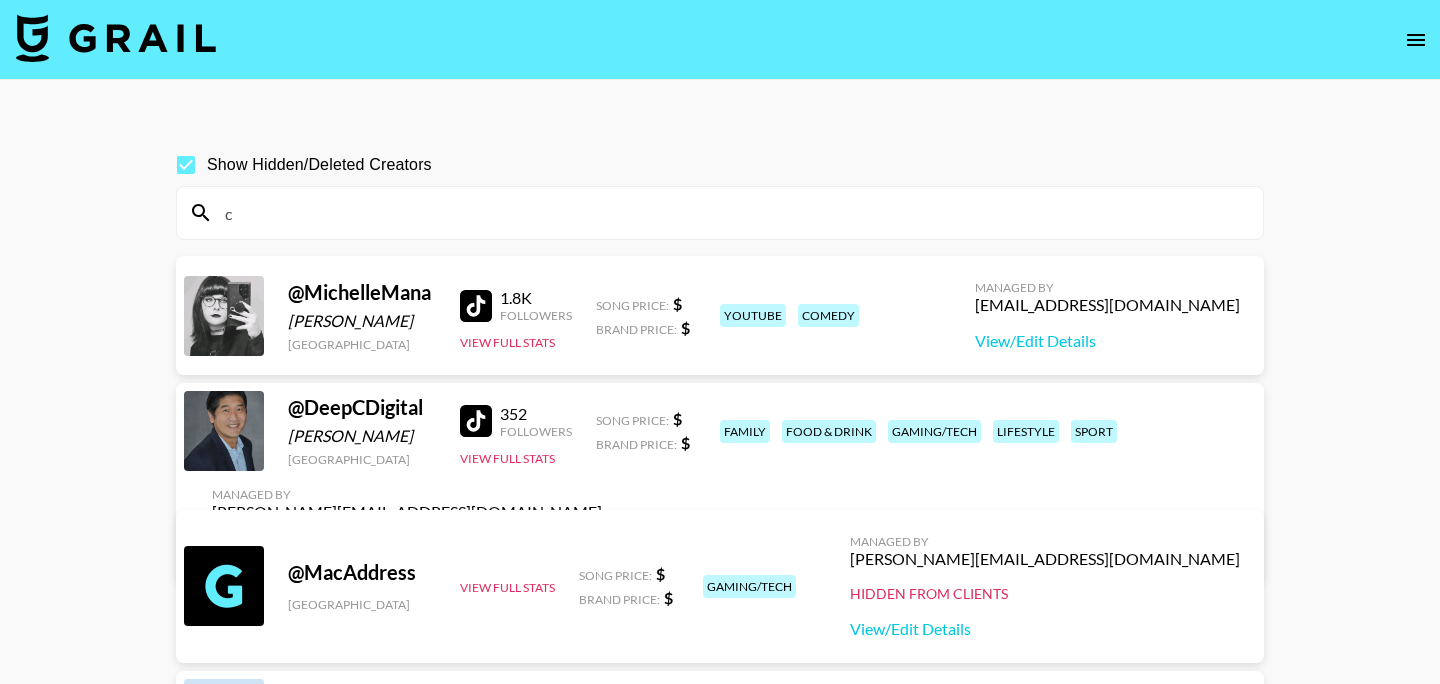 paste on "artclowntiktok@gmail.com" 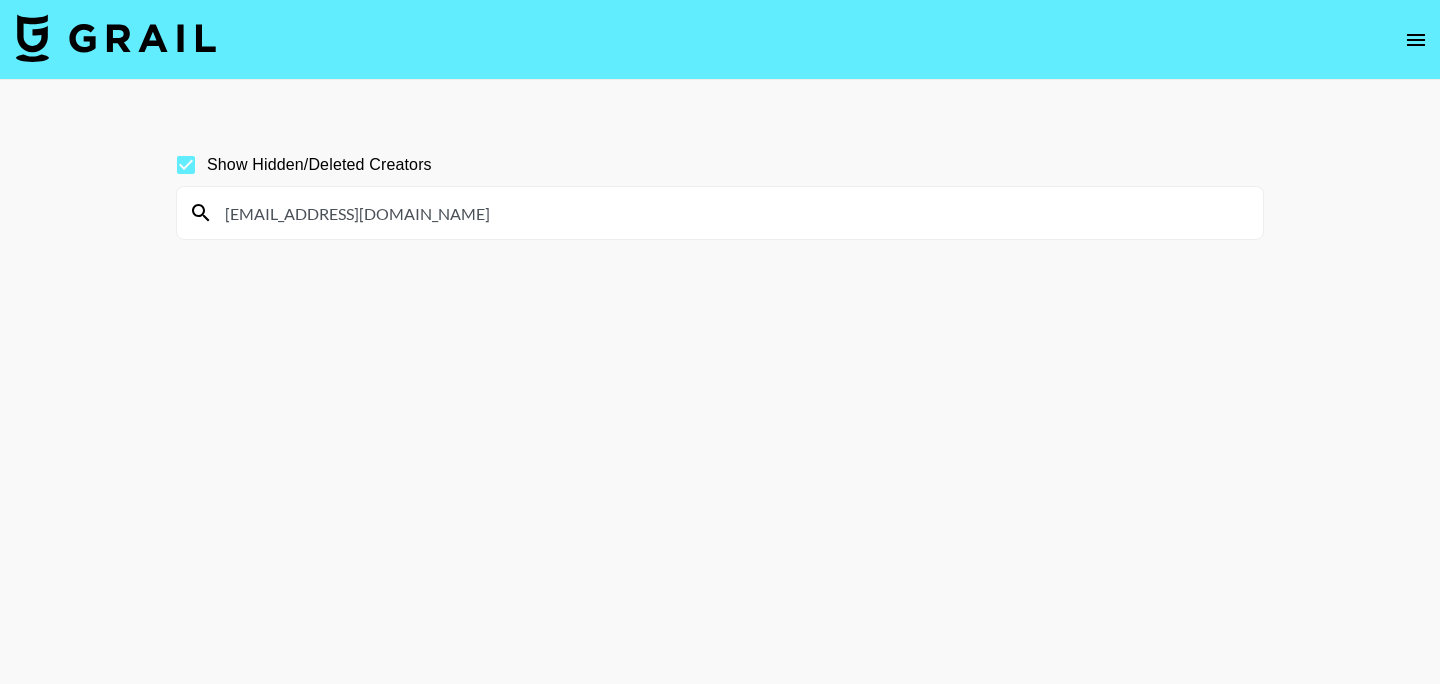drag, startPoint x: 435, startPoint y: 207, endPoint x: 214, endPoint y: 206, distance: 221.00226 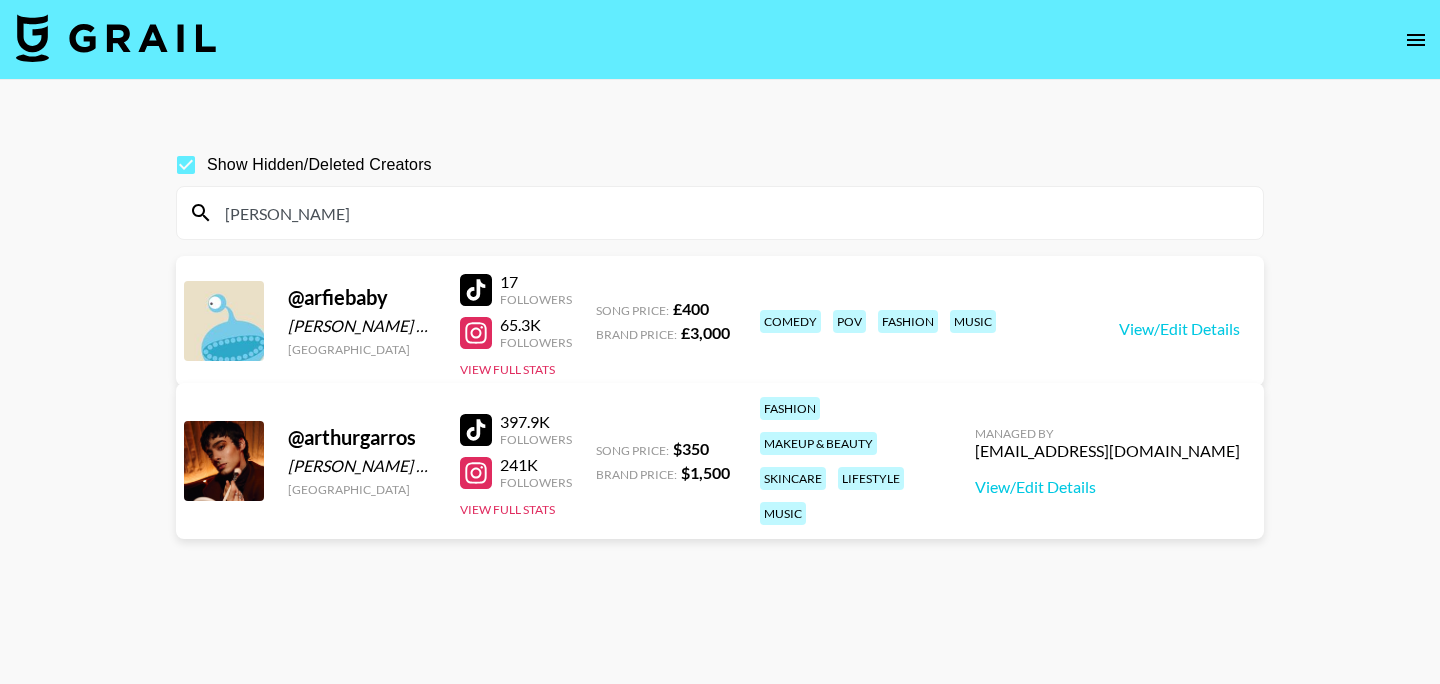 type on "arthur" 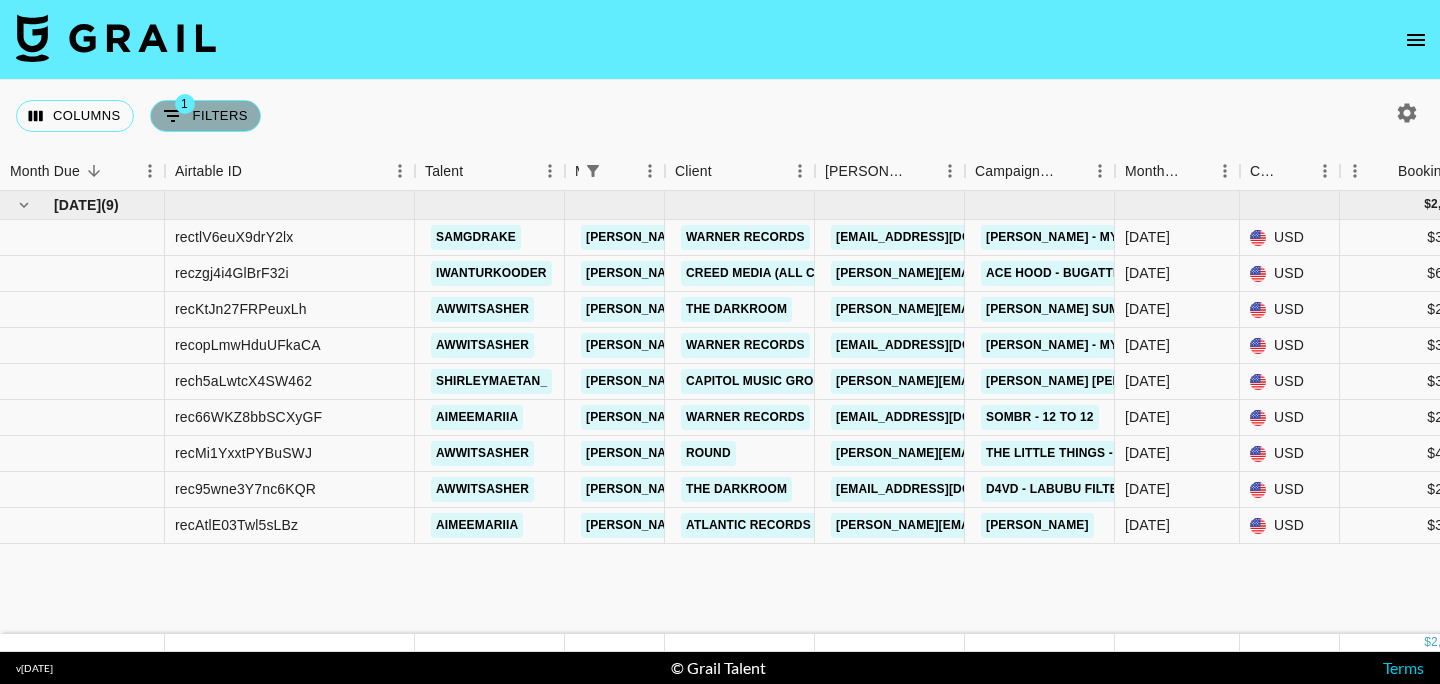 click on "1 Filters" at bounding box center [205, 116] 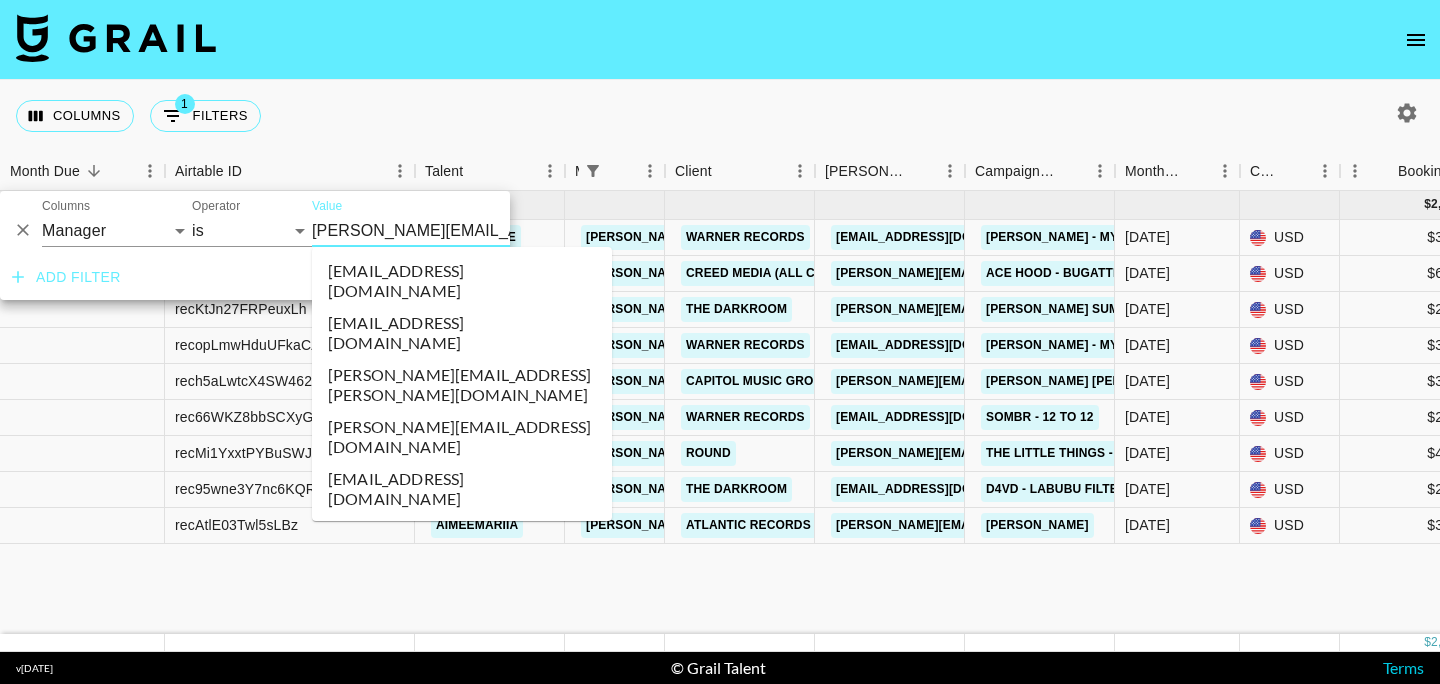 click on "[PERSON_NAME][EMAIL_ADDRESS][DOMAIN_NAME]" at bounding box center [434, 230] 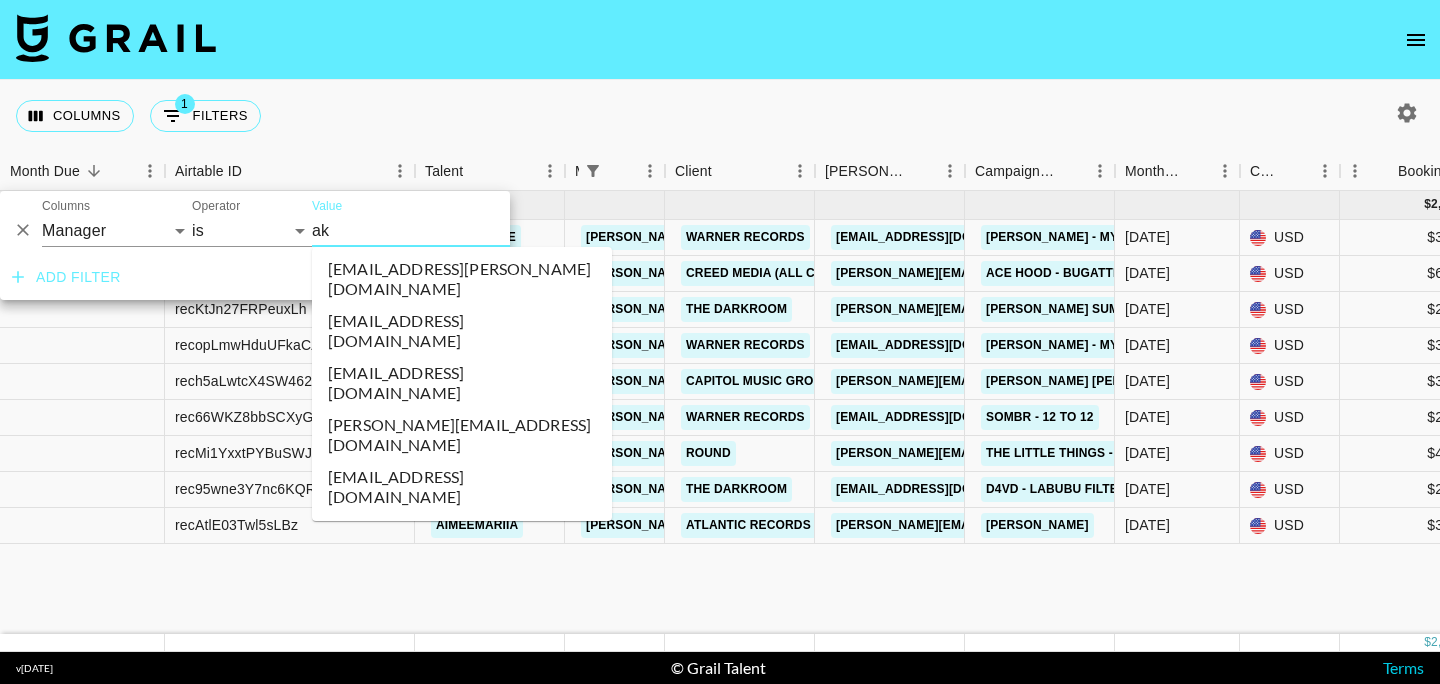 scroll, scrollTop: 0, scrollLeft: 0, axis: both 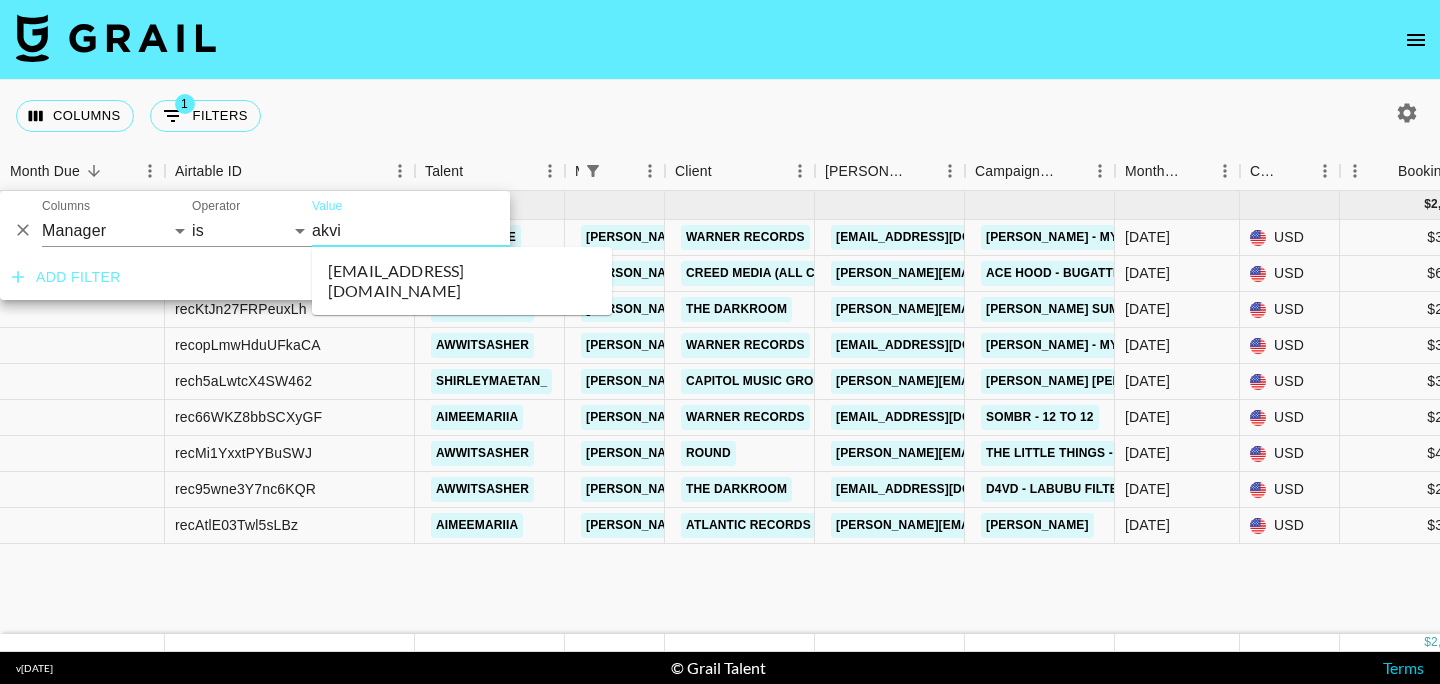 type on "akvil" 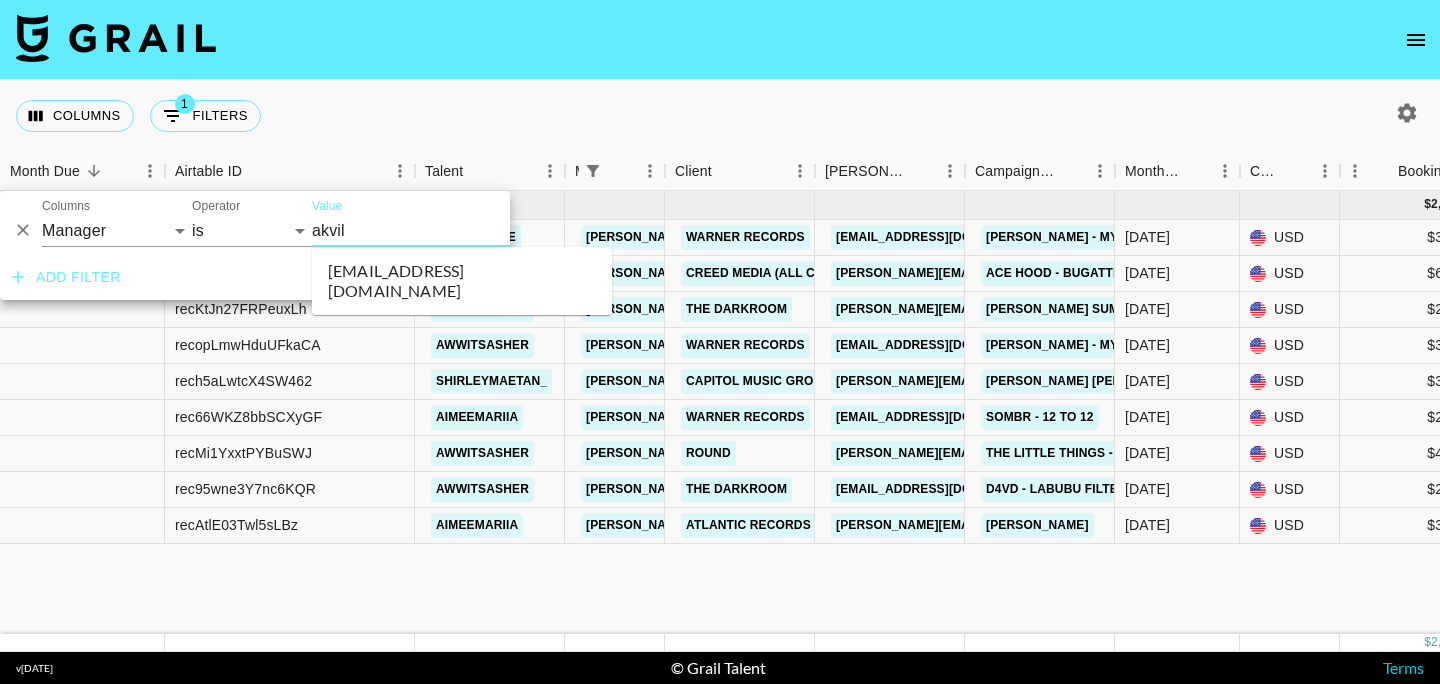 click on "akvile.kiezaite@grail-talent.com" at bounding box center [462, 281] 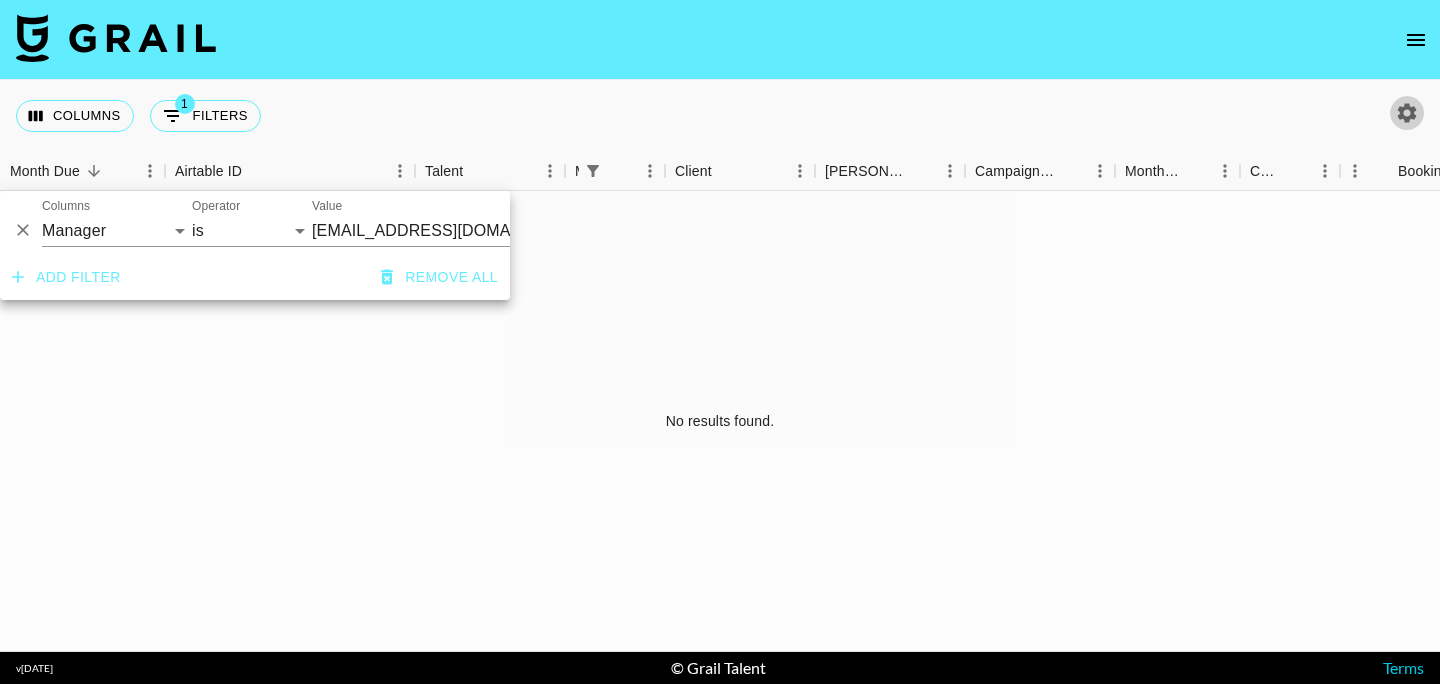 click 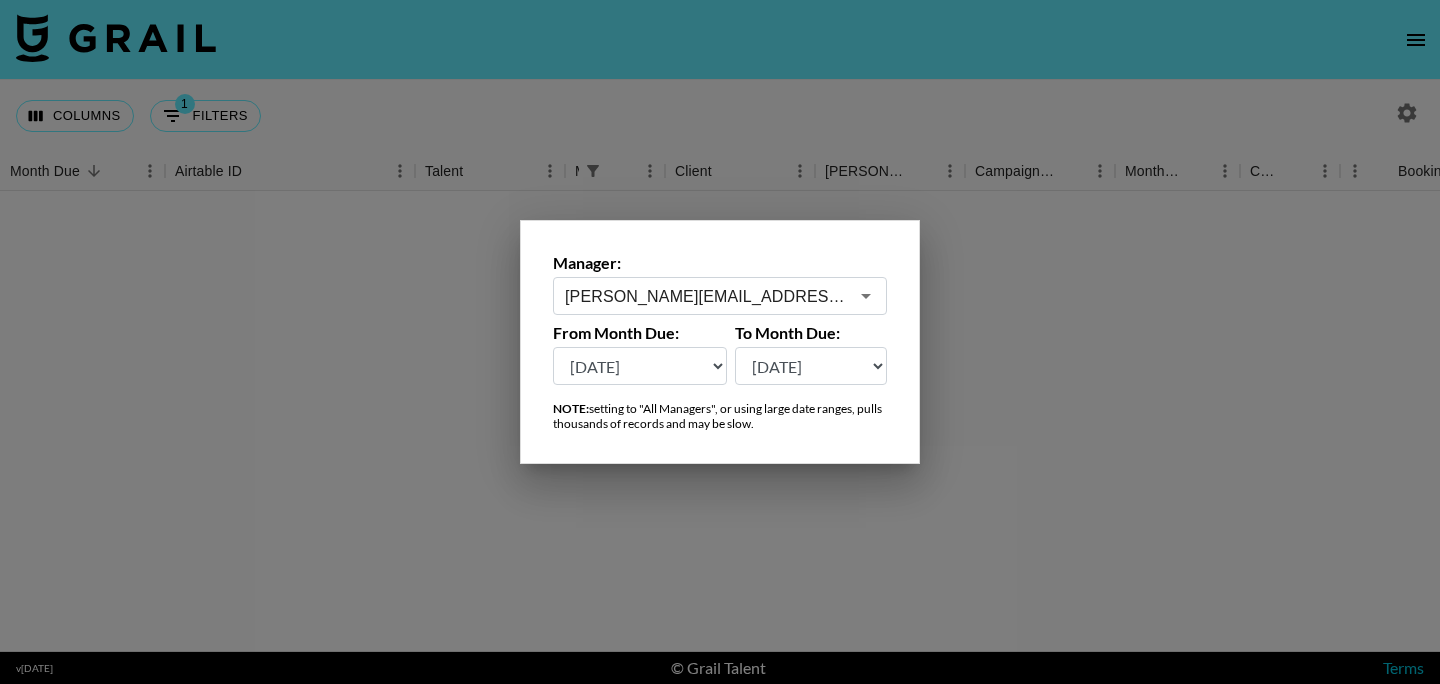 click on "[PERSON_NAME][EMAIL_ADDRESS][DOMAIN_NAME]" at bounding box center [706, 296] 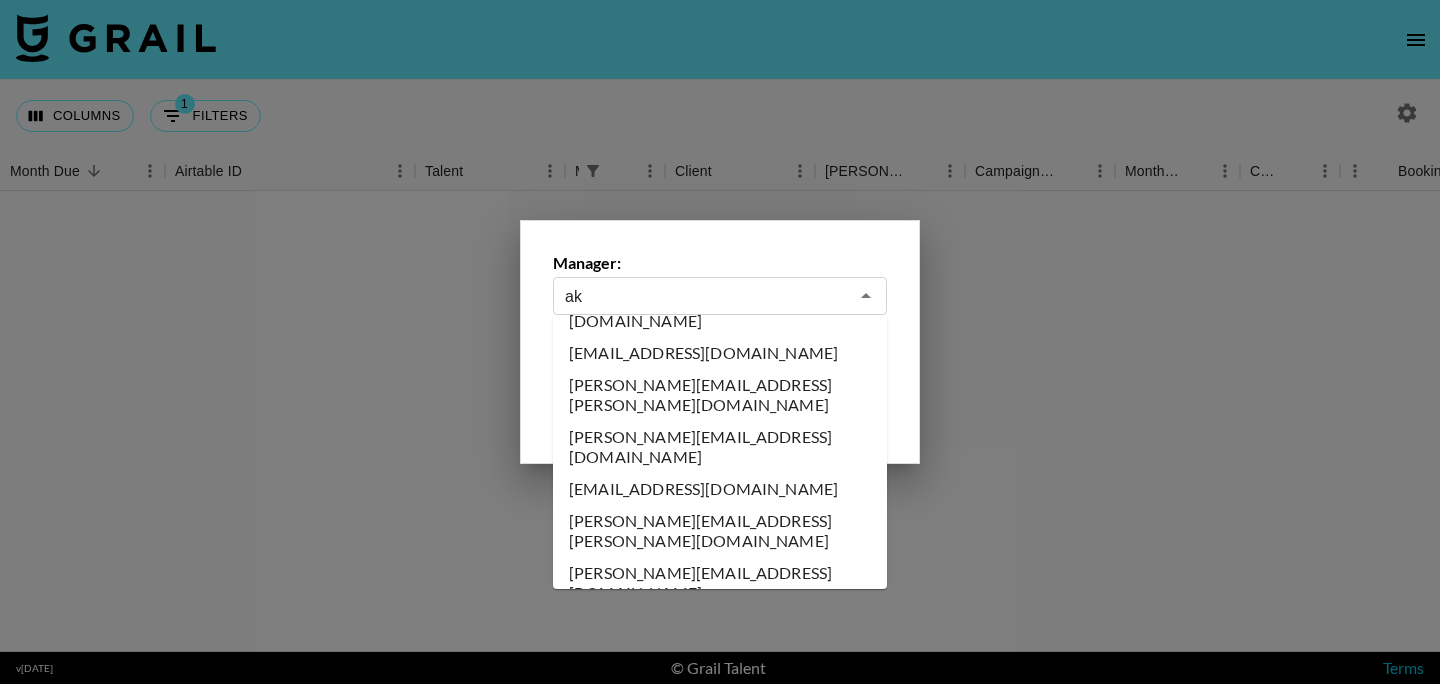 scroll, scrollTop: 0, scrollLeft: 0, axis: both 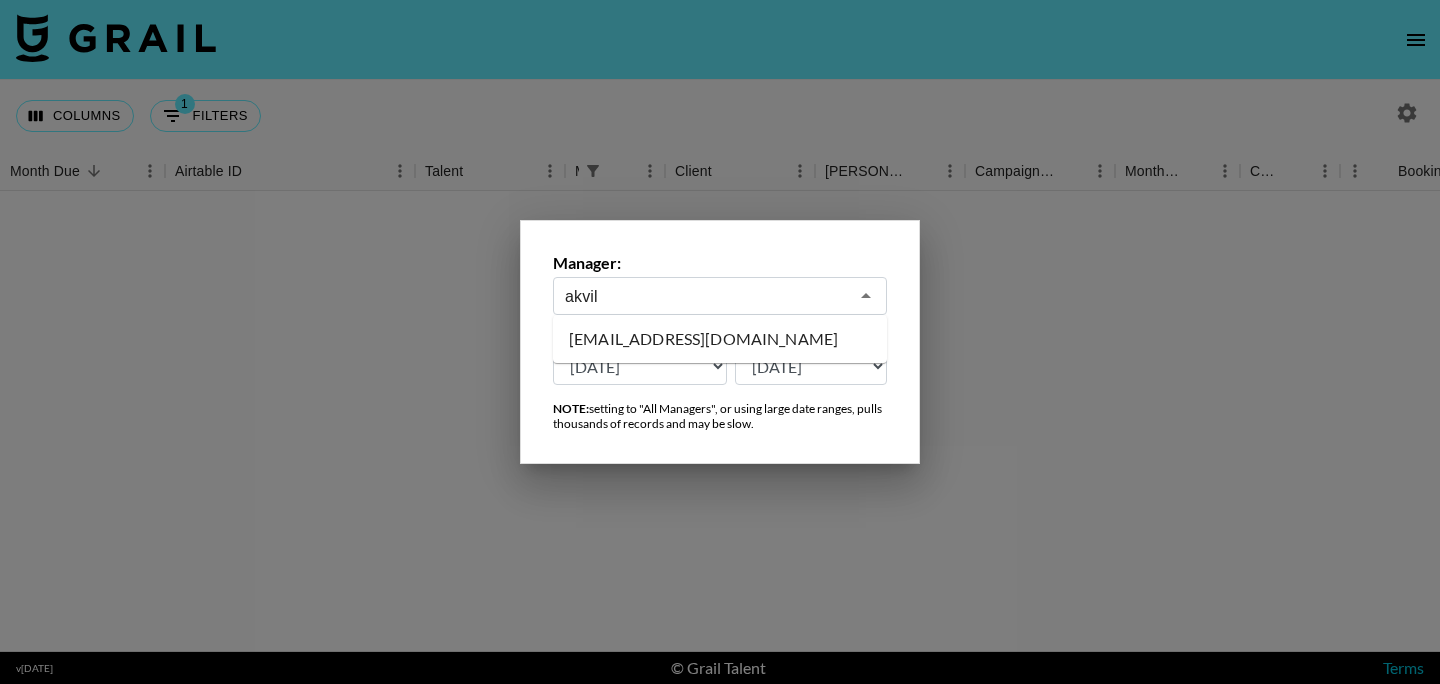click on "akvile.kiezaite@grail-talent.com" at bounding box center (720, 339) 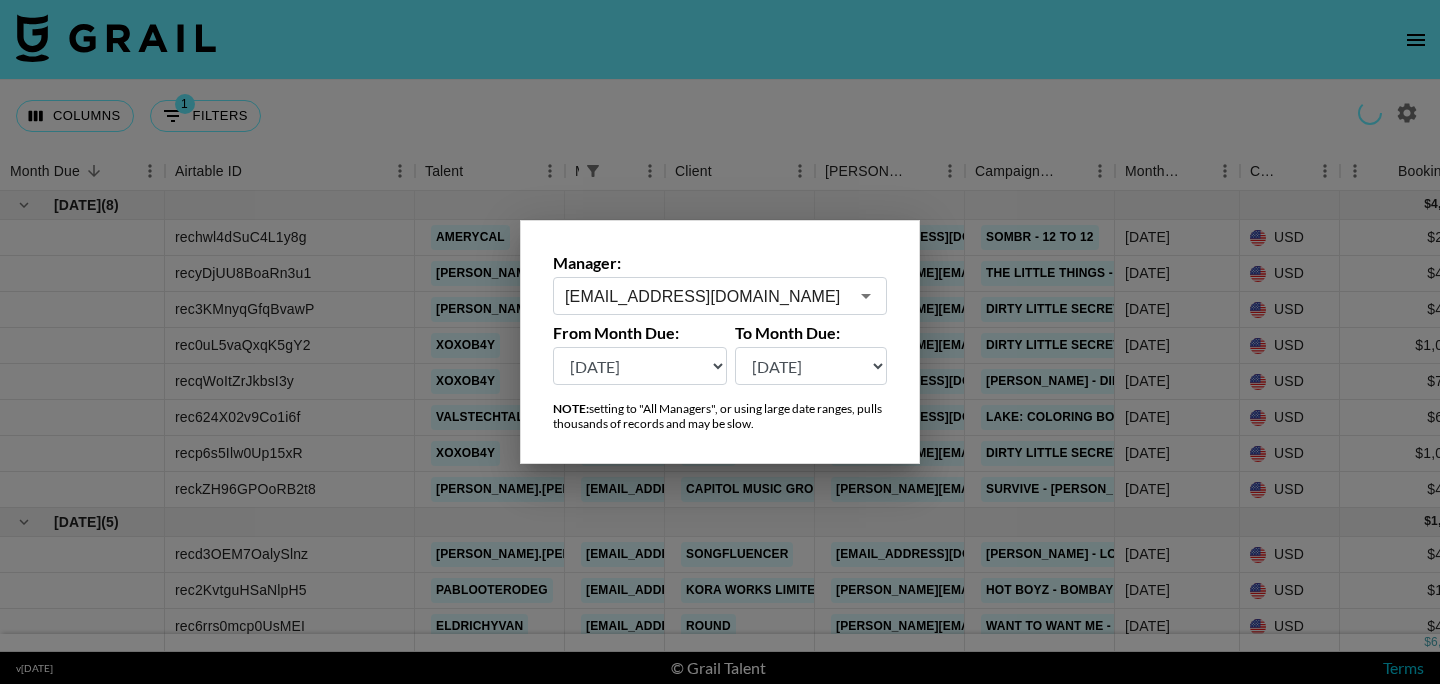 type on "akvile.kiezaite@grail-talent.com" 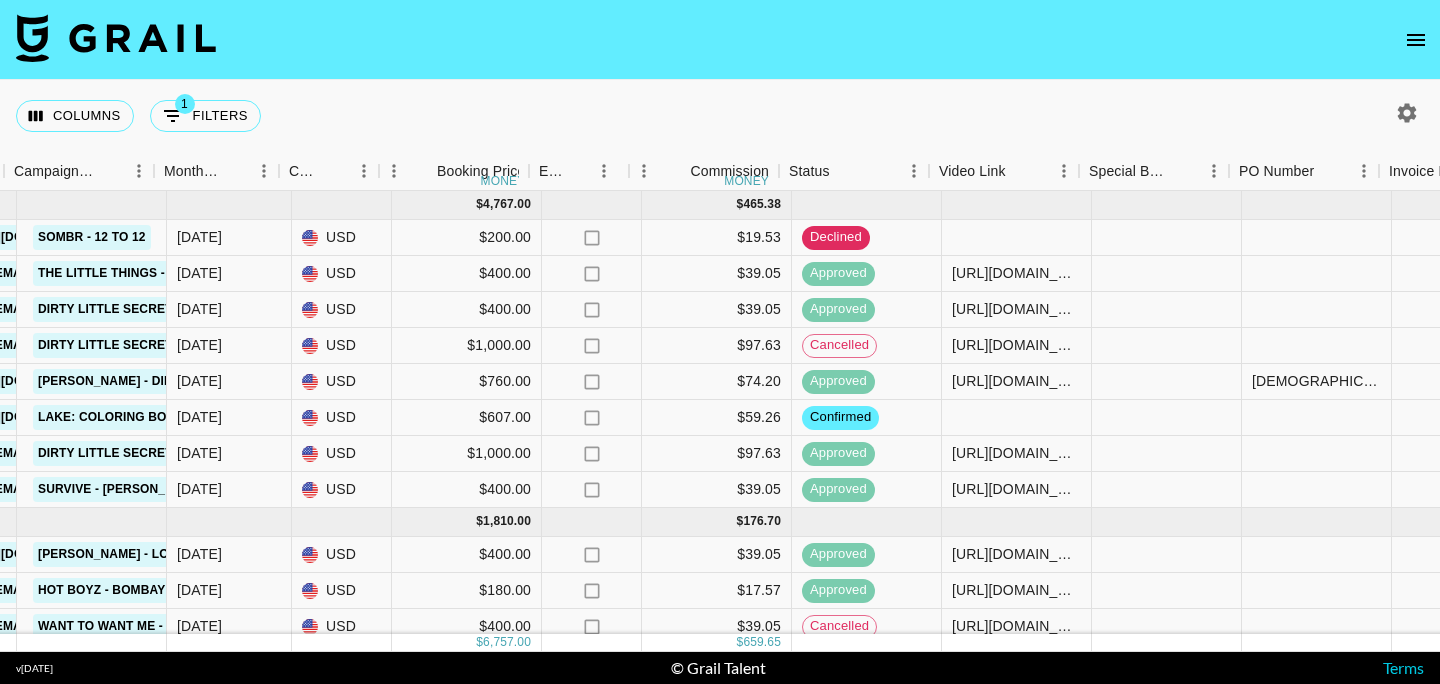 scroll, scrollTop: 0, scrollLeft: 1004, axis: horizontal 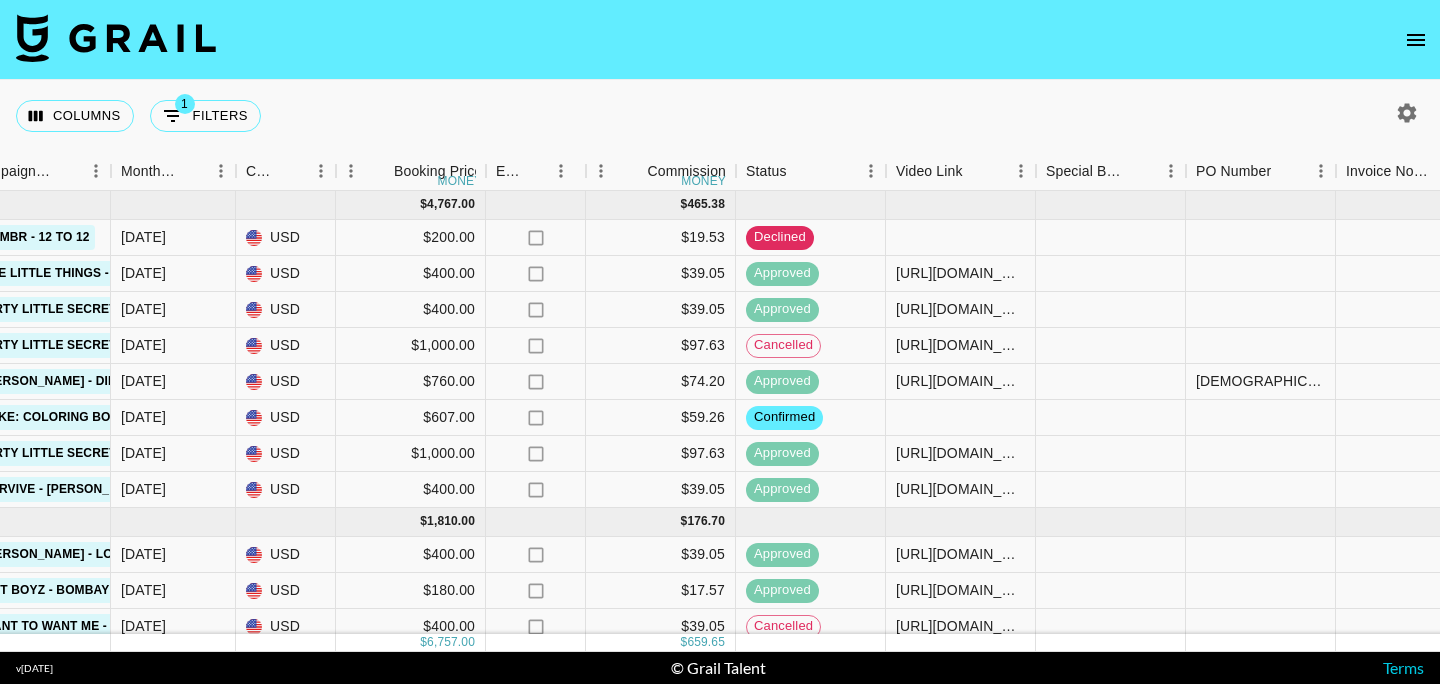 click 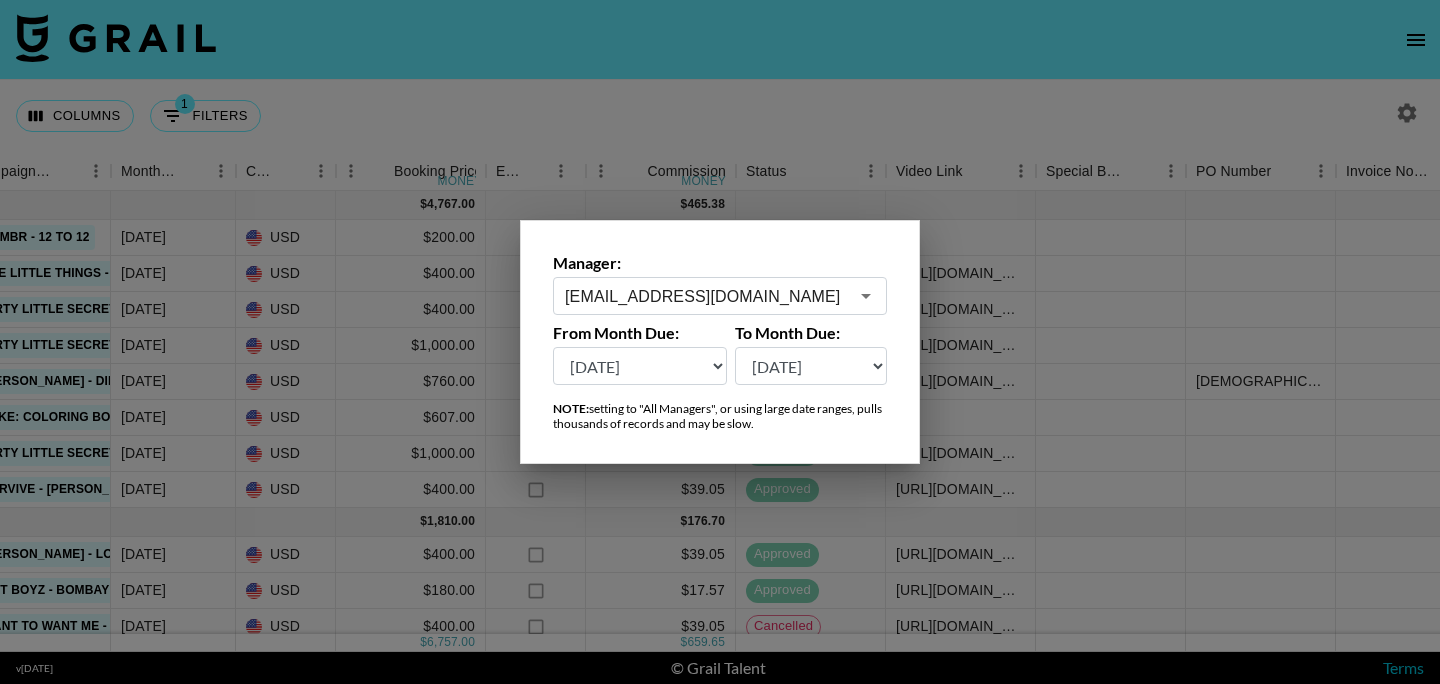 click on "akvile.kiezaite@grail-talent.com ​" at bounding box center [720, 296] 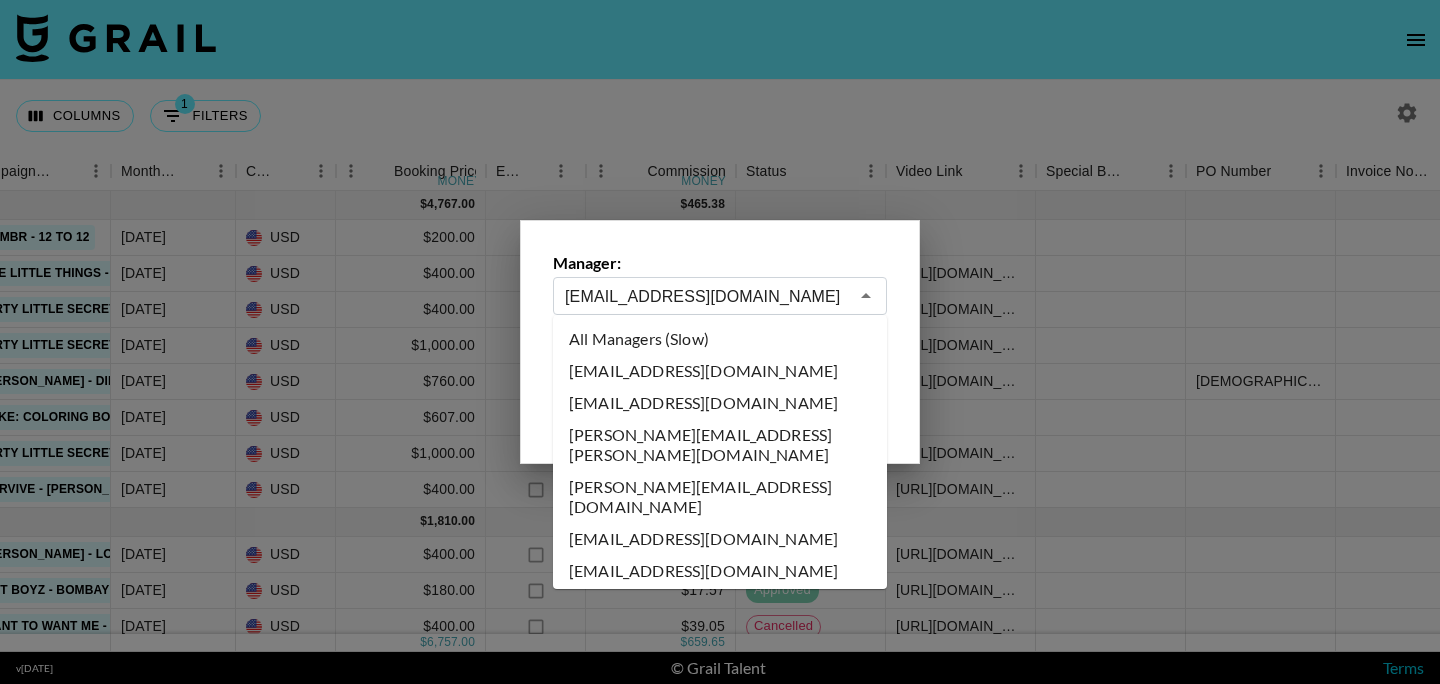 scroll, scrollTop: 118, scrollLeft: 0, axis: vertical 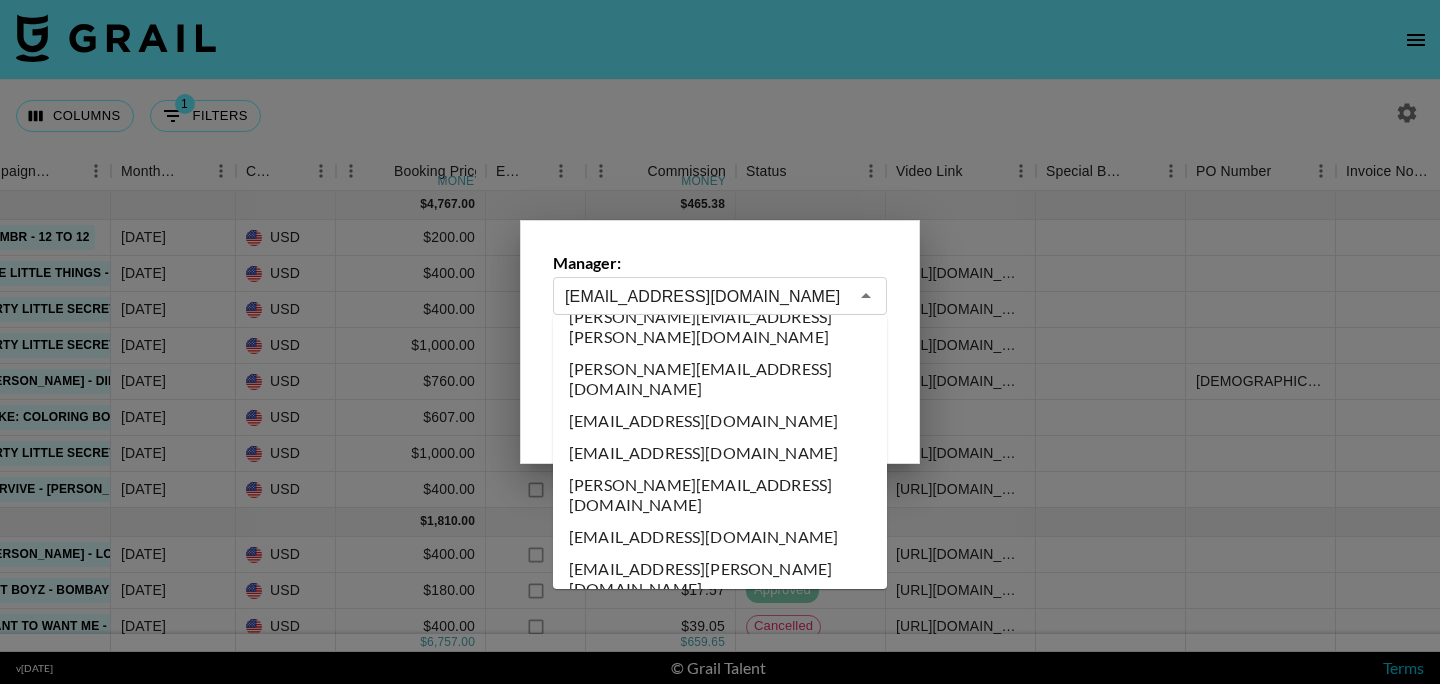 click at bounding box center [720, 342] 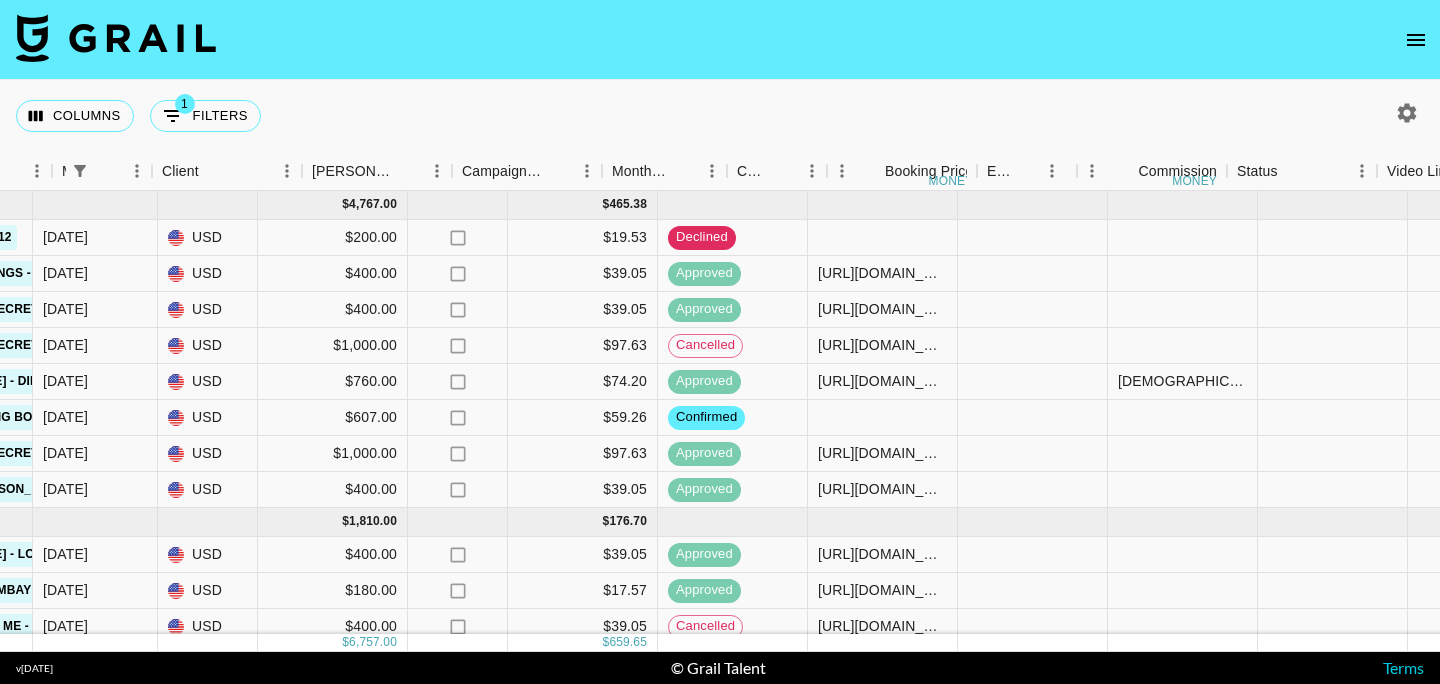 scroll, scrollTop: 0, scrollLeft: 1196, axis: horizontal 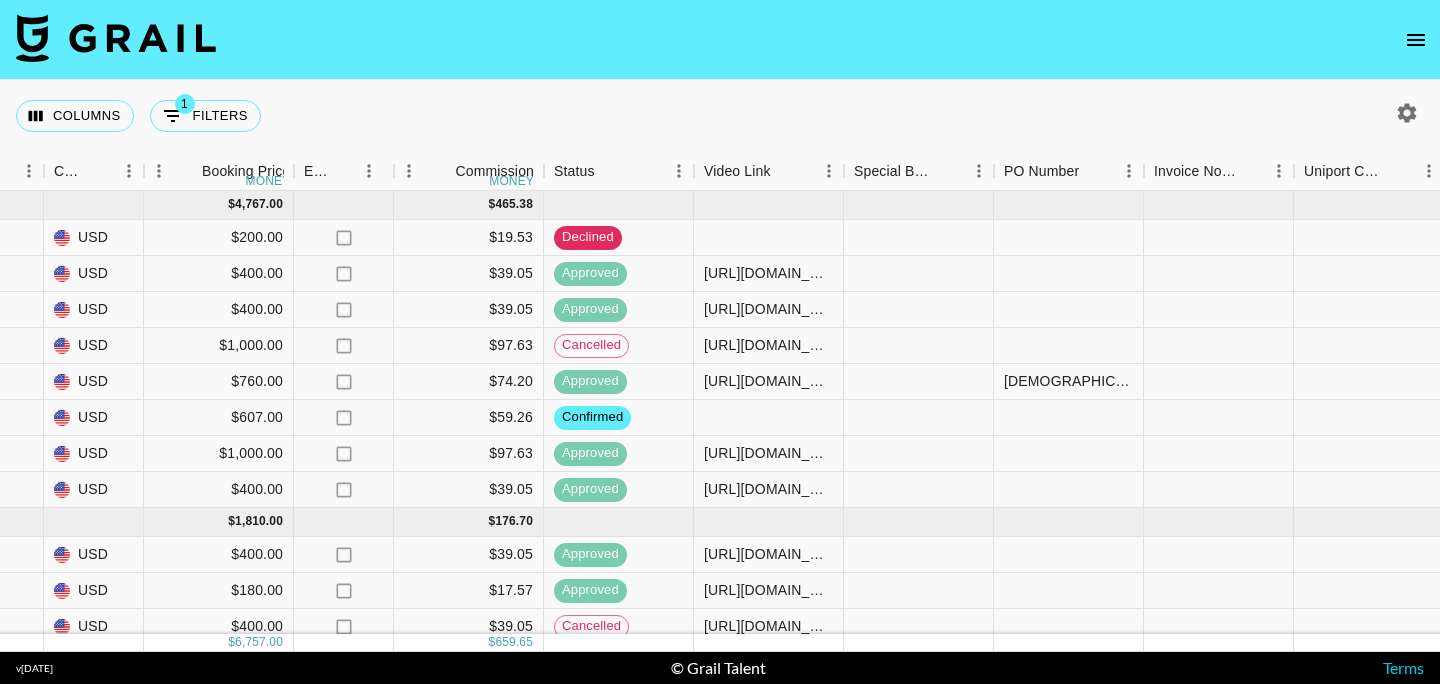 click 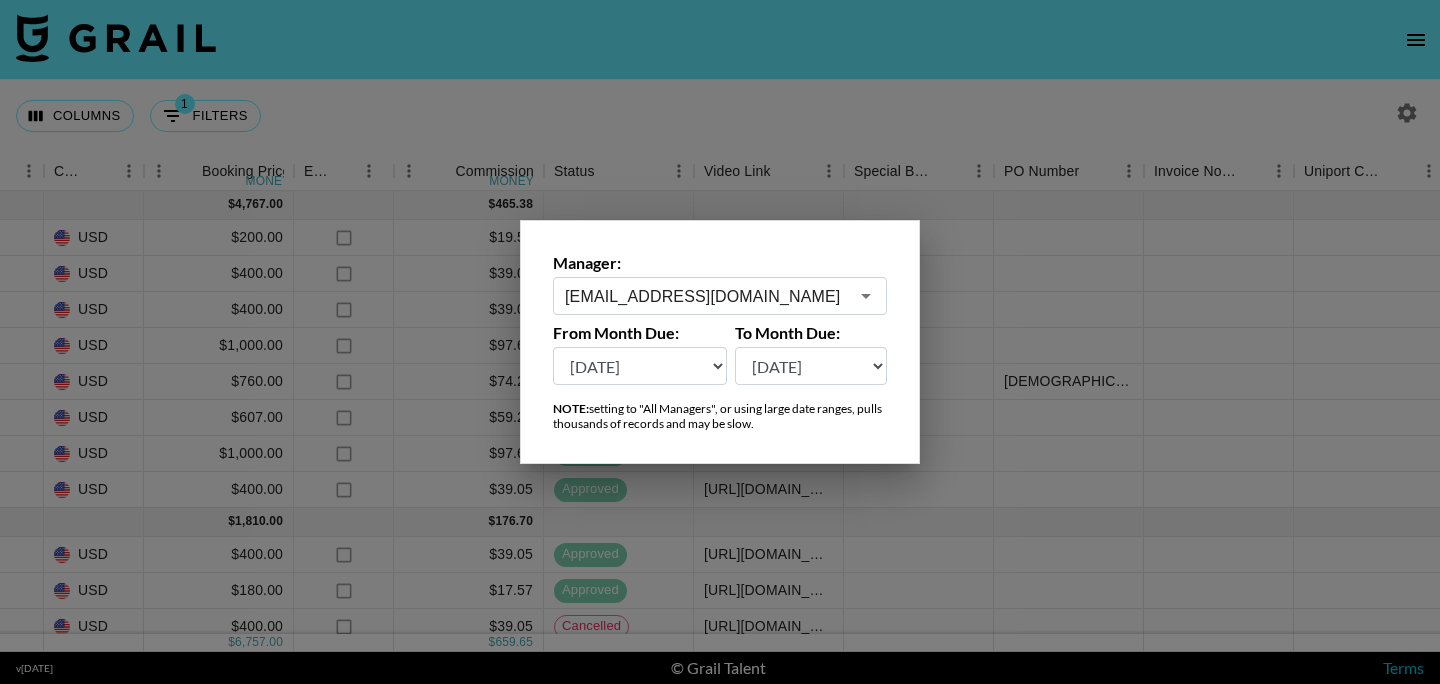 click on "akvile.kiezaite@grail-talent.com" at bounding box center (706, 296) 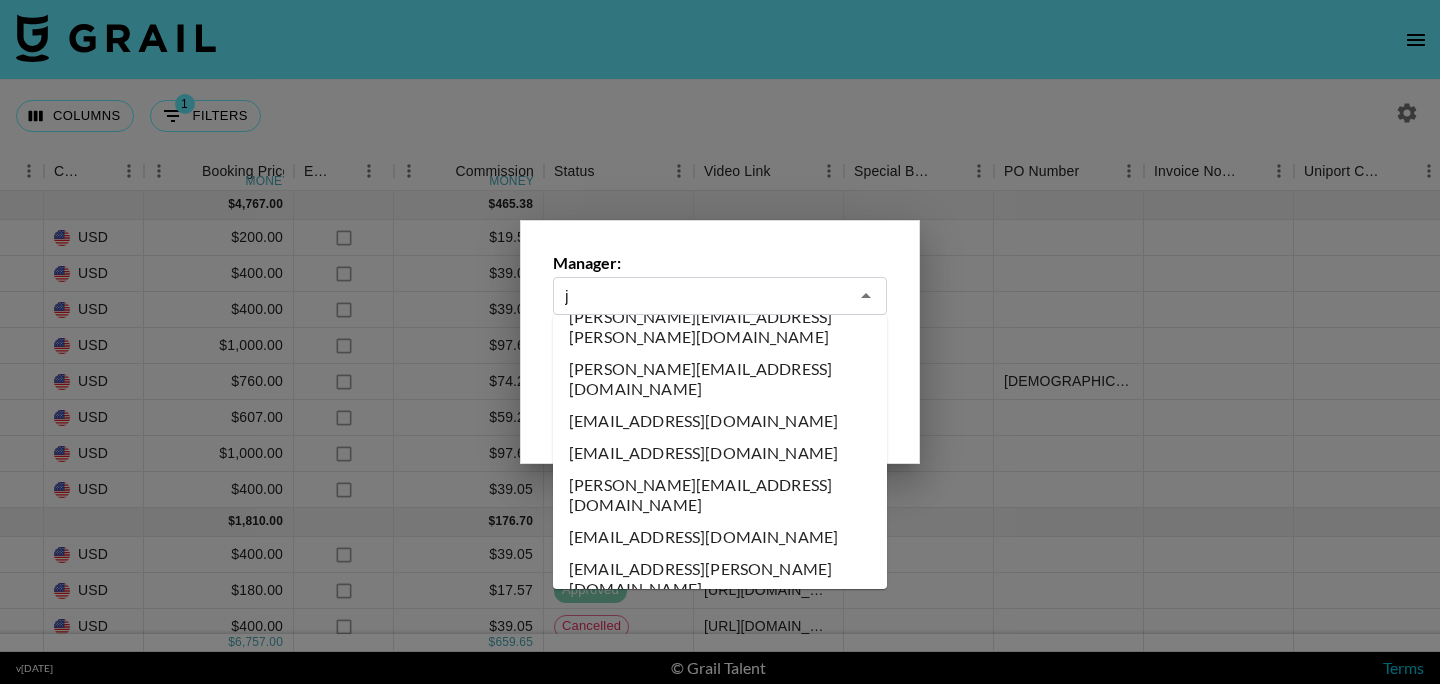 scroll, scrollTop: 0, scrollLeft: 0, axis: both 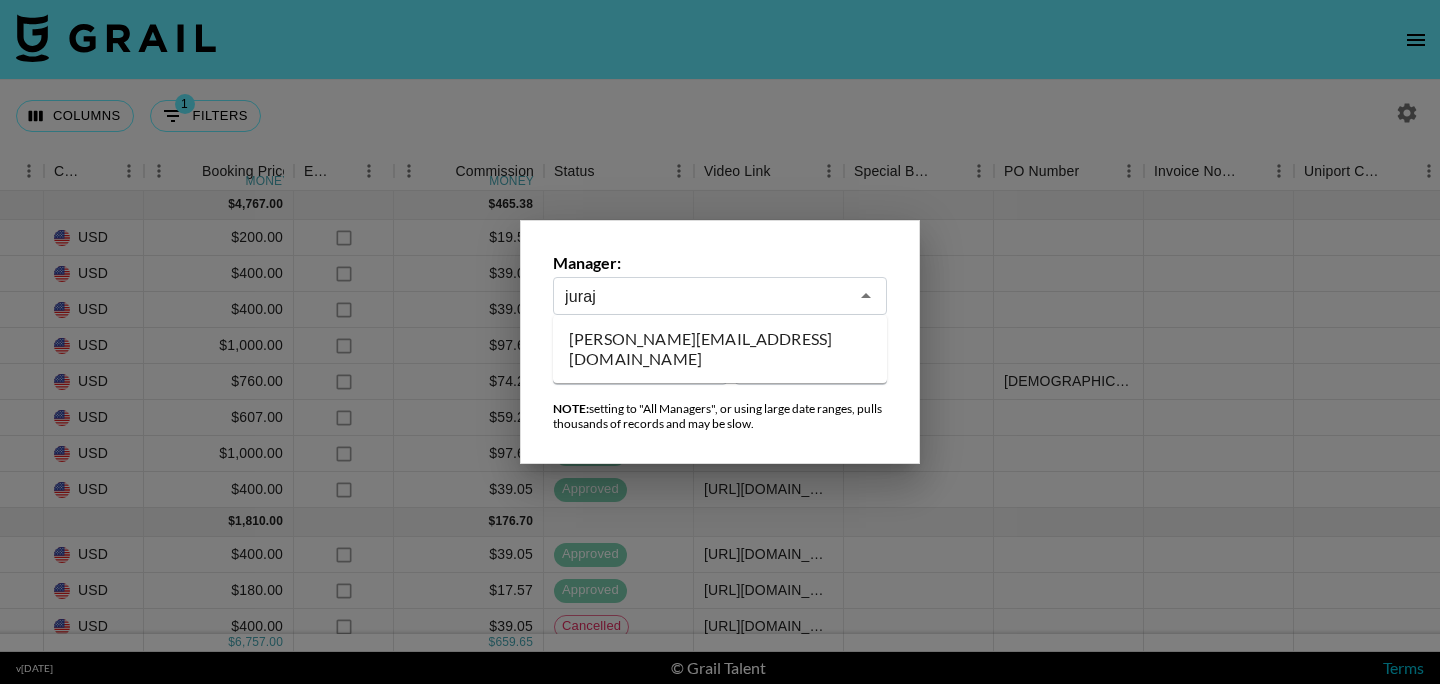 click on "[PERSON_NAME][EMAIL_ADDRESS][DOMAIN_NAME]" at bounding box center (720, 349) 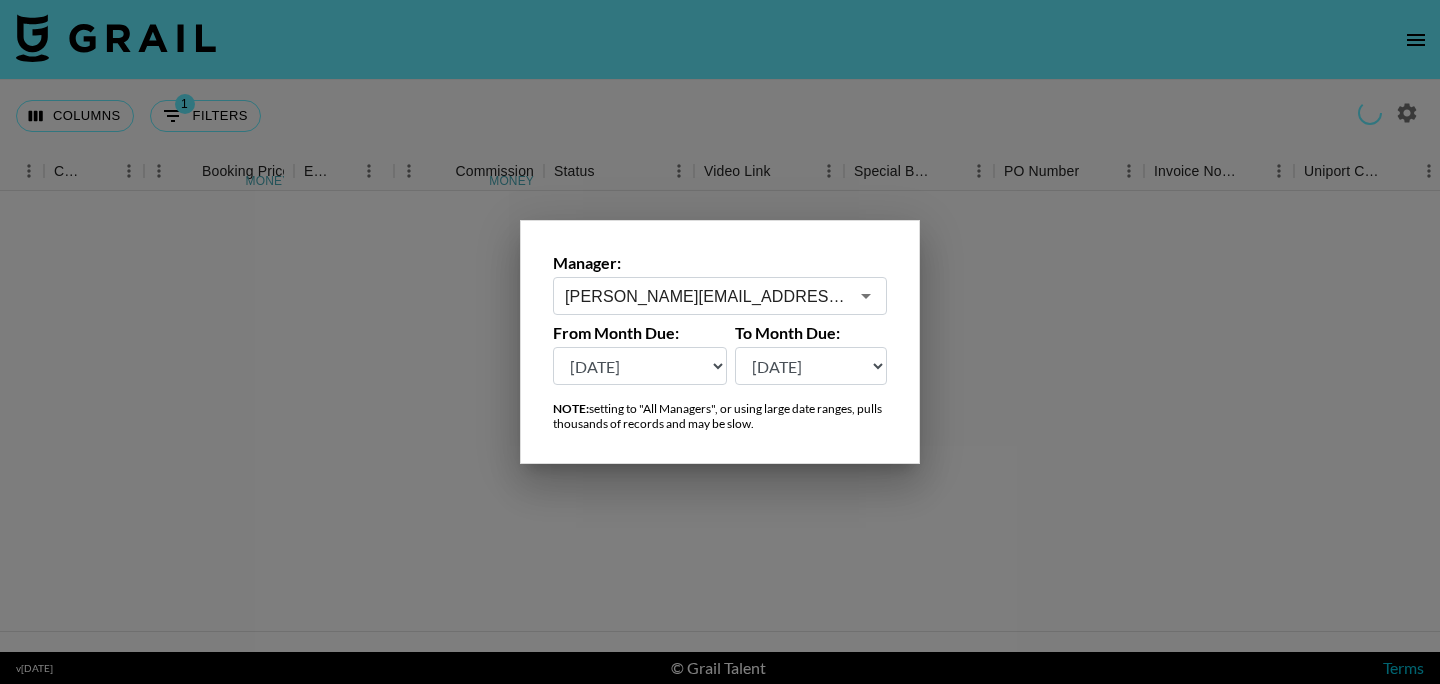 type on "[PERSON_NAME][EMAIL_ADDRESS][DOMAIN_NAME]" 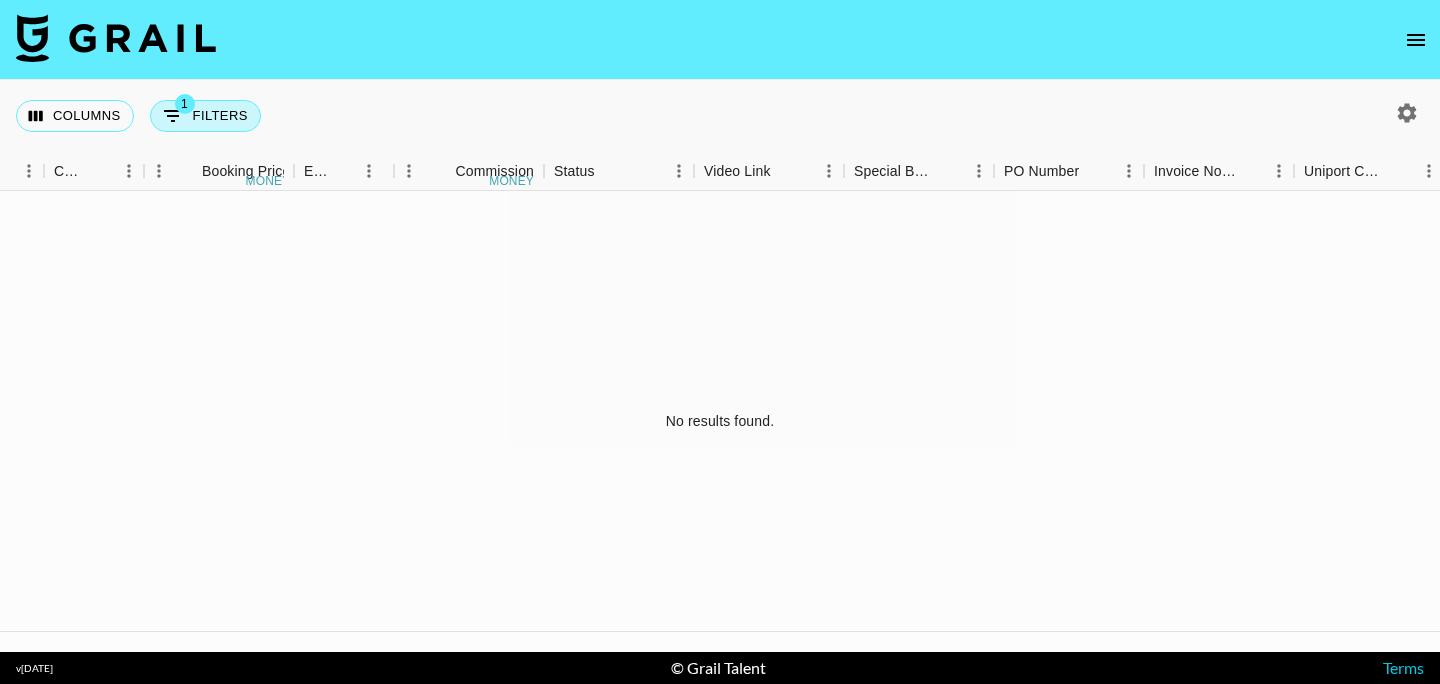 click on "1 Filters" at bounding box center (205, 116) 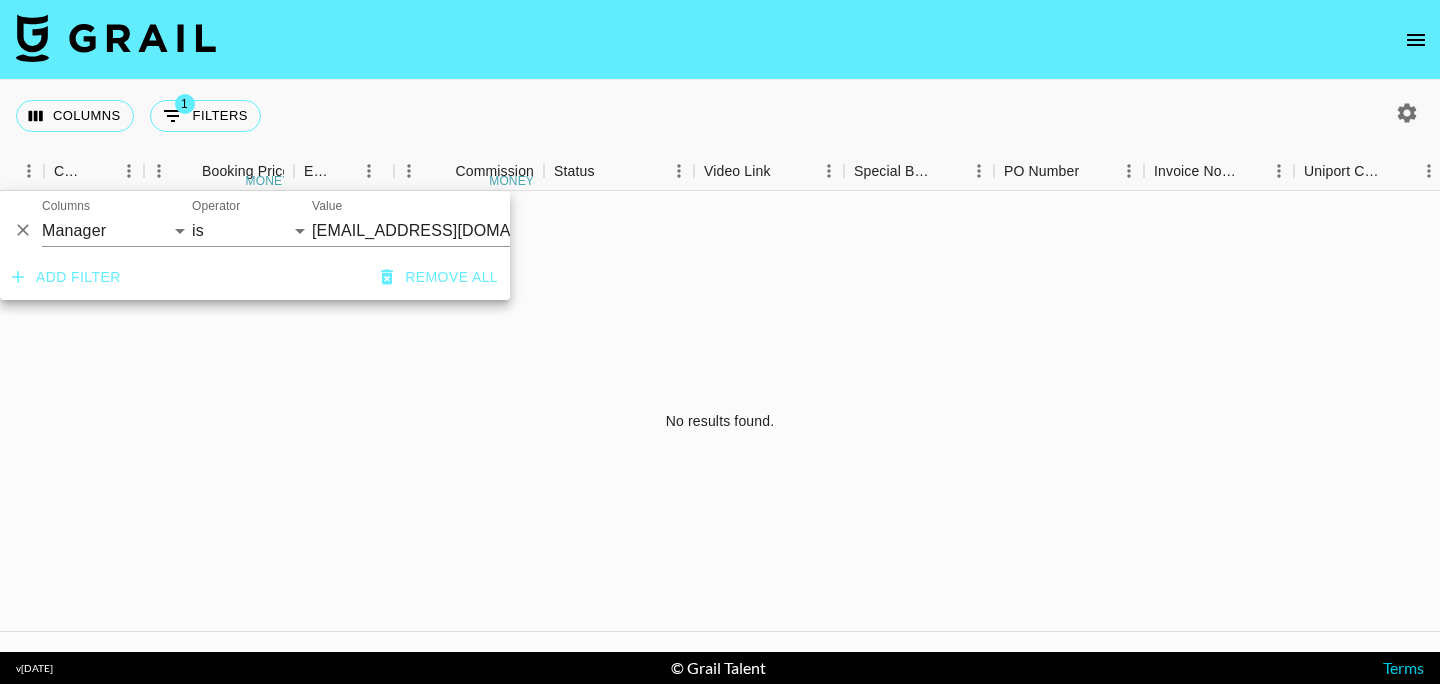 click on "akvile.kiezaite@grail-talent.com" at bounding box center [434, 230] 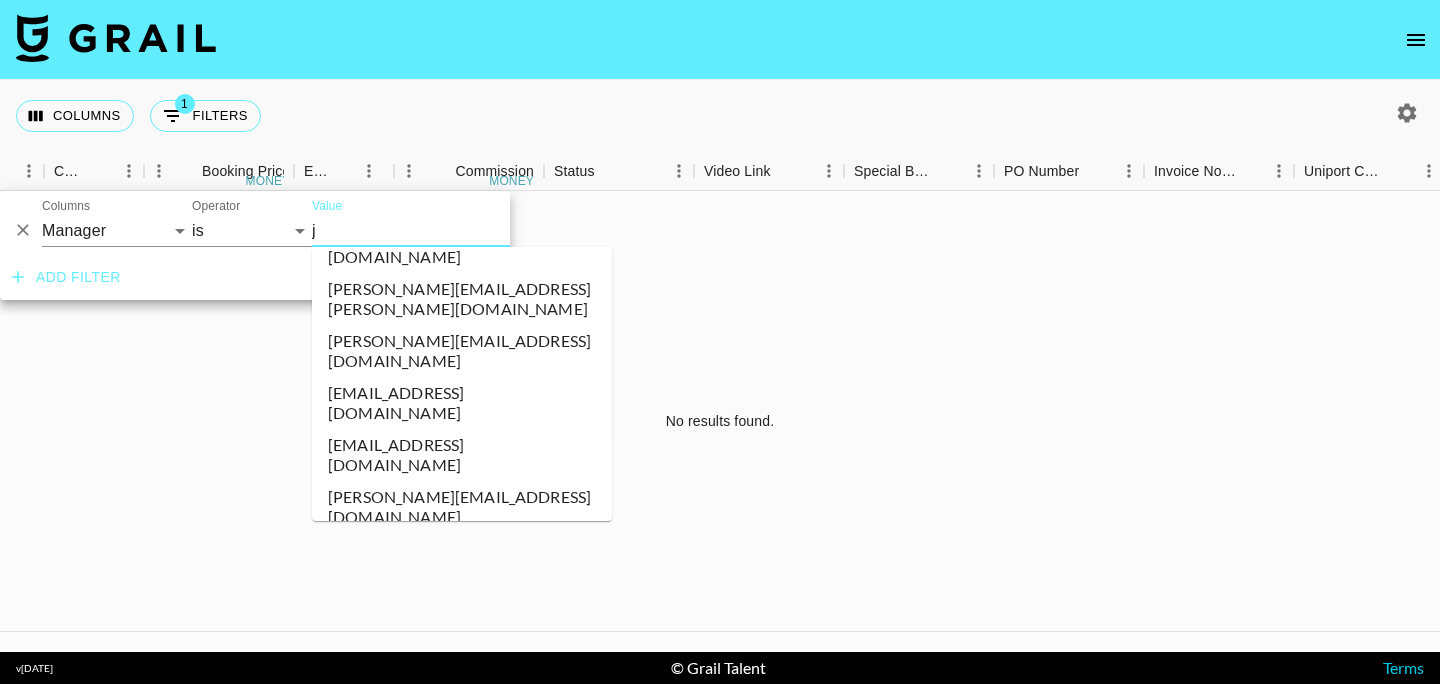 scroll, scrollTop: 0, scrollLeft: 0, axis: both 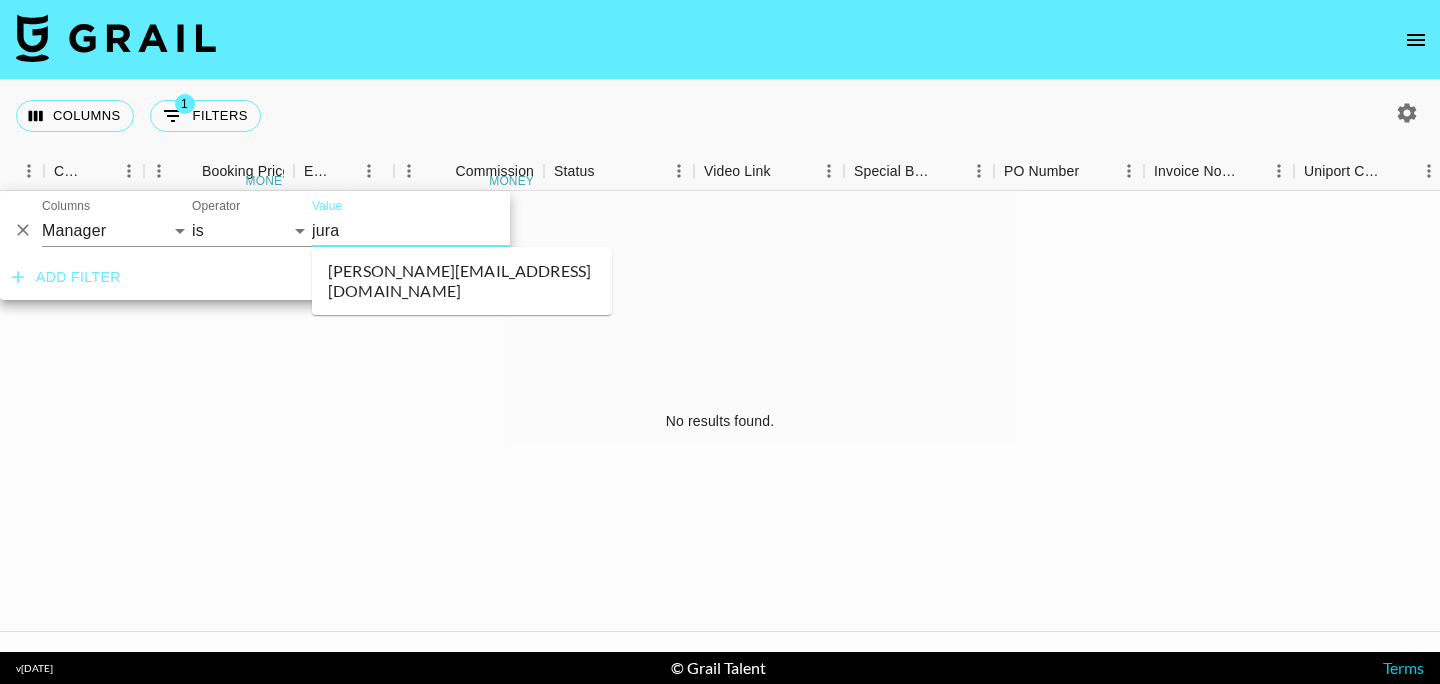 type on "juraj" 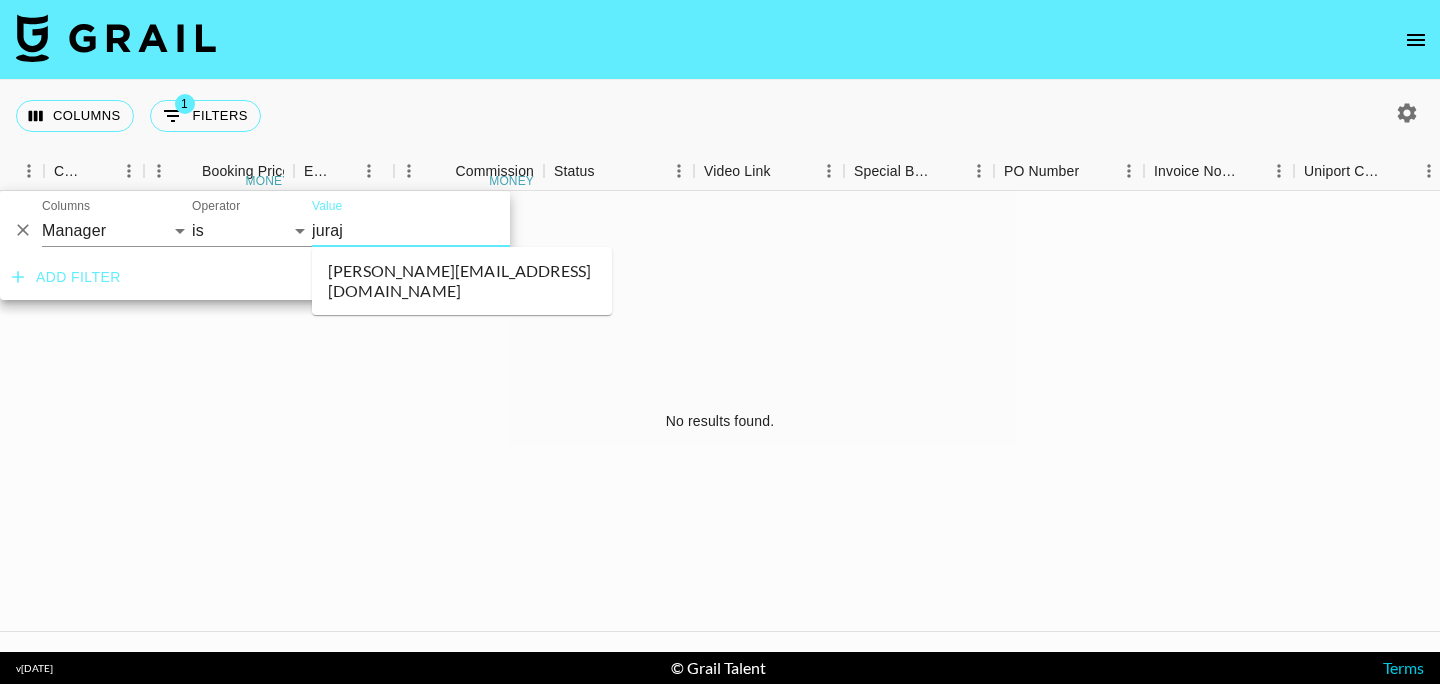 click on "[PERSON_NAME][EMAIL_ADDRESS][DOMAIN_NAME]" at bounding box center [462, 281] 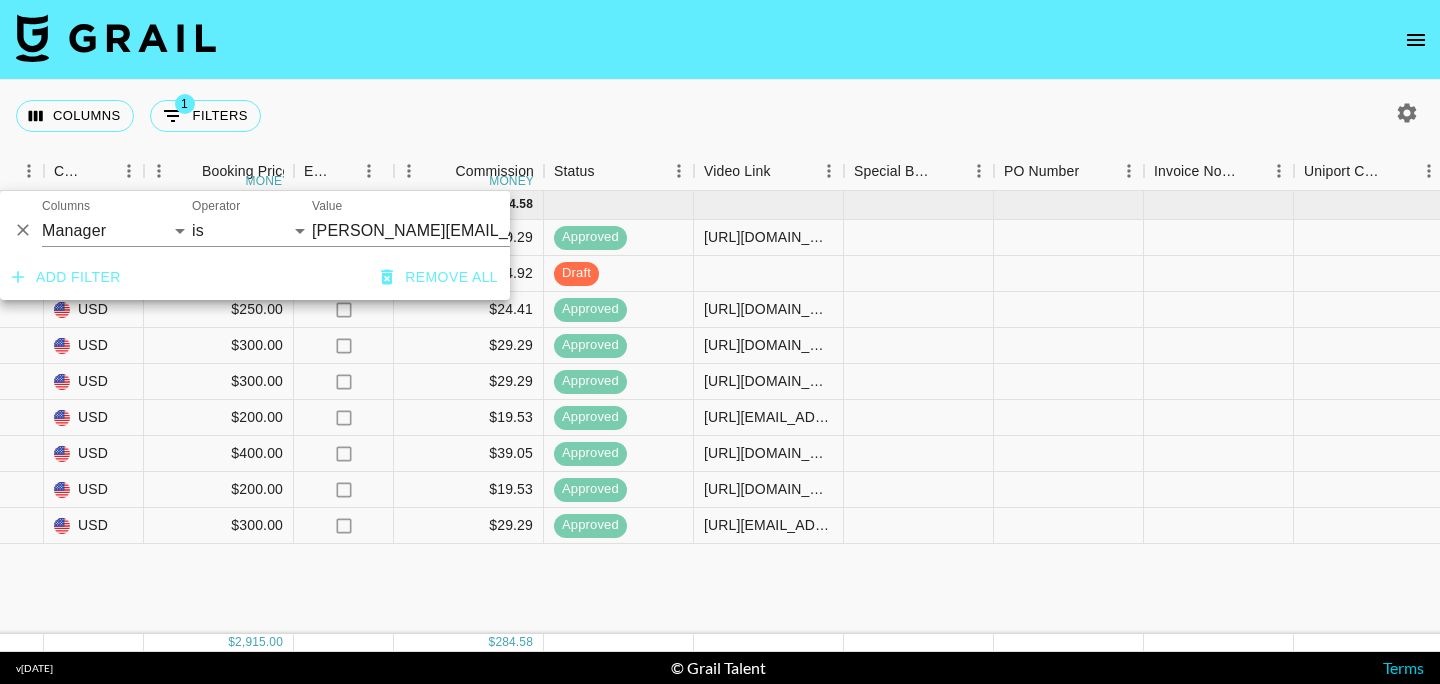 click on "Columns 1 Filters + Booking" at bounding box center (720, 116) 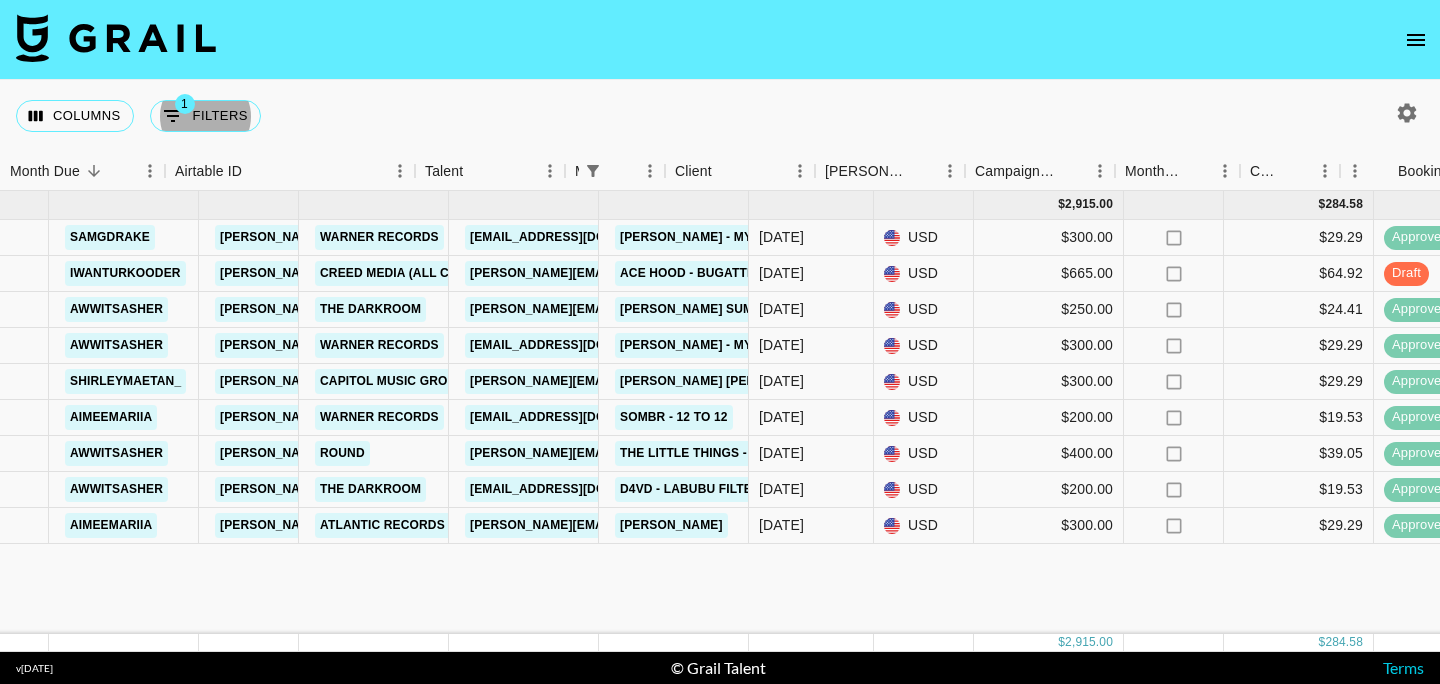scroll, scrollTop: 0, scrollLeft: 0, axis: both 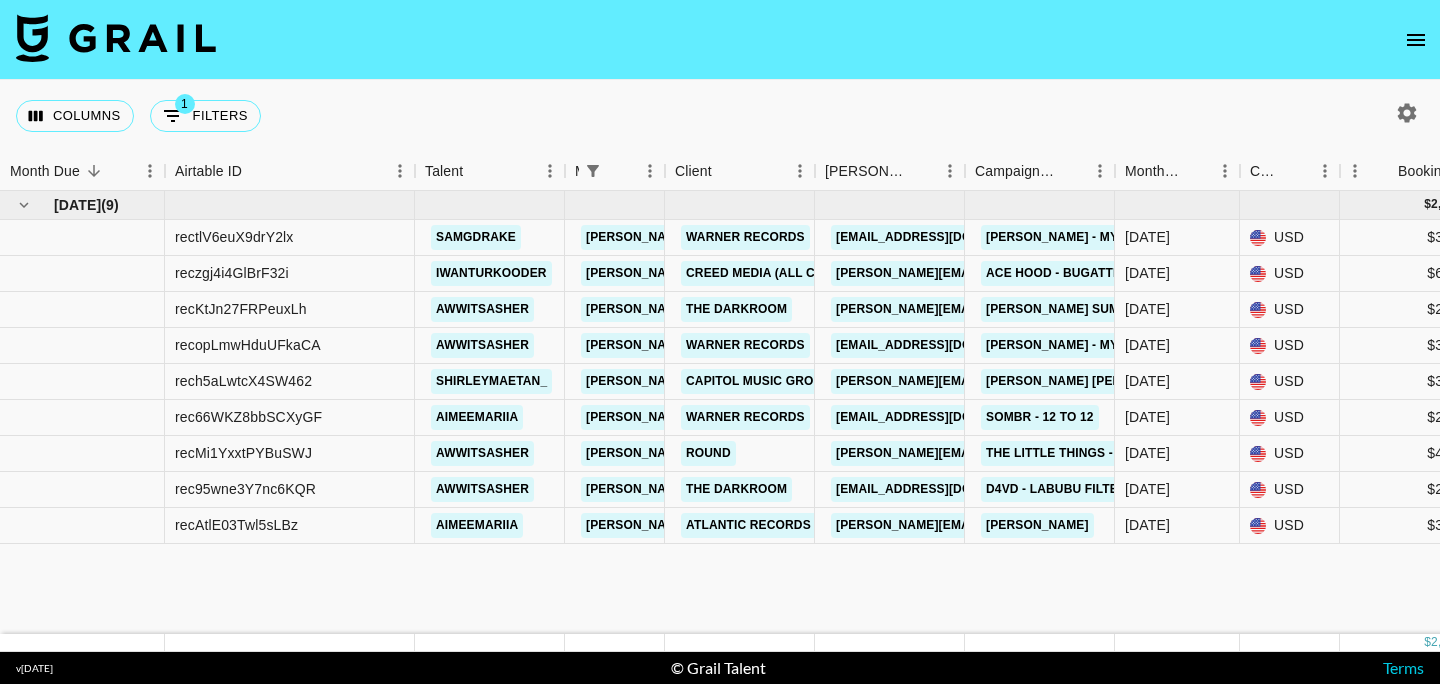 click on "Jul '25  ( 9 ) $ 2,915.00 $ 284.58 rectlV6euX9drY2lx samgdrake juraj.cupani@grail-talent.com Warner Records jun.park@warnerrecords.com Benson Boone - Mystical Magical Jul '25  USD $300.00 no $29.29 approved https://www.tiktok.com/@samgdrake/video/7526298326459829559?_t=ZN-8xyWwCOpE86&_r=1 no https://in.xero.com/yZ73NKkHLaACiFYU4DGK2DGv25fWCH3E8v2MDeEr reczgj4i4GlBrF32i iwanturkooder juraj.cupani@grail-talent.com Creed Media (All Campaigns) martina@creedmedia.com Ace Hood - Bugatti Jul '25  USD $665.00 no $64.92 draft no recKtJn27FRPeuxLh awwitsasher juraj.cupani@grail-talent.com The Darkroom paige@thedarkroomco.com john summit & Haylasings - Where Are You Jul '25  USD $250.00 no $24.41 approved https://www.tiktok.com/@awwitsasher/video/7526302696941423885?_t=ZN-8xyY14rAKOs&_r=1 no https://in.xero.com/JhnEUCscz1n9l89bmRLDBUIjJxDuNTStODzXJGgp recopLmwHduUFkaCA awwitsasher juraj.cupani@grail-talent.com Warner Records jun.park@warnerrecords.com Benson Boone - Mystical Magical Jul '25  USD $300.00 no $29.29 yes no" at bounding box center [1660, 412] 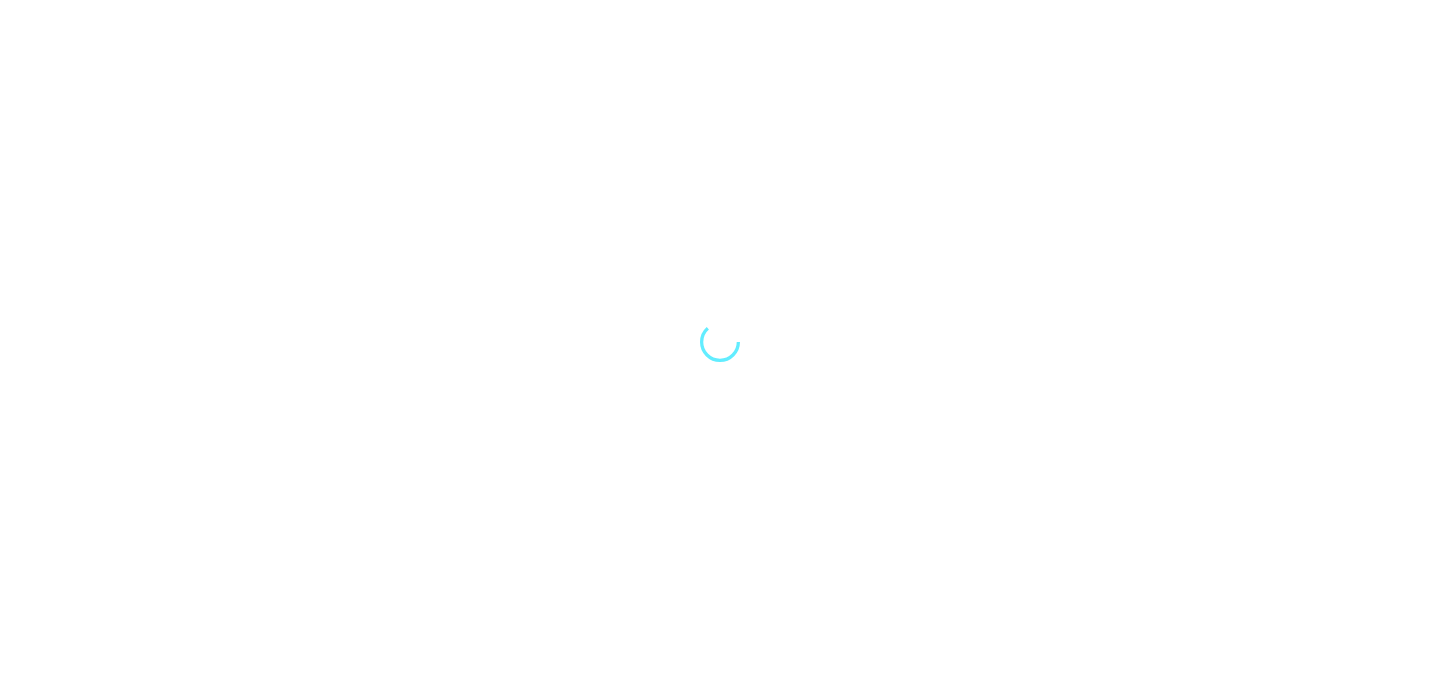 scroll, scrollTop: 0, scrollLeft: 0, axis: both 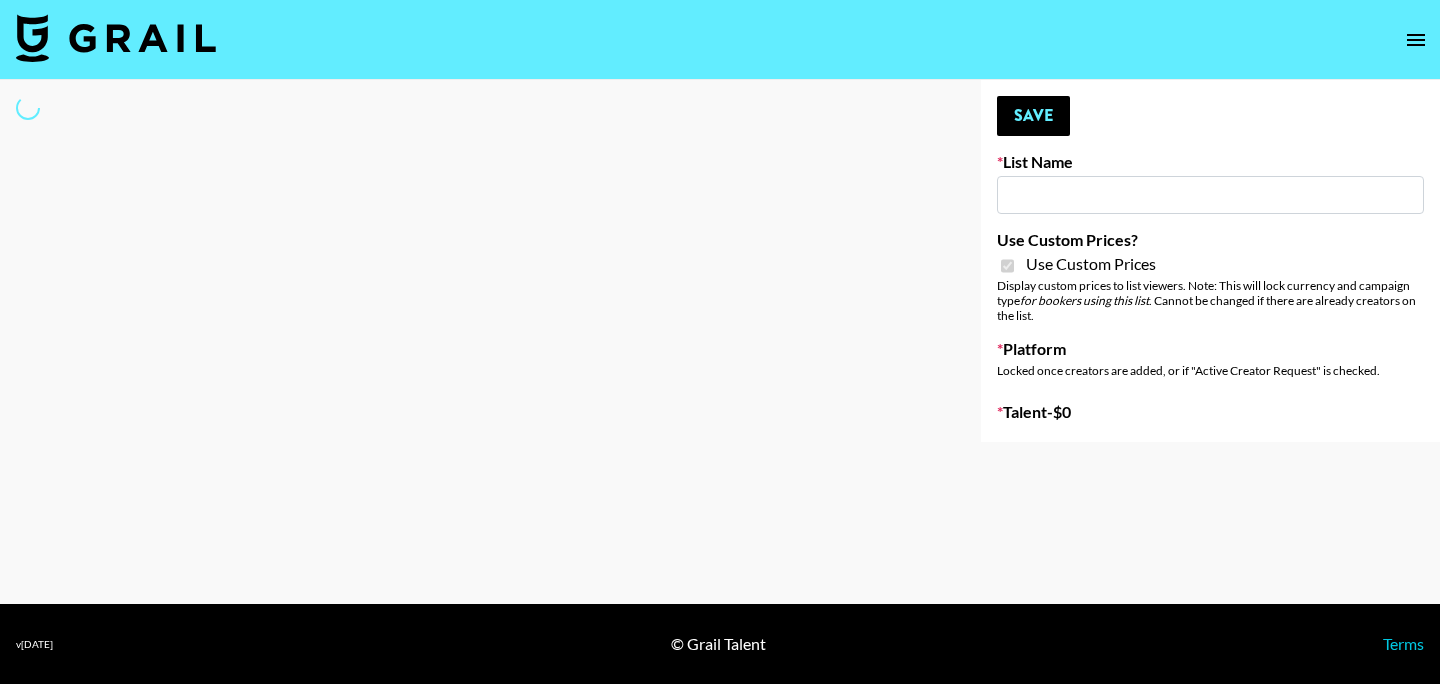 type on "Color Street" 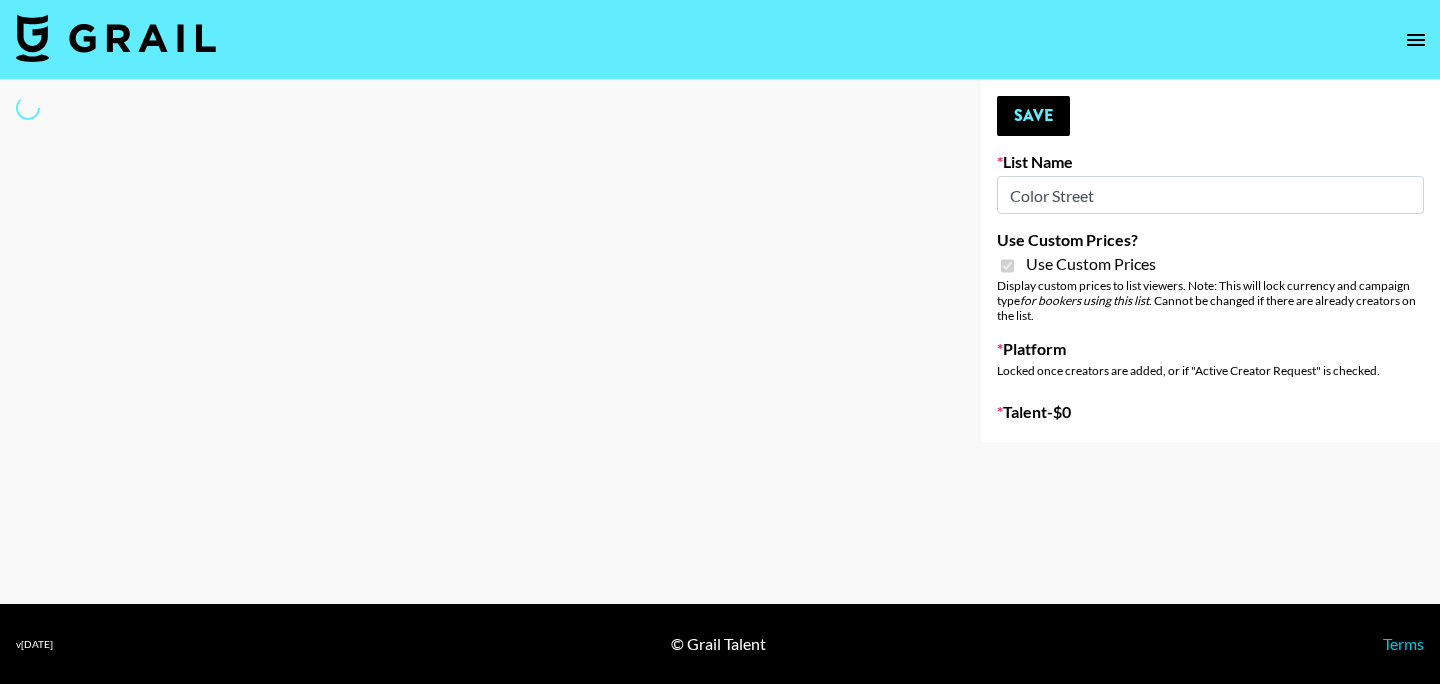 select on "Brand" 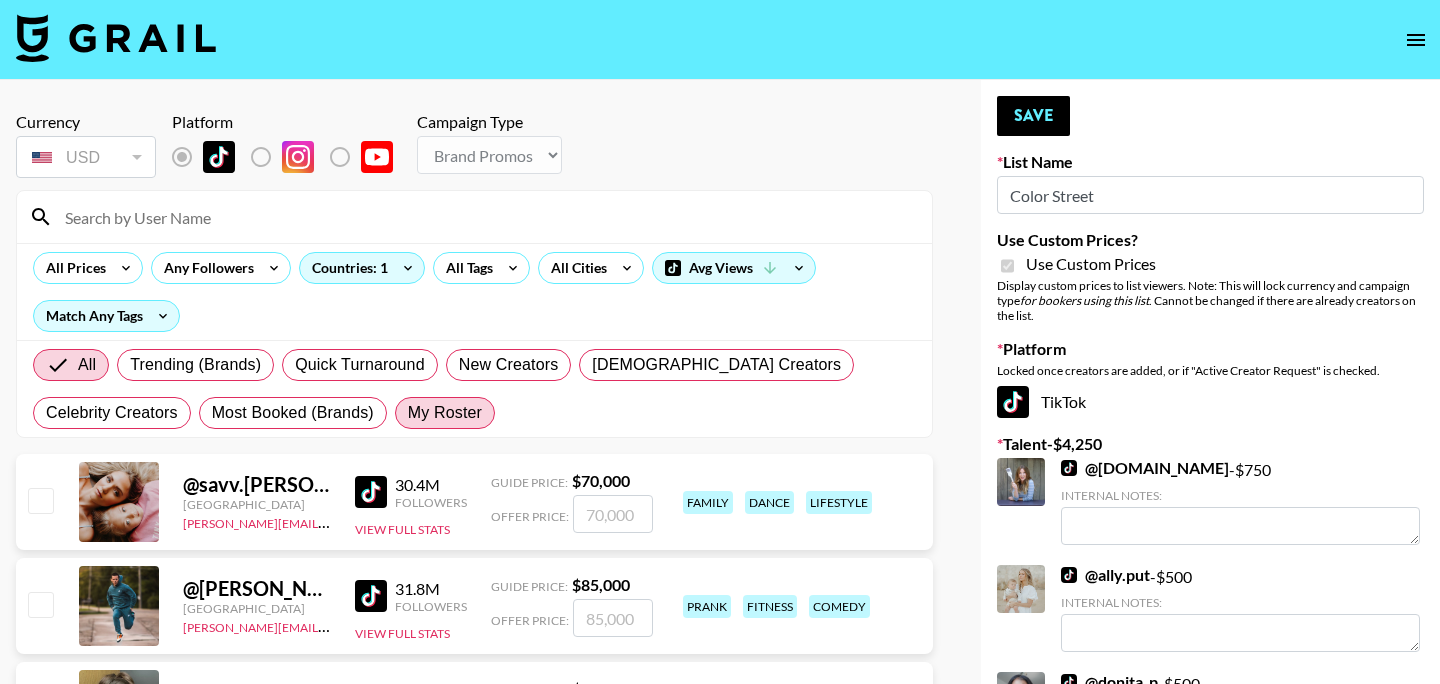 click on "My Roster" at bounding box center (445, 413) 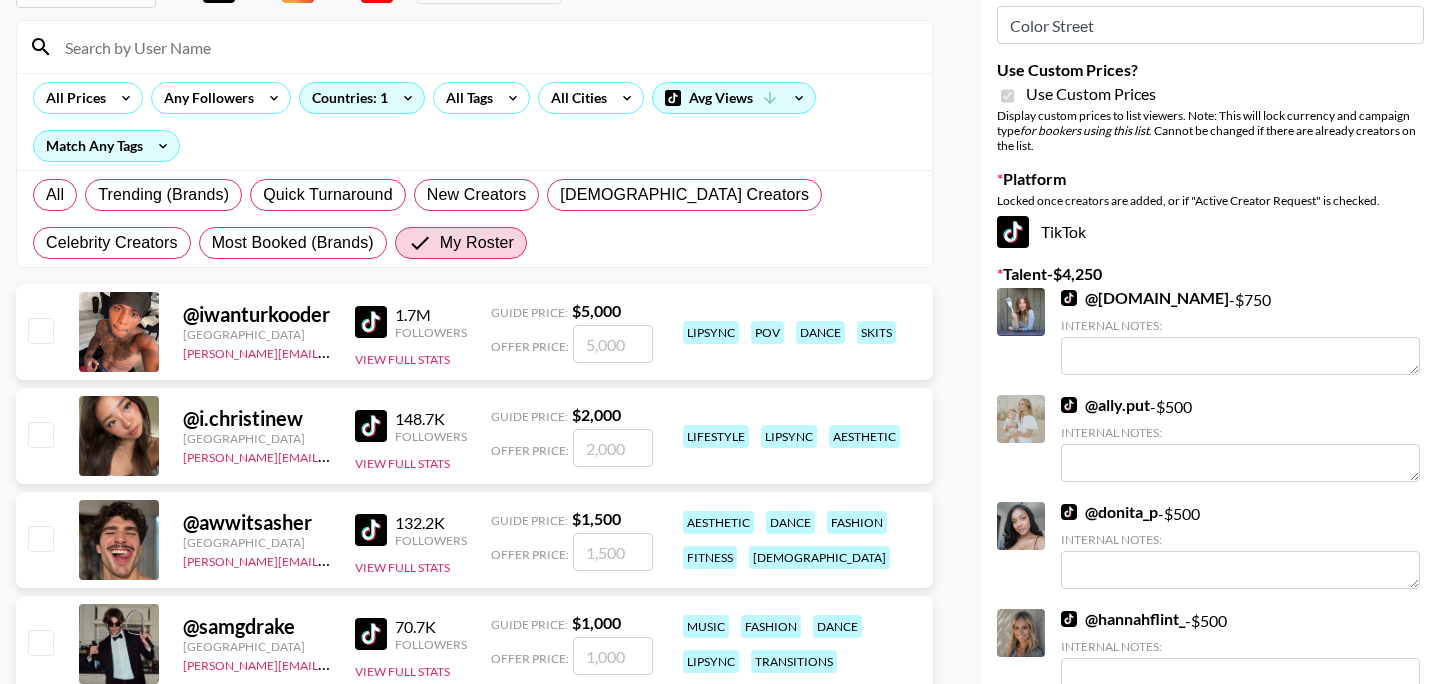 scroll, scrollTop: 189, scrollLeft: 0, axis: vertical 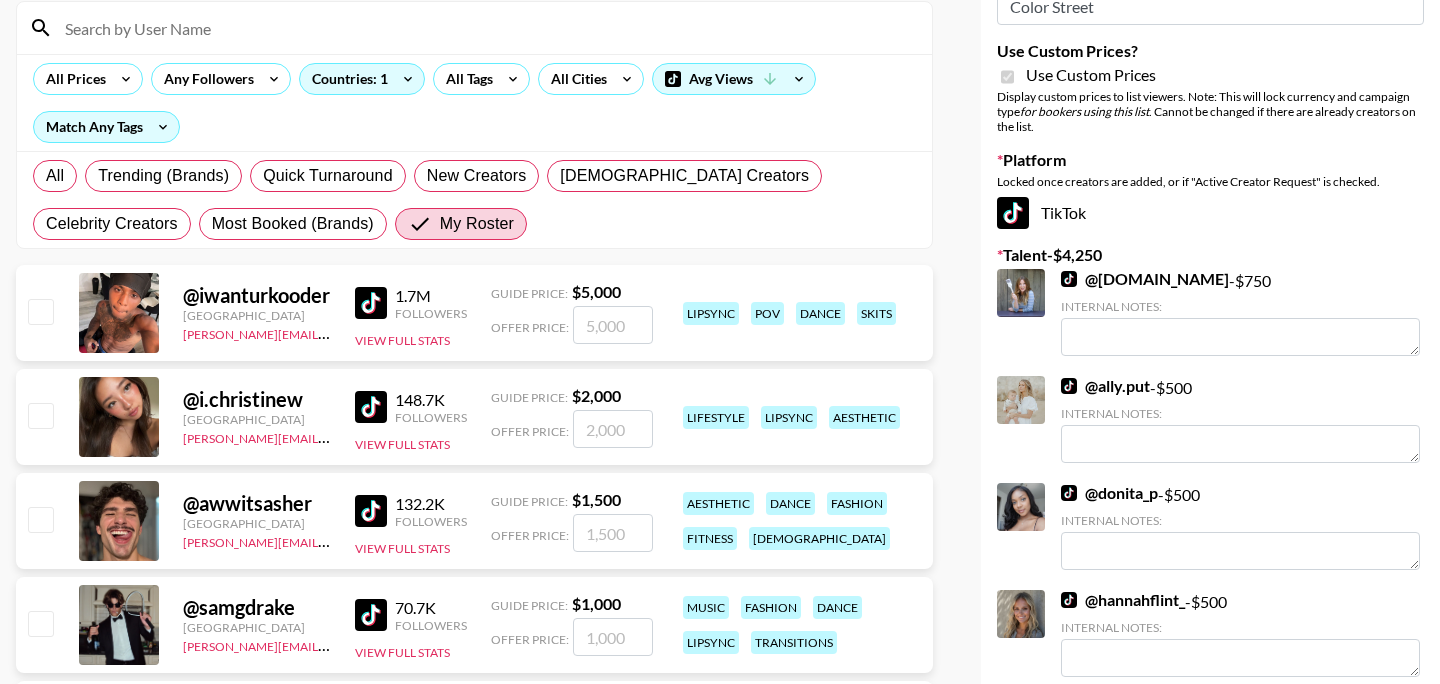 click at bounding box center [40, 415] 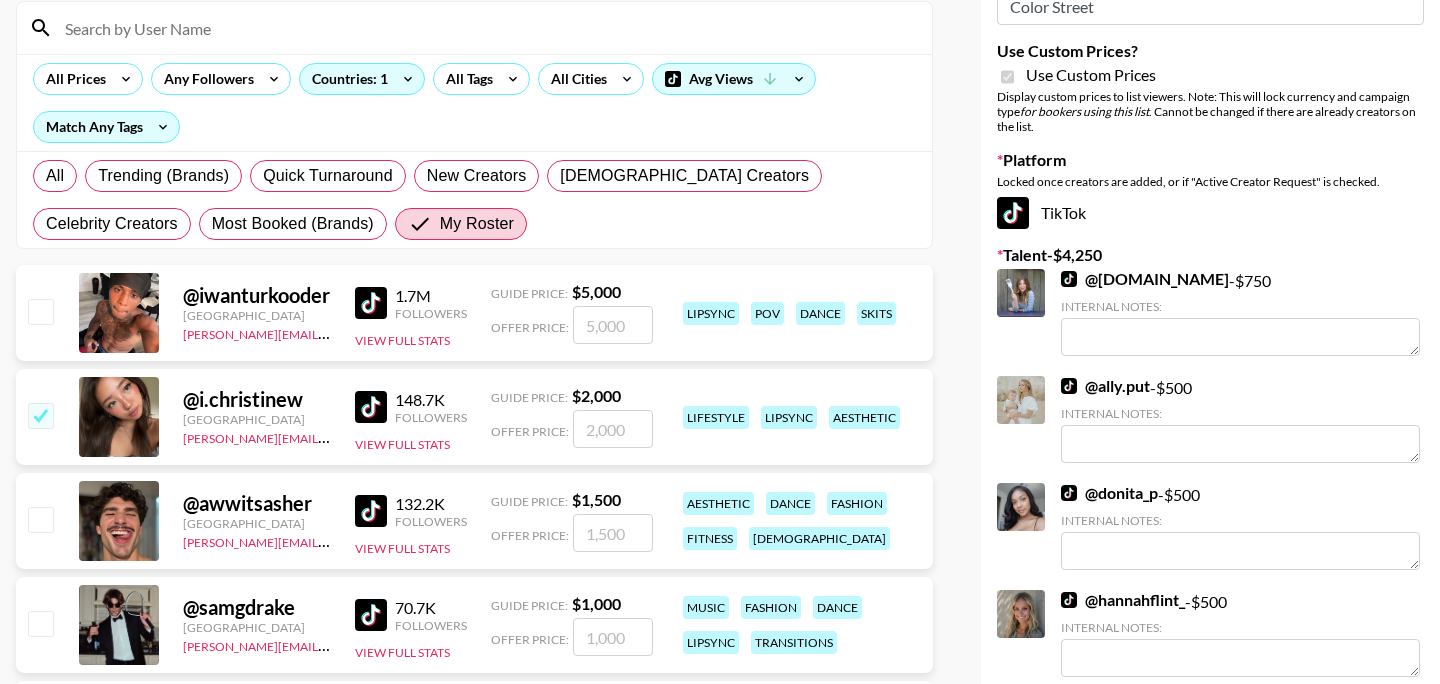checkbox on "true" 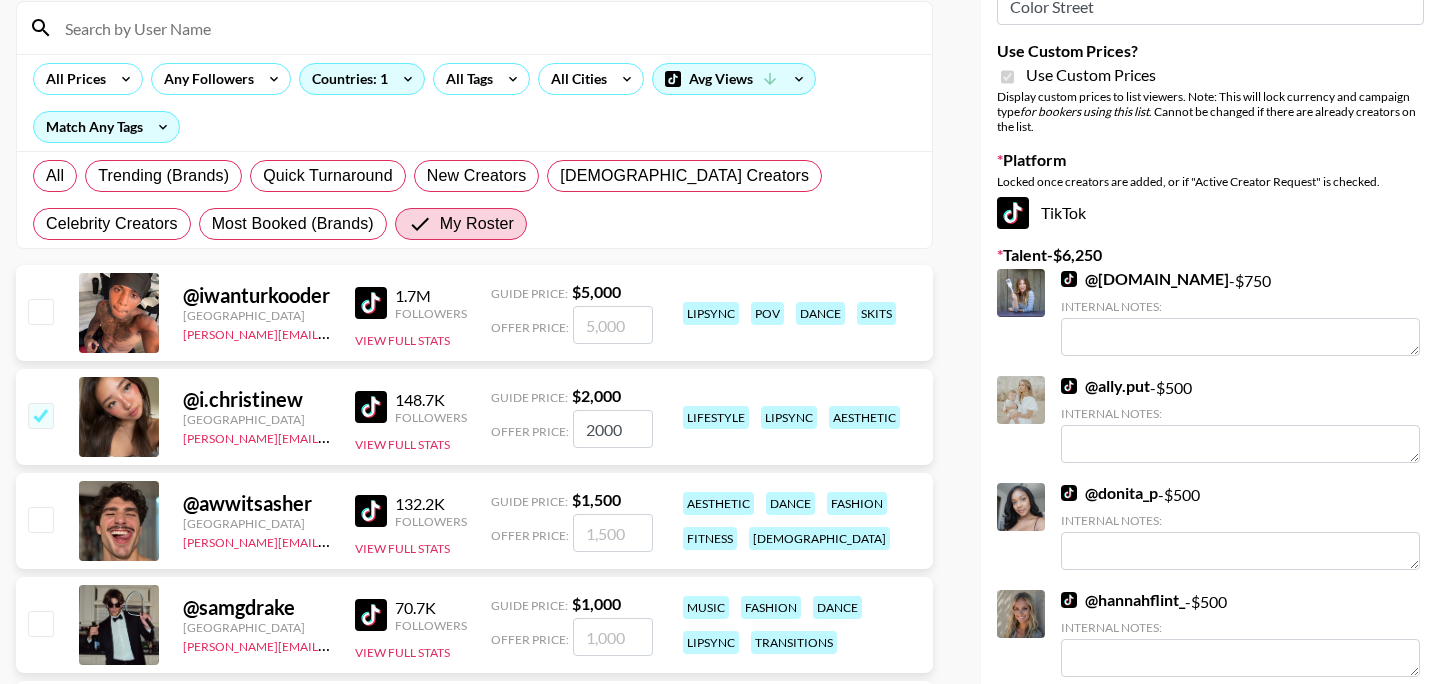 drag, startPoint x: 636, startPoint y: 425, endPoint x: 551, endPoint y: 425, distance: 85 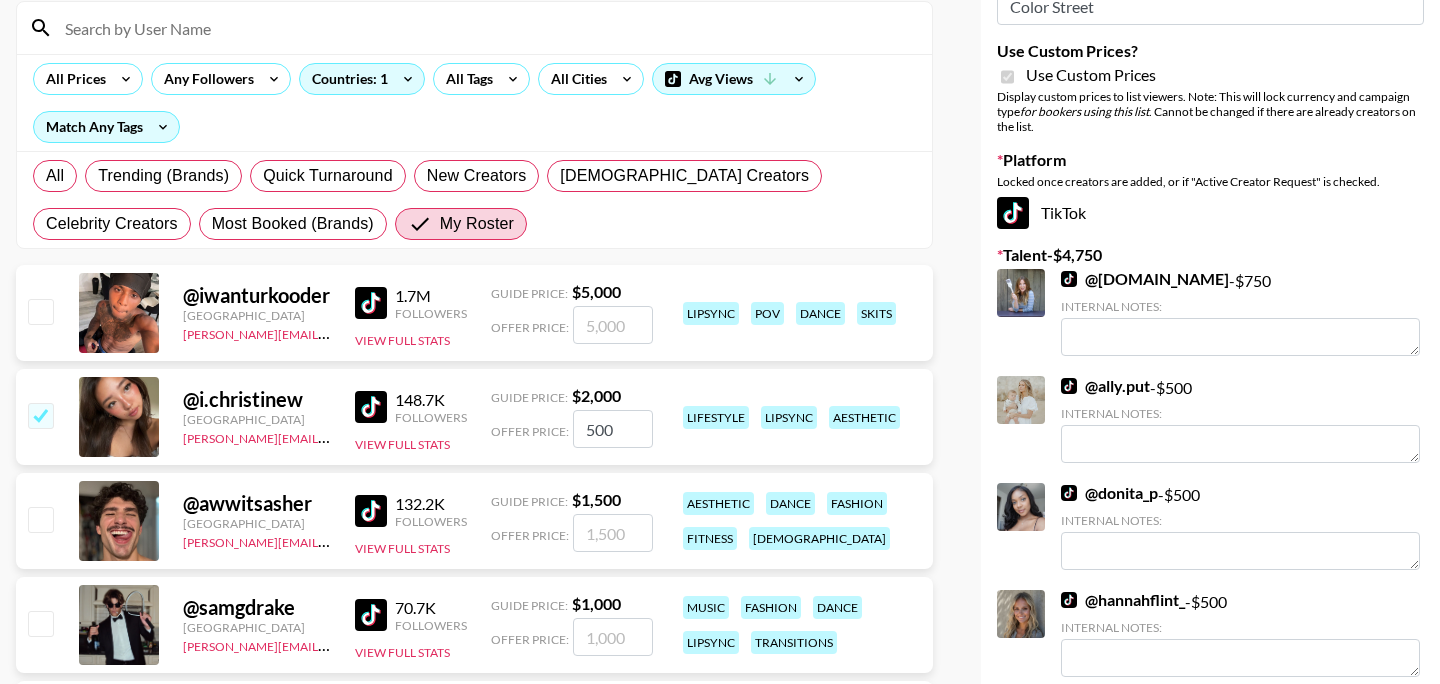 type on "500" 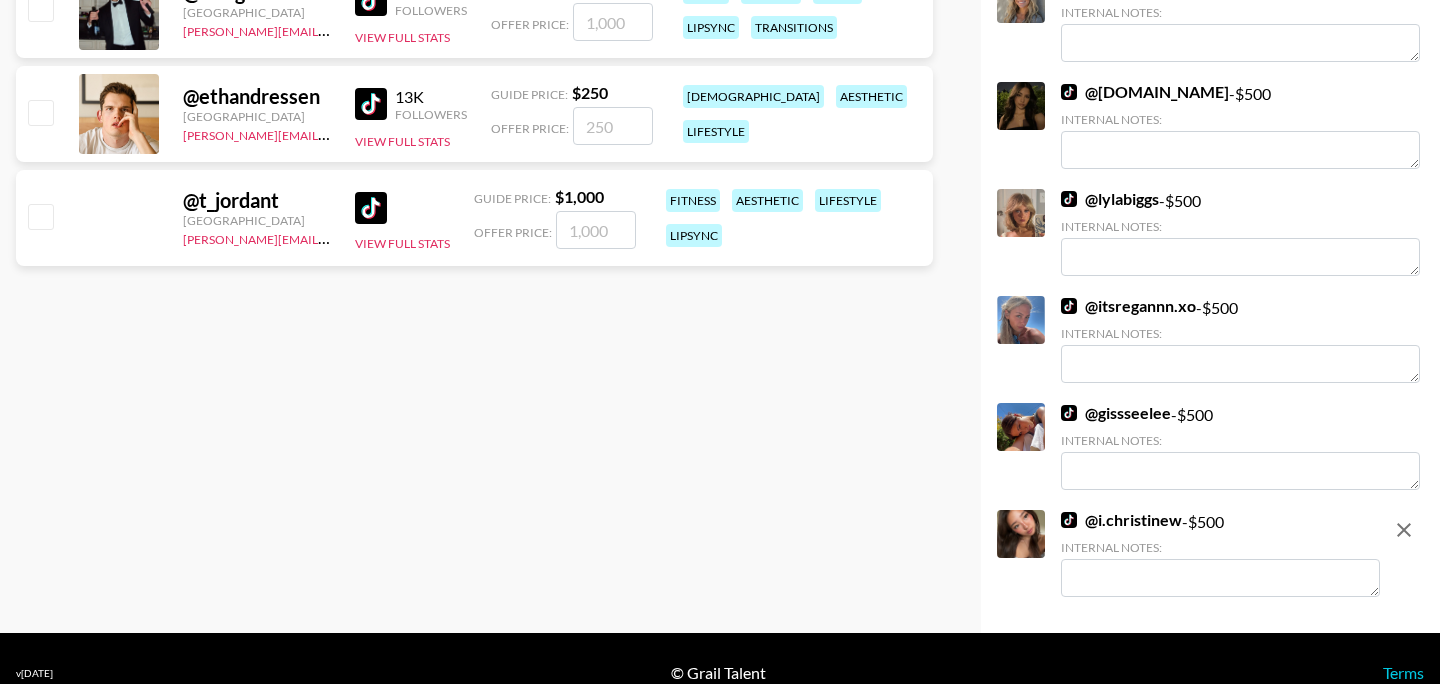 scroll, scrollTop: 833, scrollLeft: 0, axis: vertical 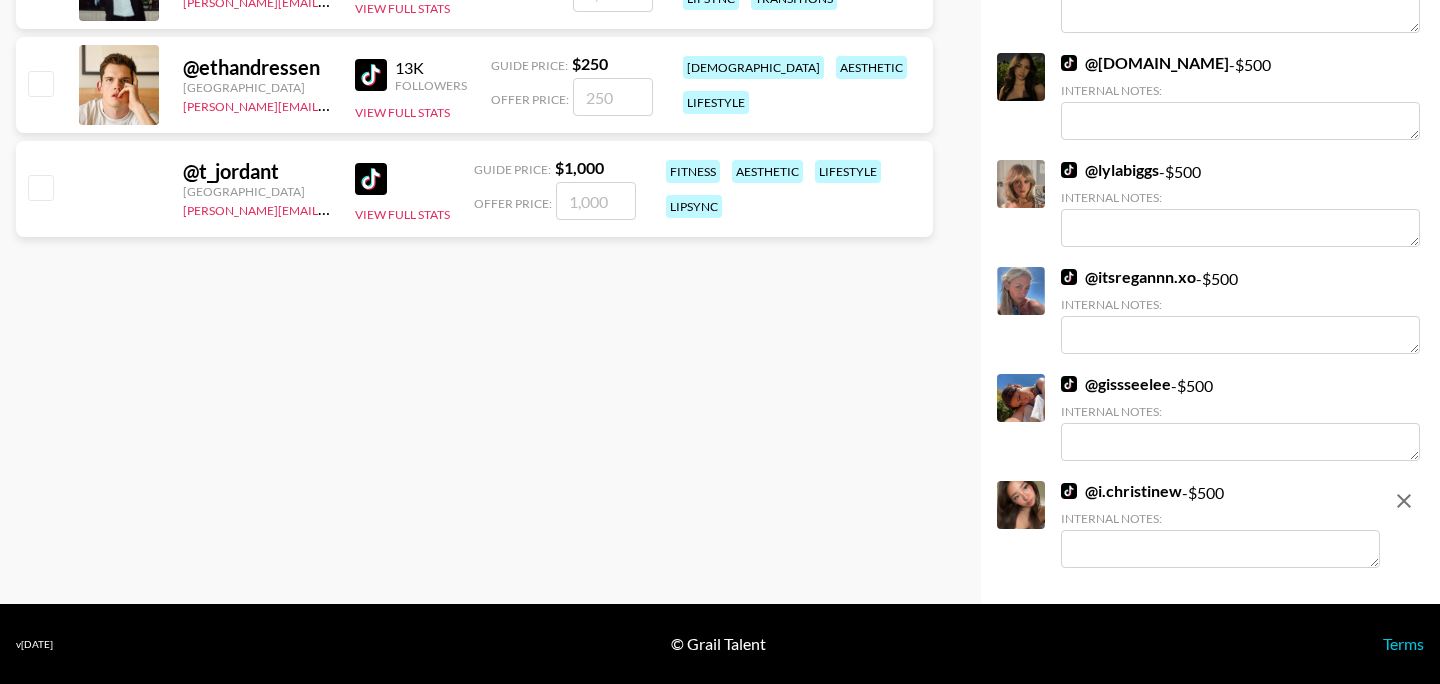 click at bounding box center (1220, 549) 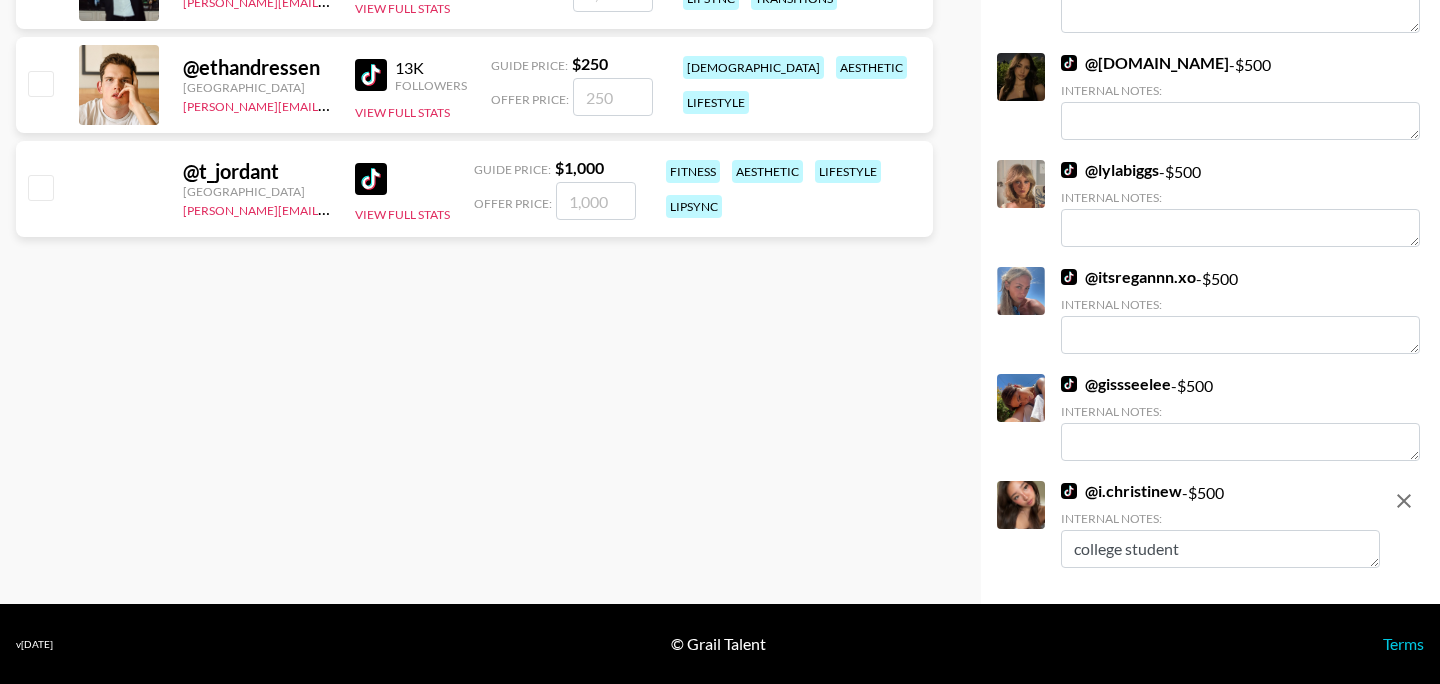 click on "college student" at bounding box center (1220, 549) 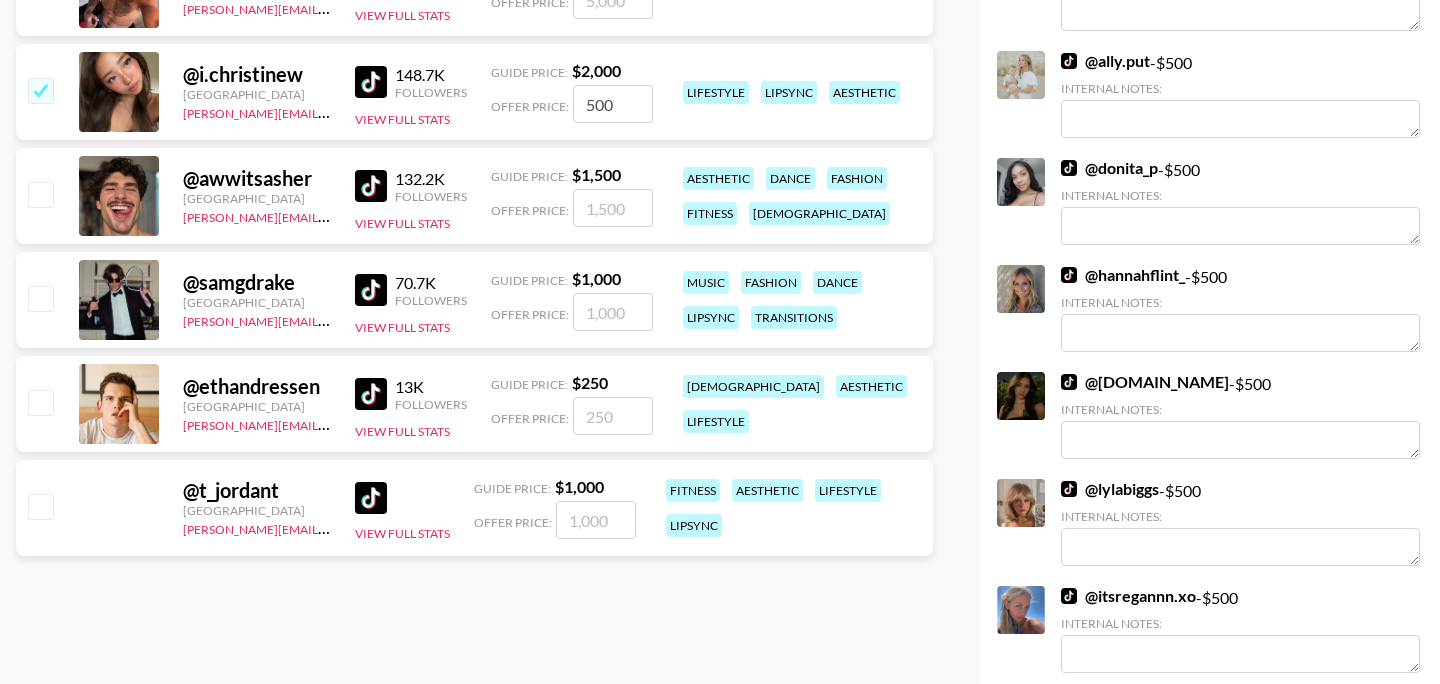 scroll, scrollTop: 0, scrollLeft: 0, axis: both 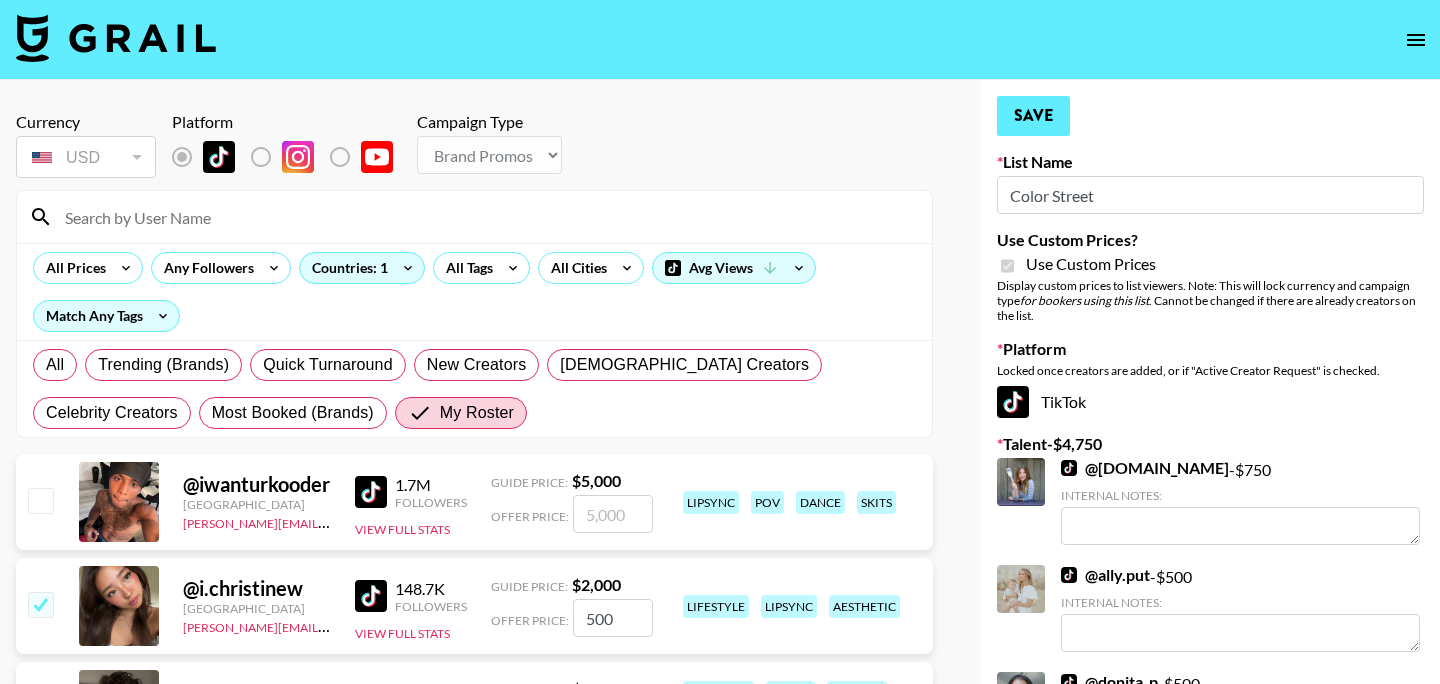 type on "college student/lifestyle" 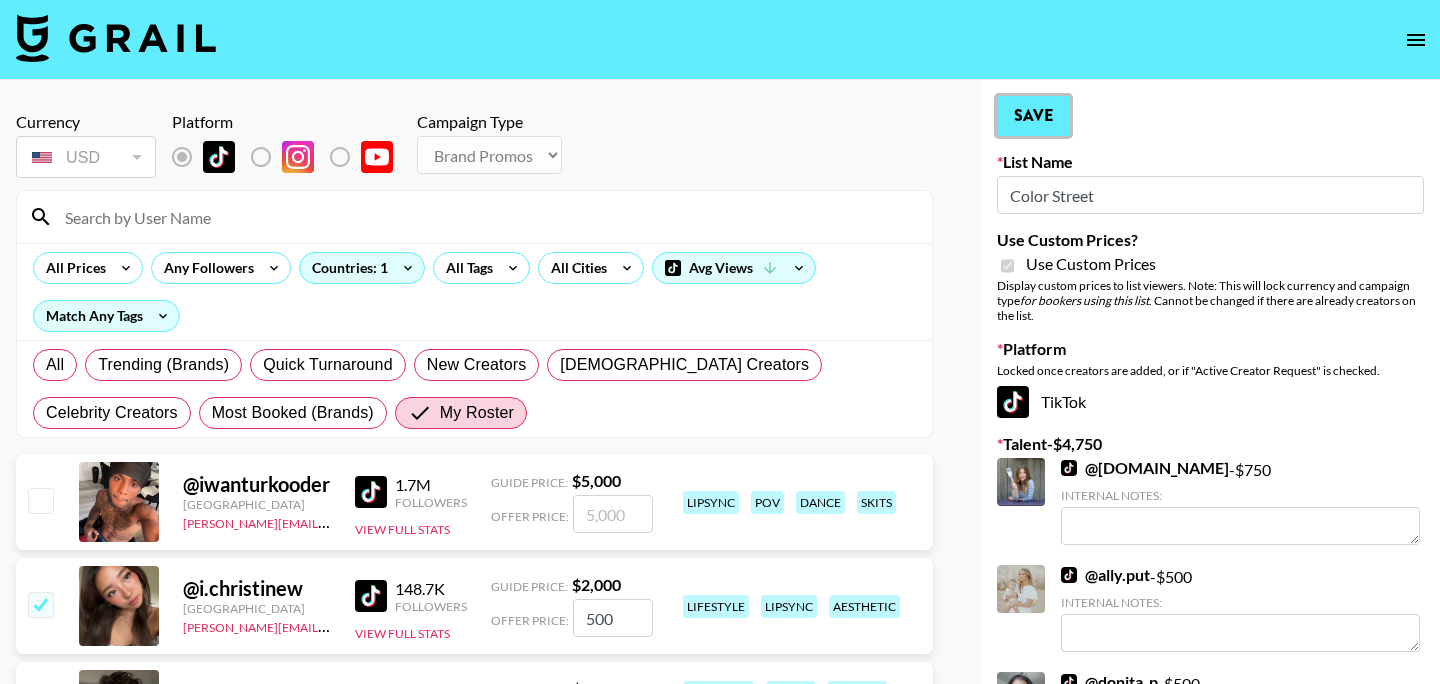 click on "Save" at bounding box center [1033, 116] 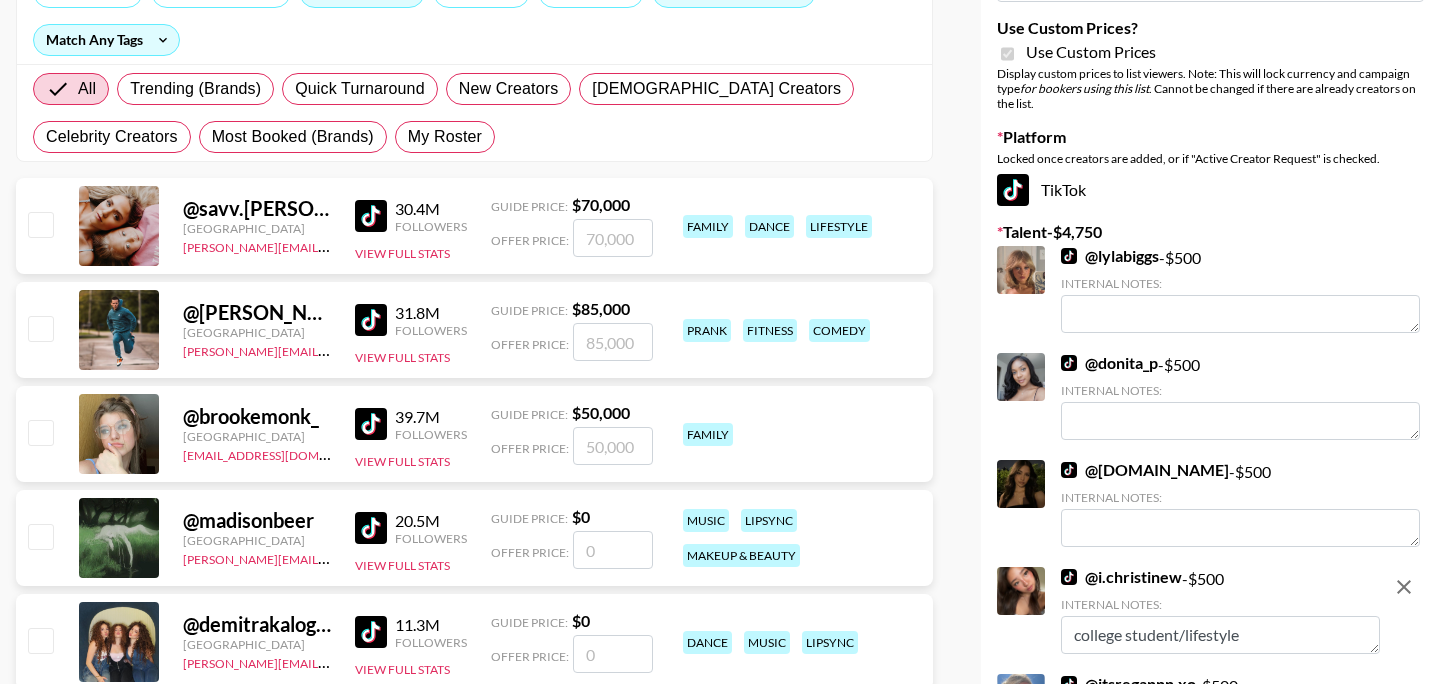 scroll, scrollTop: 235, scrollLeft: 0, axis: vertical 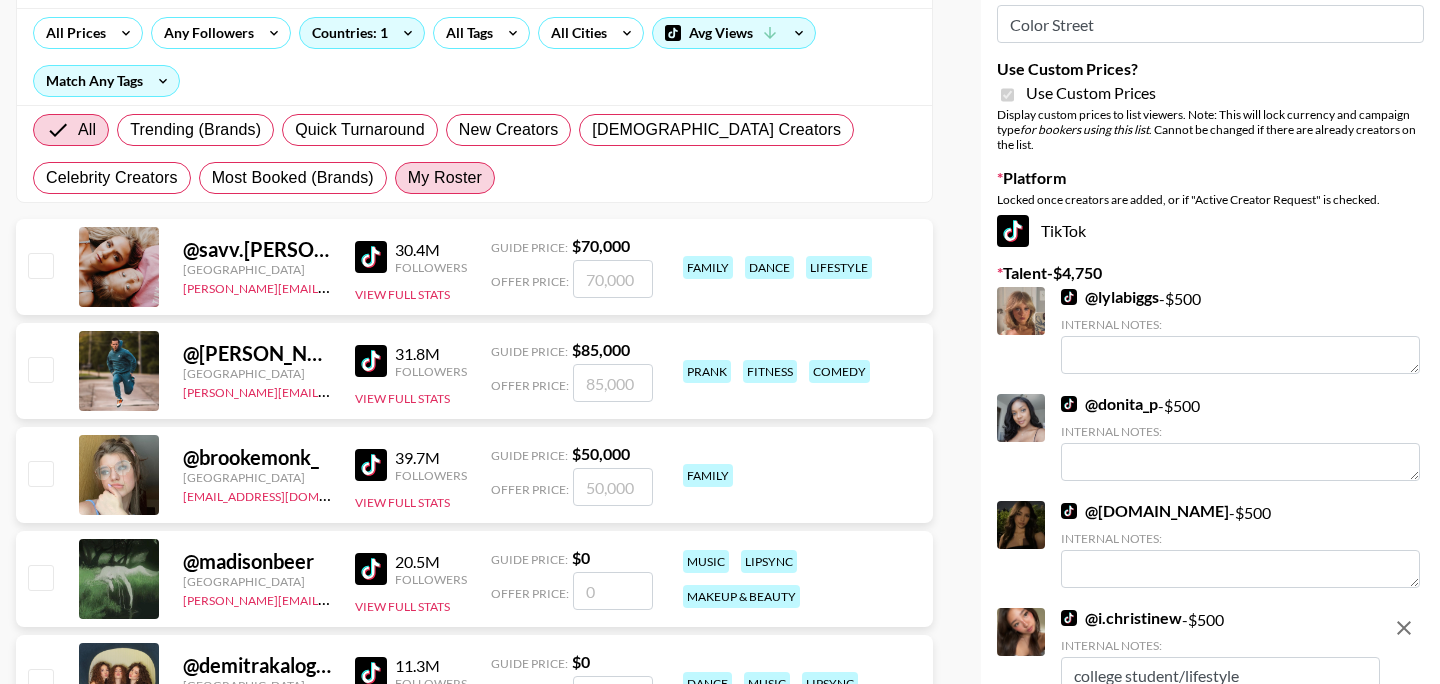 click on "My Roster" at bounding box center (445, 178) 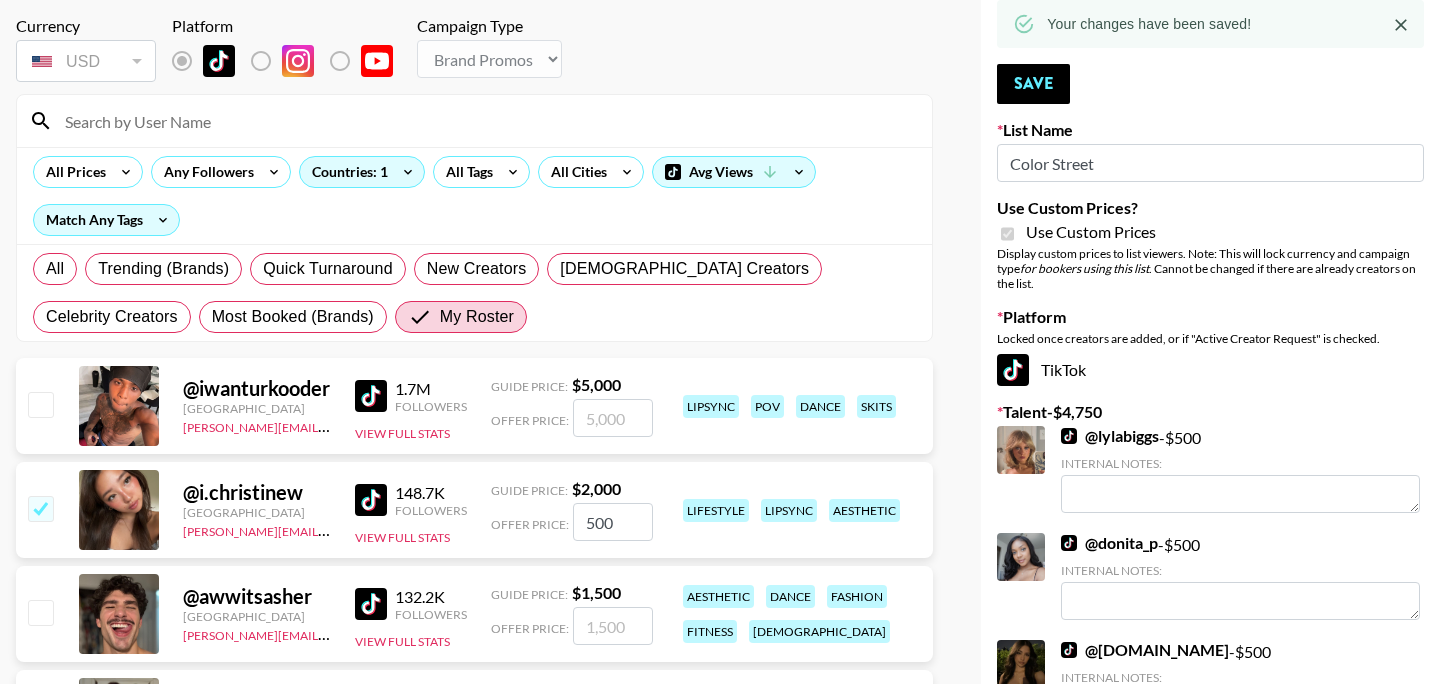 scroll, scrollTop: 0, scrollLeft: 0, axis: both 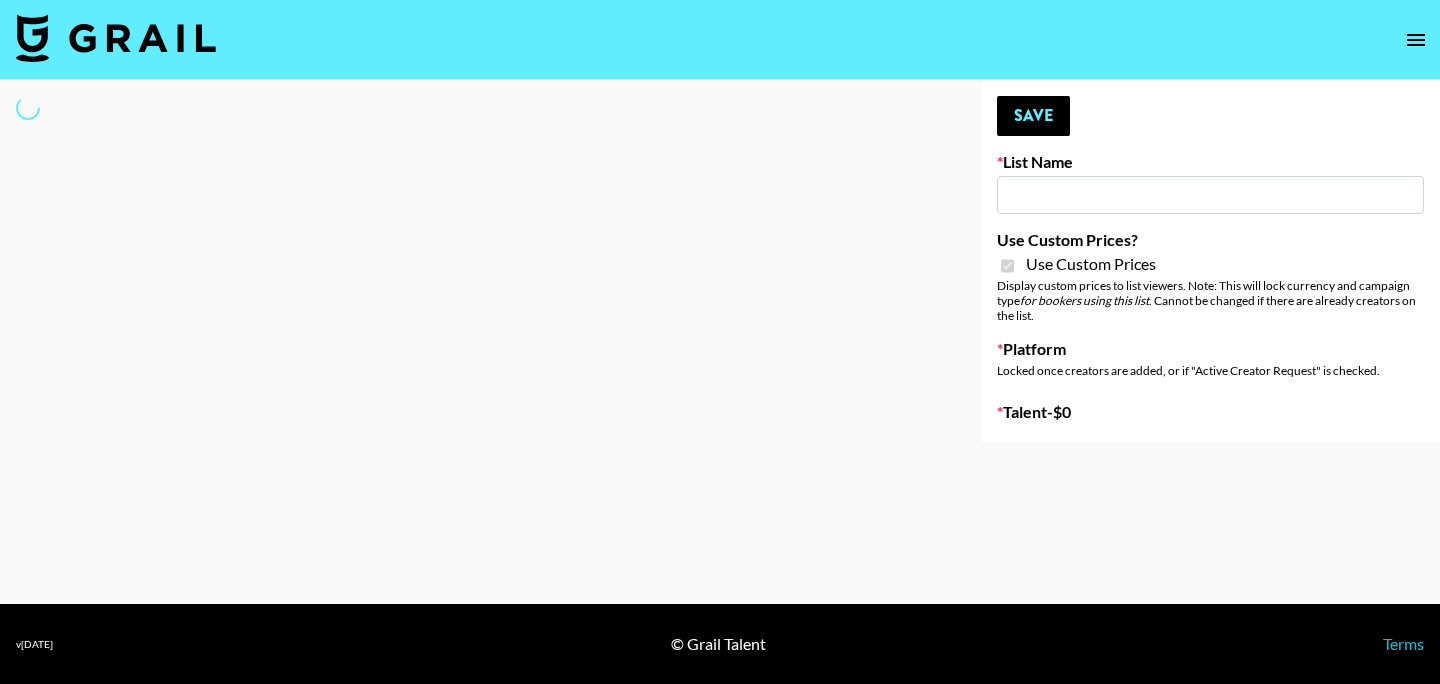 type on "Govee Update 28/07" 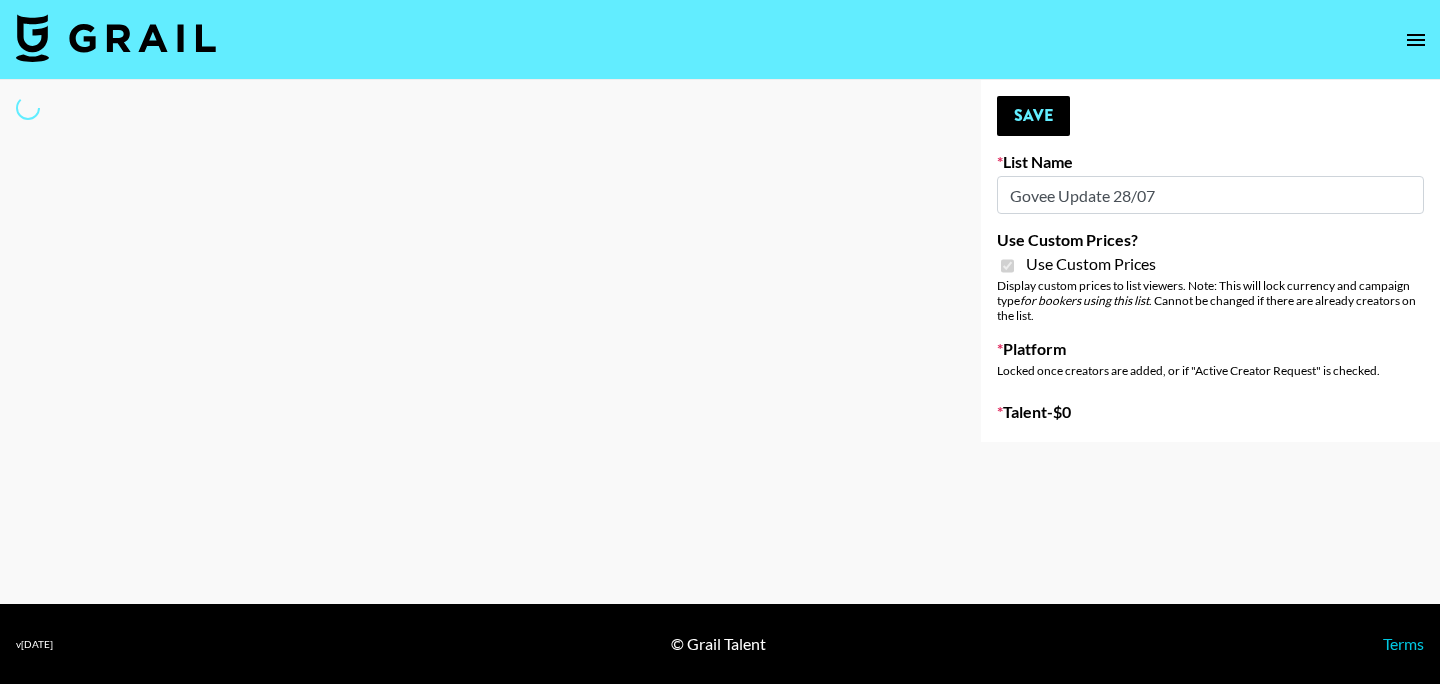 select on "Brand" 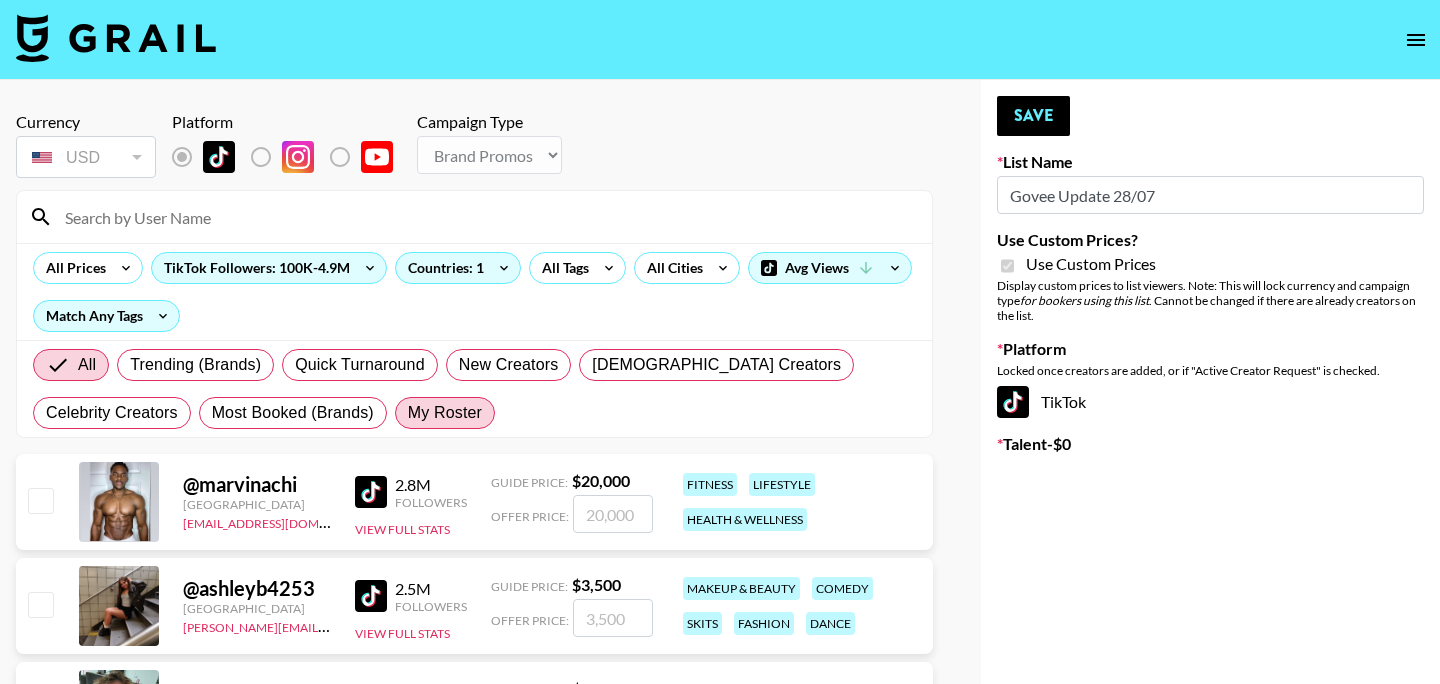 click on "My Roster" at bounding box center (445, 413) 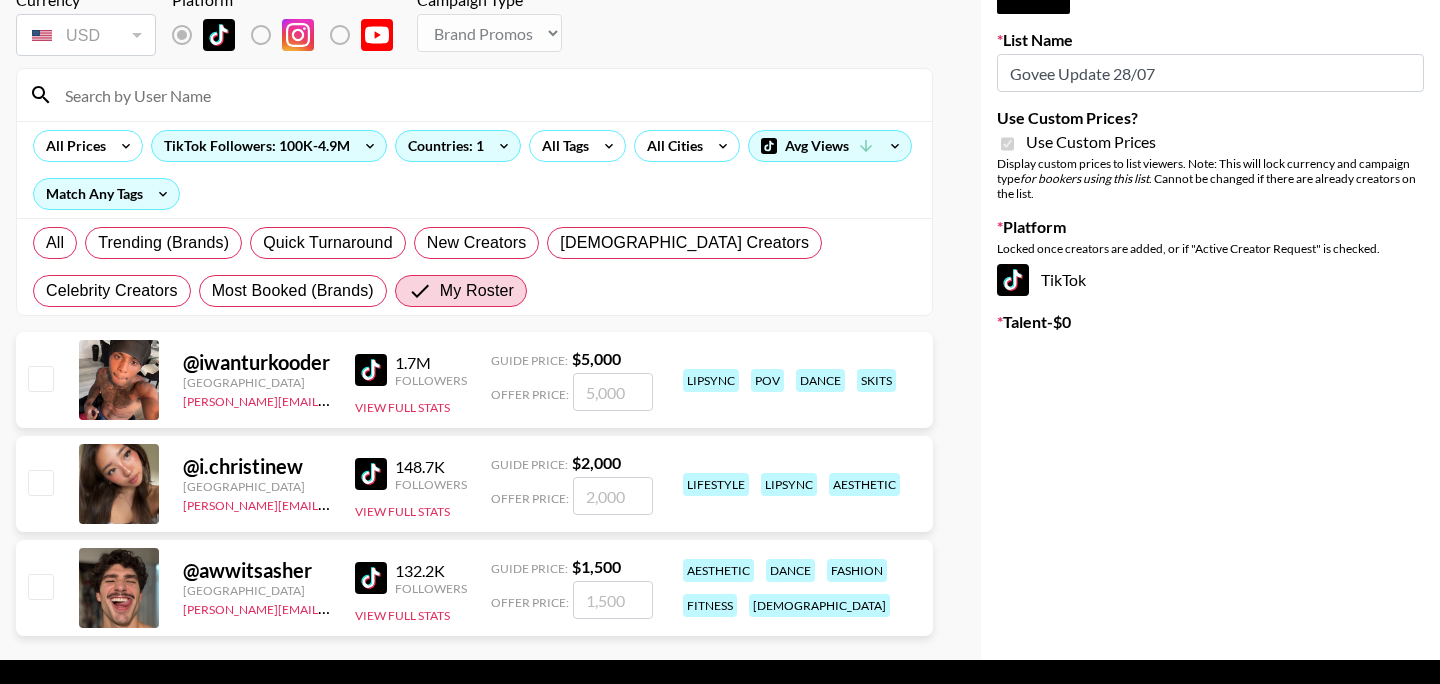 scroll, scrollTop: 119, scrollLeft: 0, axis: vertical 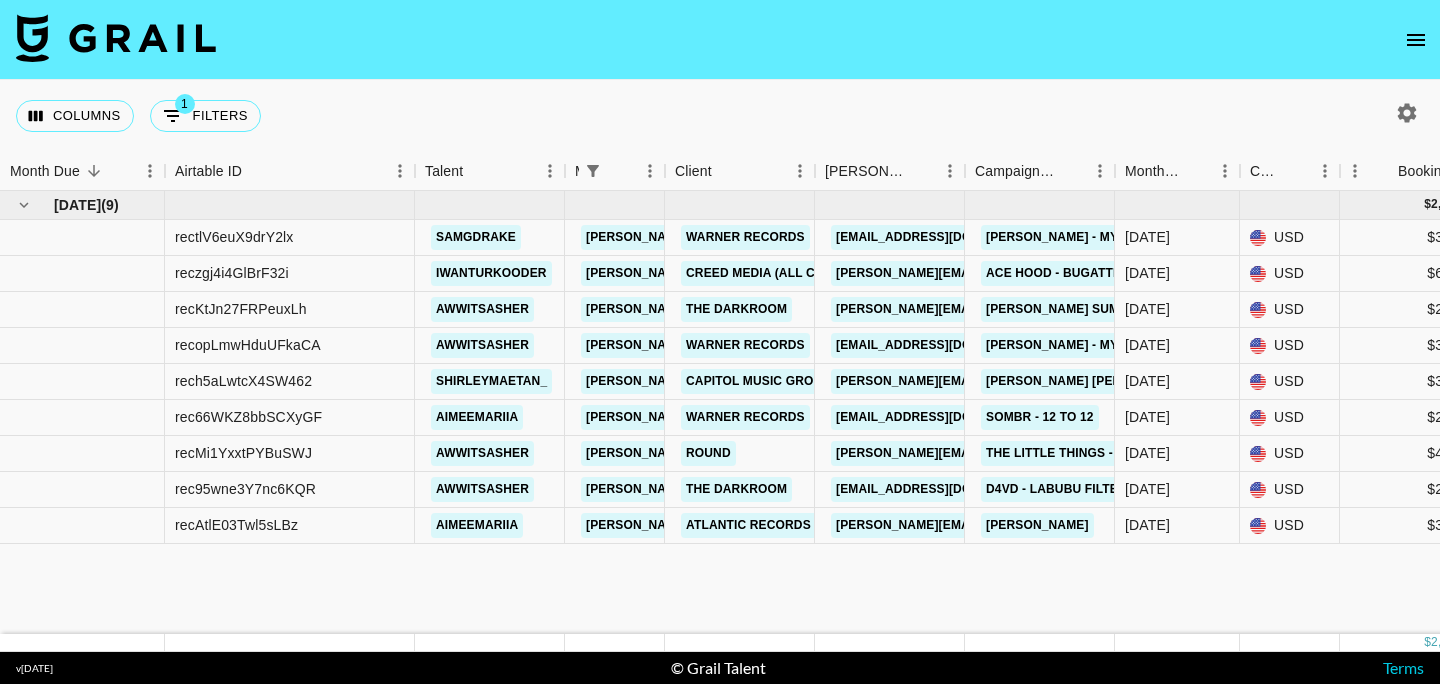click 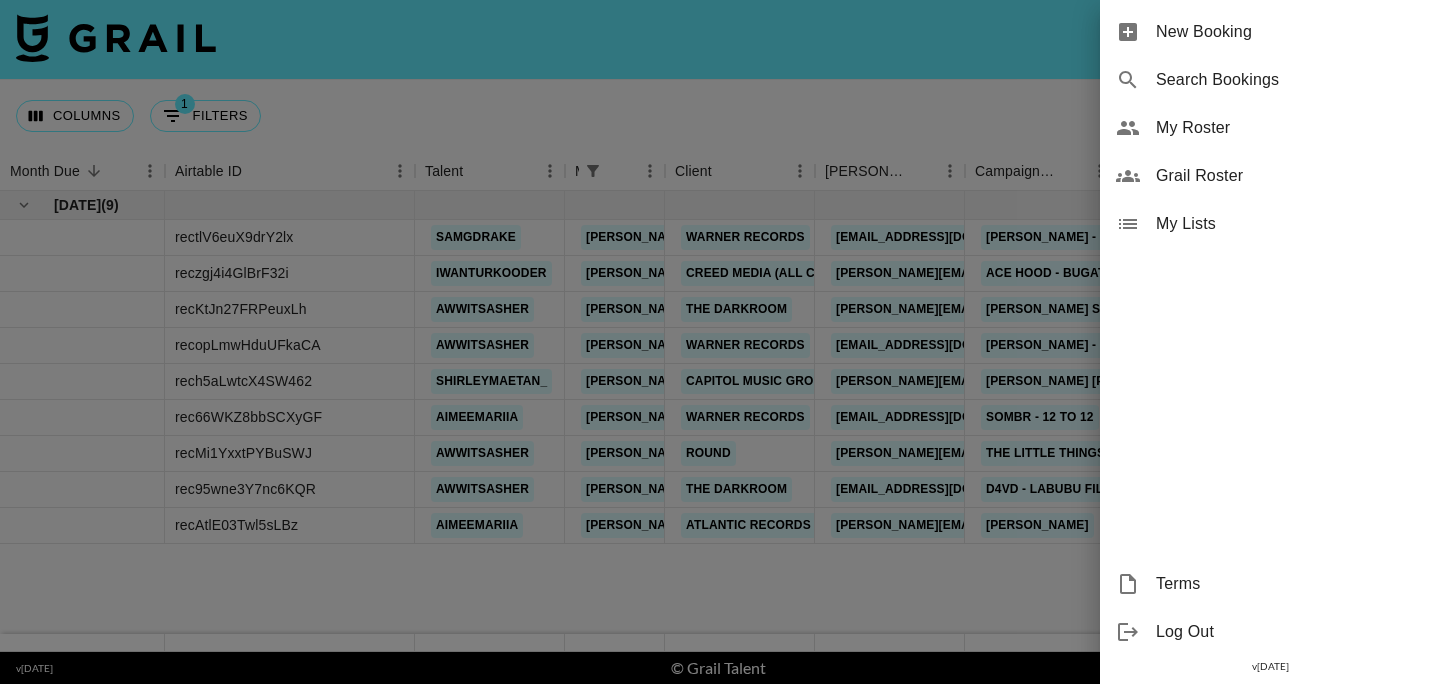 click on "My Roster" at bounding box center [1290, 128] 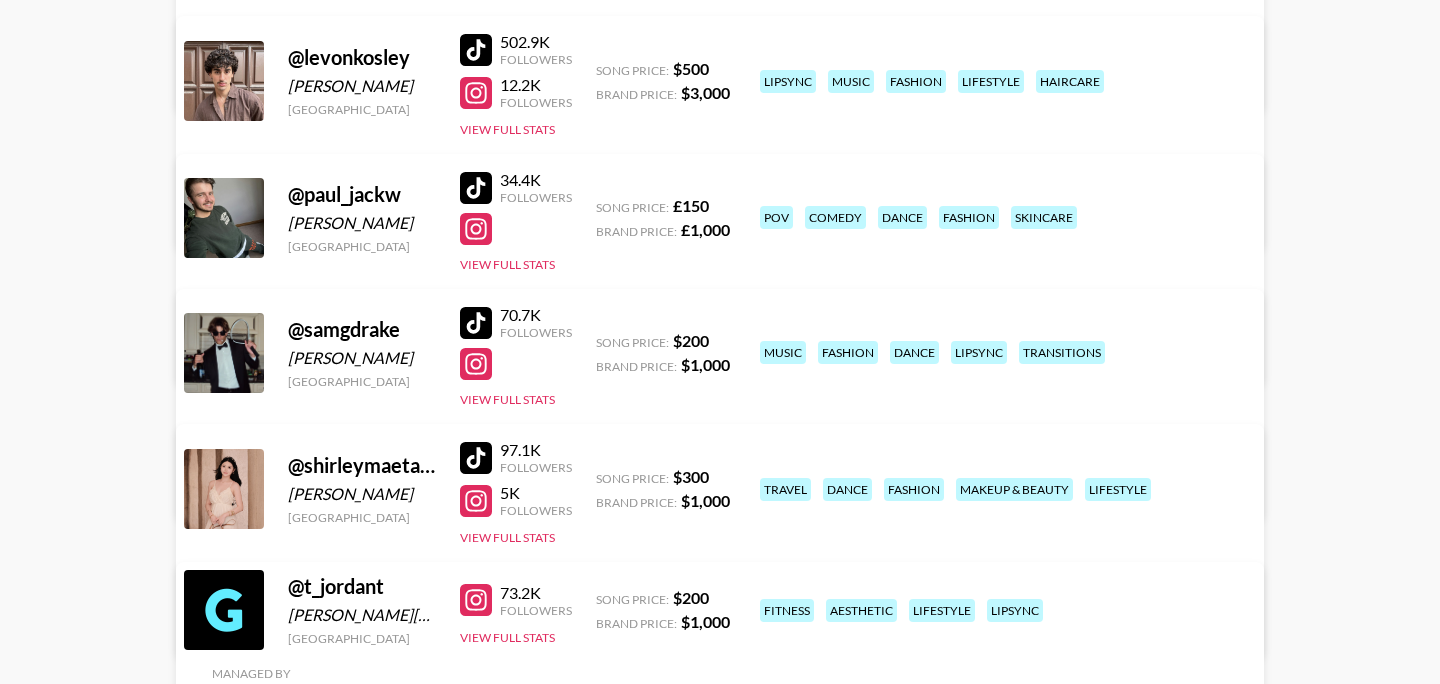 scroll, scrollTop: 1510, scrollLeft: 0, axis: vertical 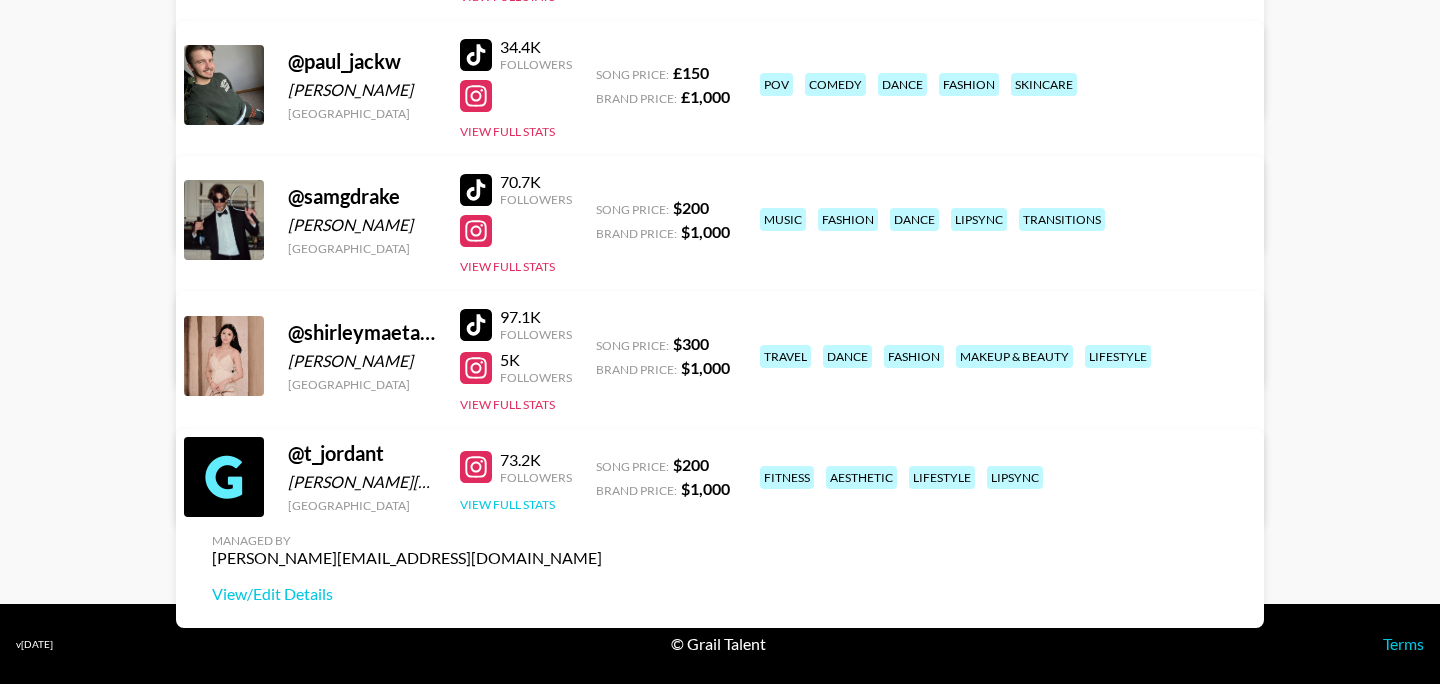 click on "View Full Stats" at bounding box center [507, 504] 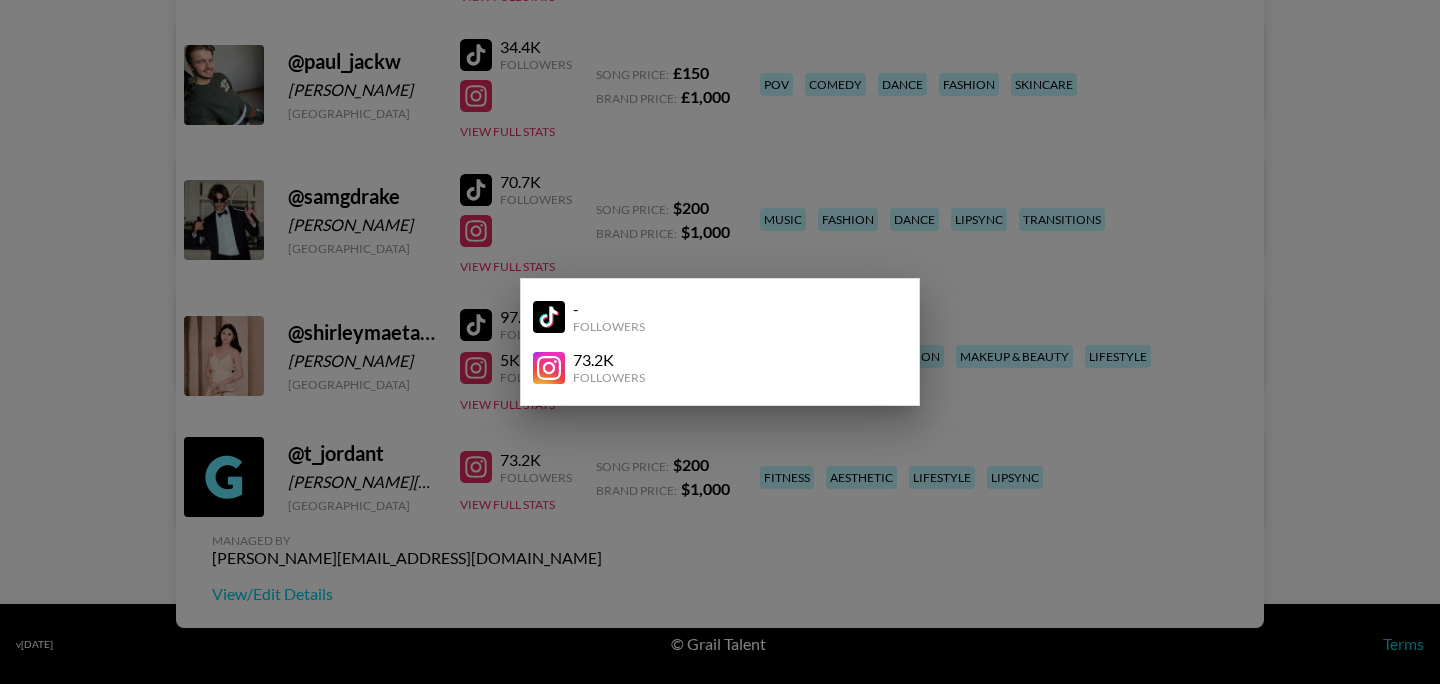click at bounding box center [720, 342] 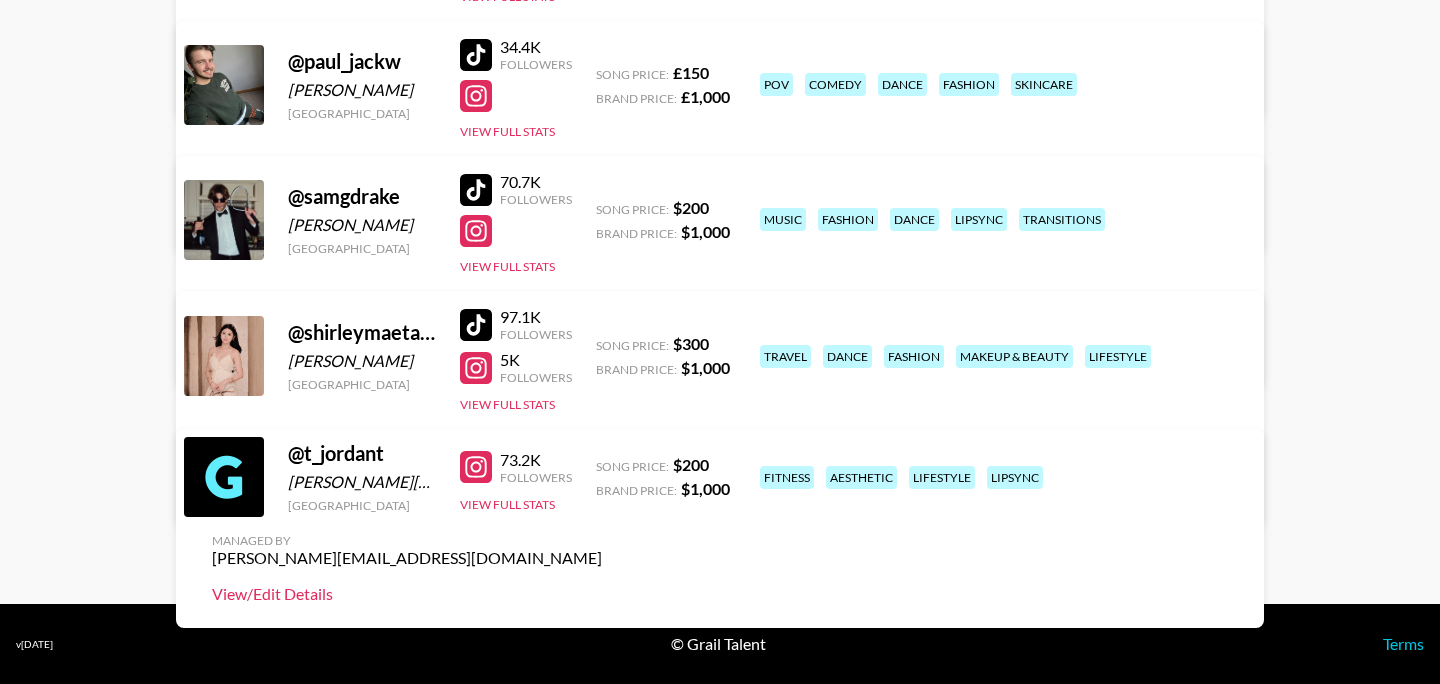 click on "View/Edit Details" at bounding box center (407, 594) 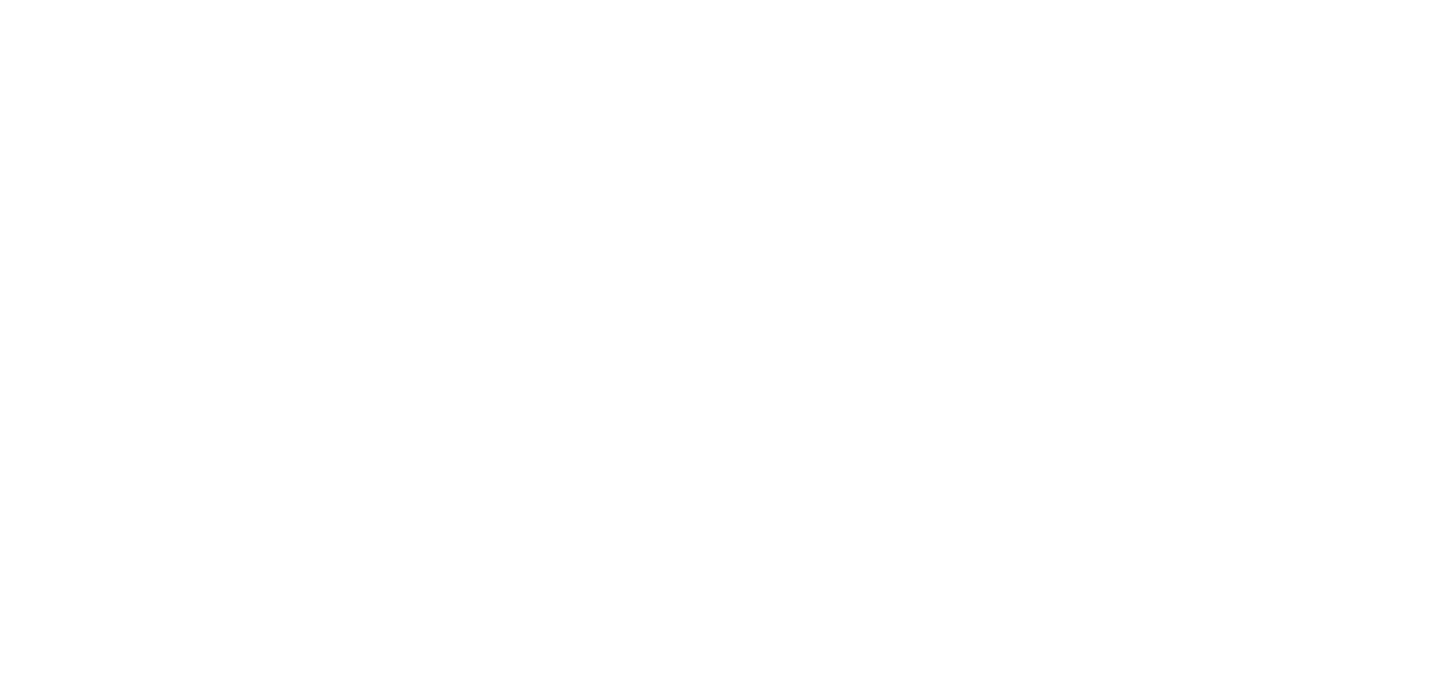 scroll, scrollTop: 0, scrollLeft: 0, axis: both 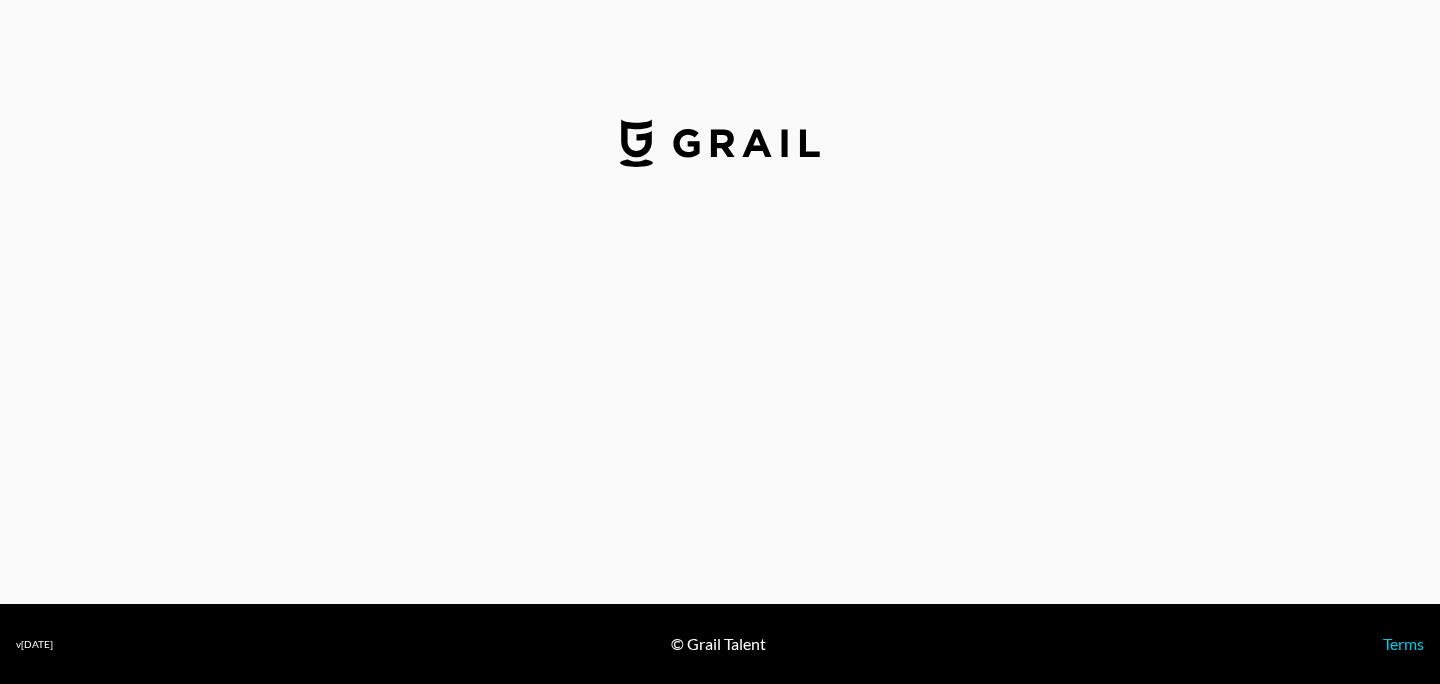 select on "USD" 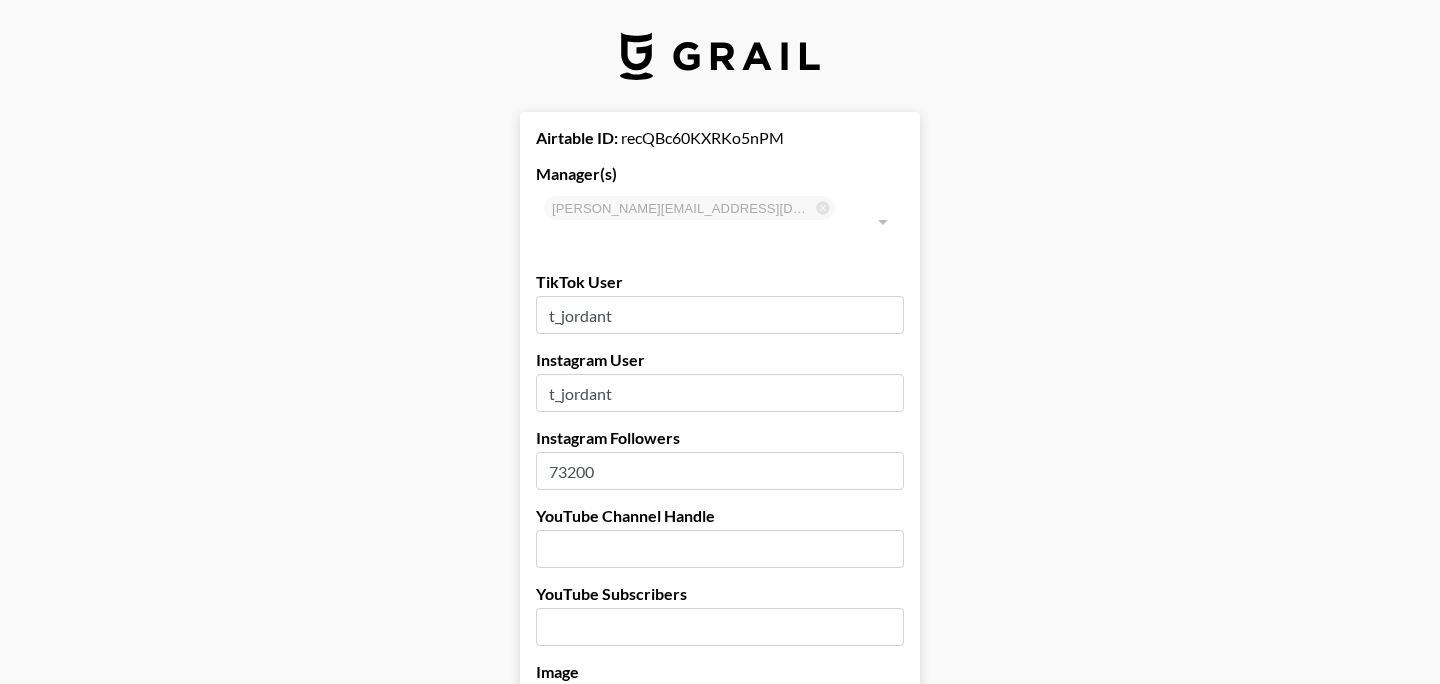 drag, startPoint x: 665, startPoint y: 287, endPoint x: 531, endPoint y: 284, distance: 134.03358 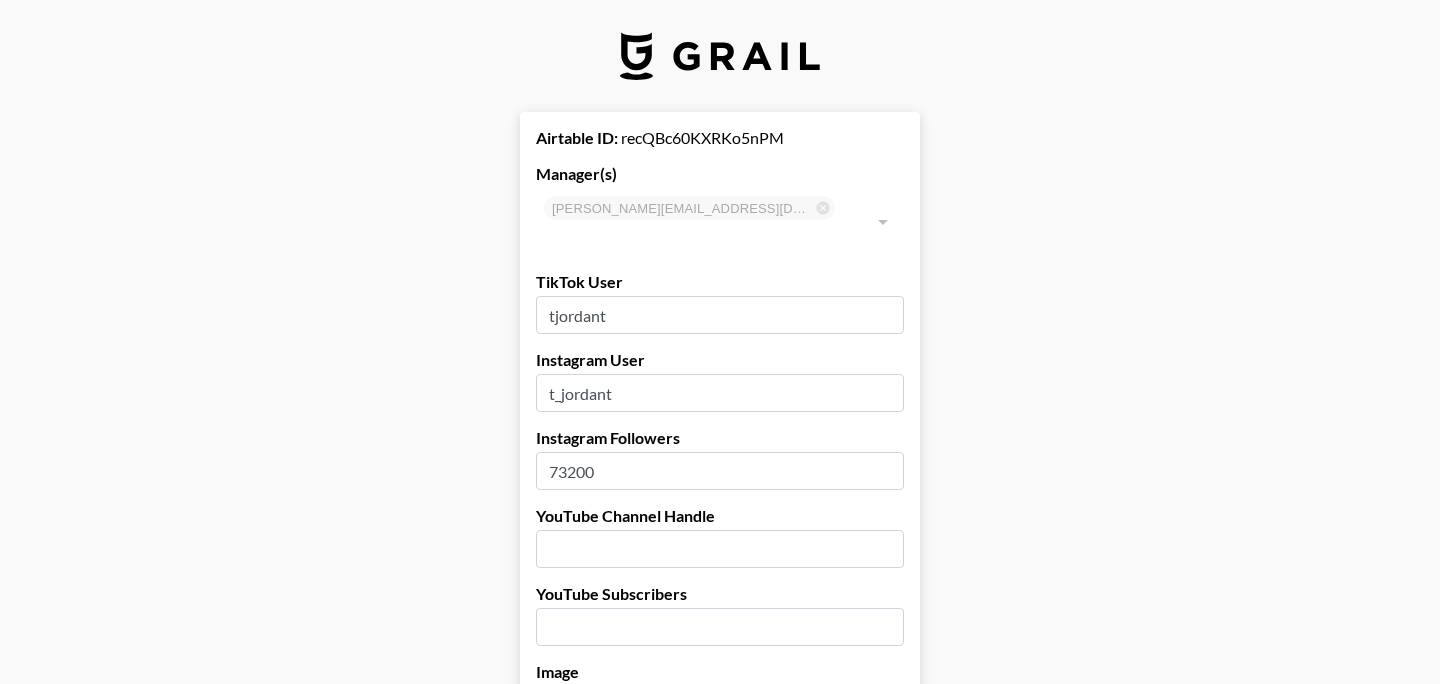 type on "tjordant" 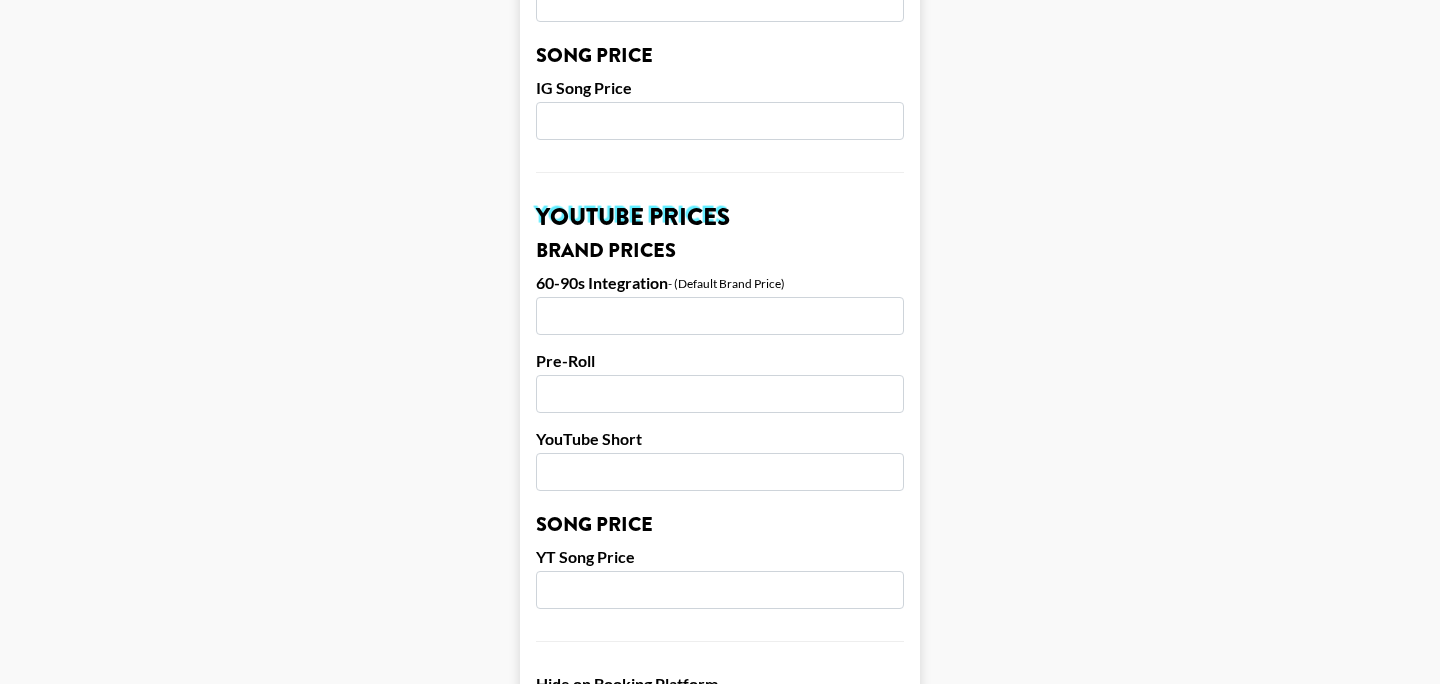 scroll, scrollTop: 2029, scrollLeft: 0, axis: vertical 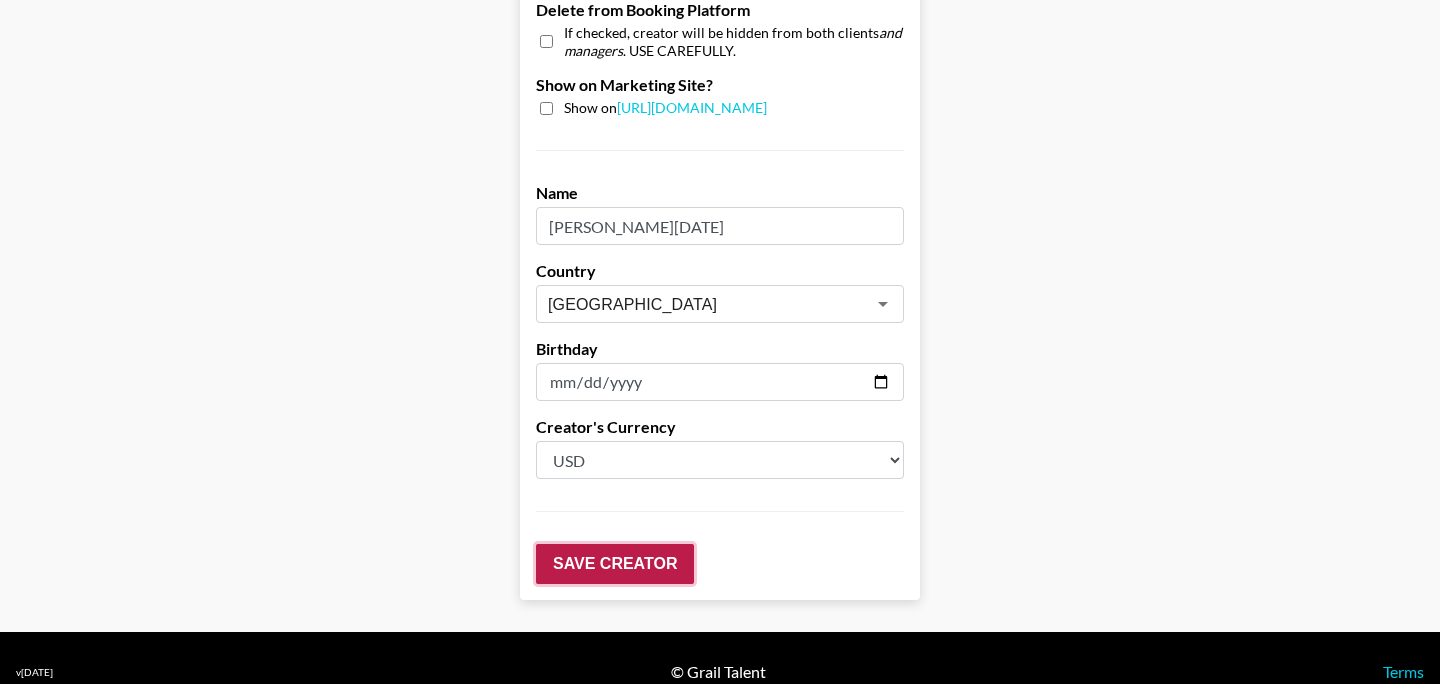 click on "Save Creator" at bounding box center (615, 564) 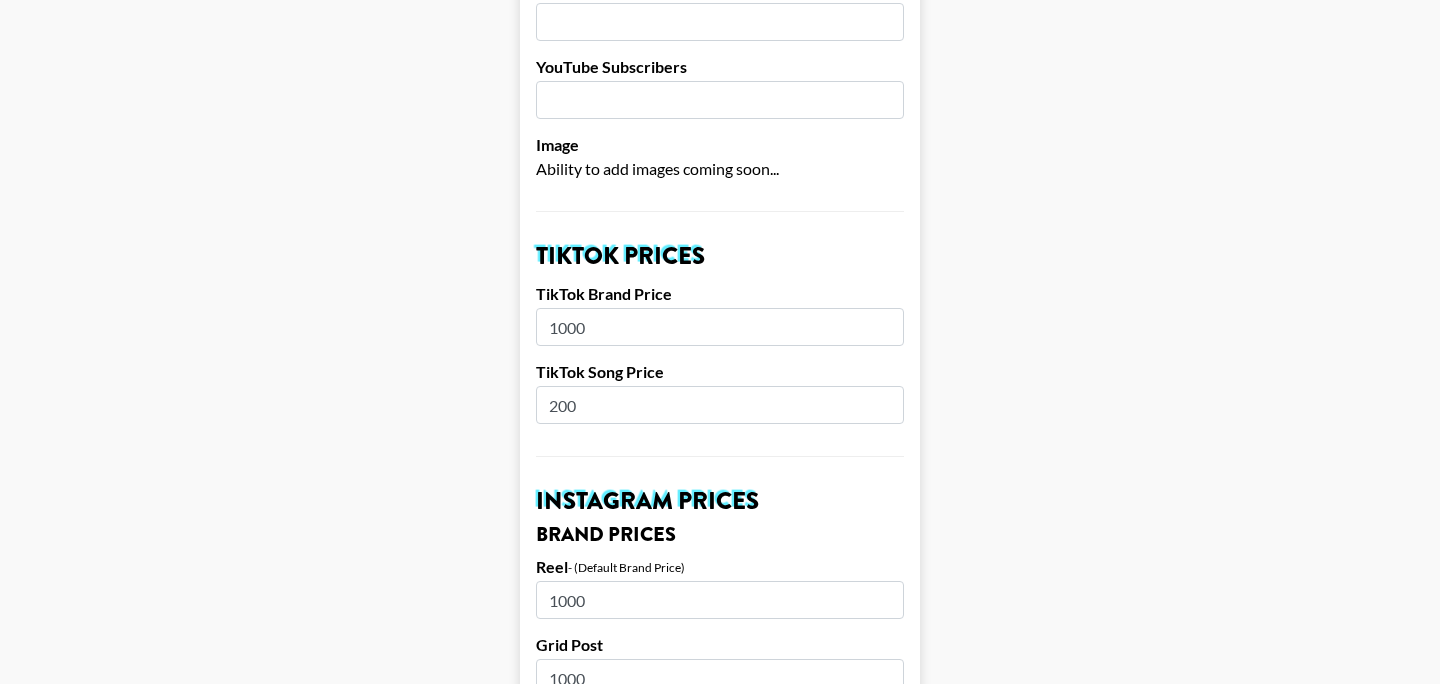 scroll, scrollTop: 0, scrollLeft: 0, axis: both 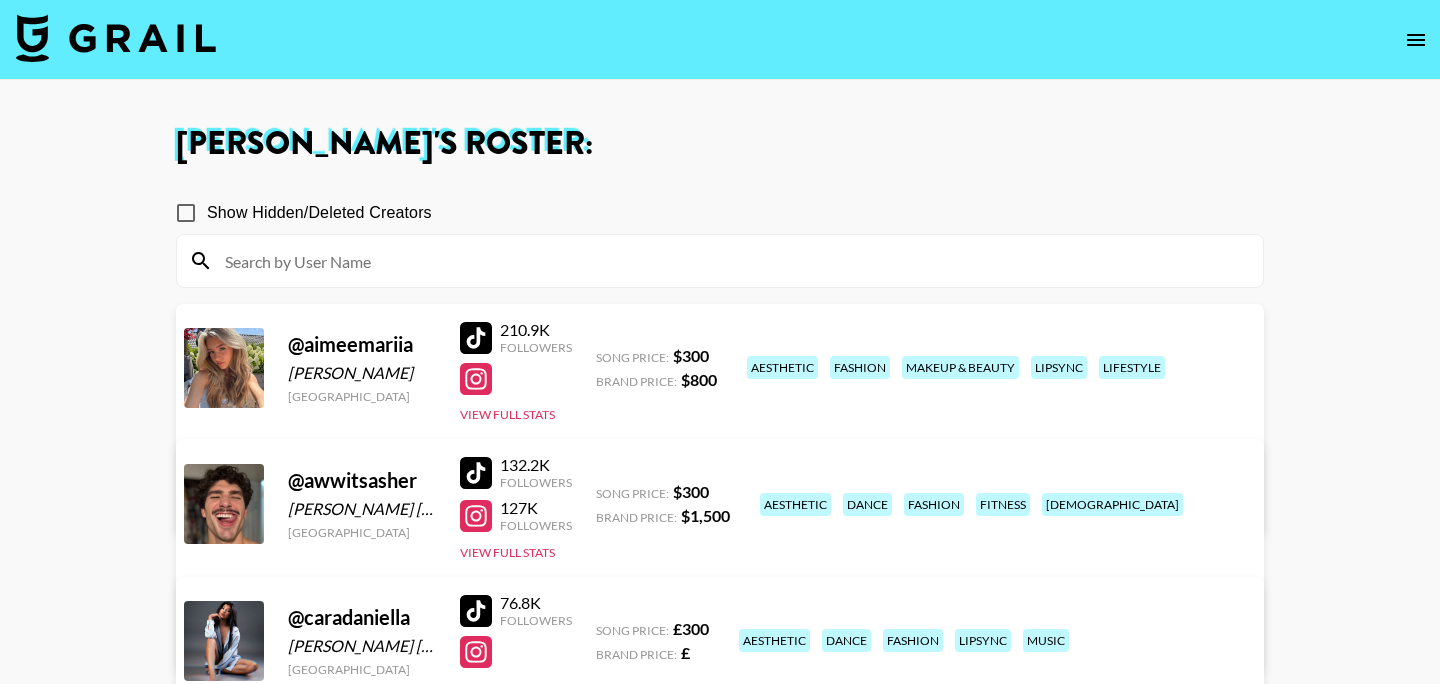 click 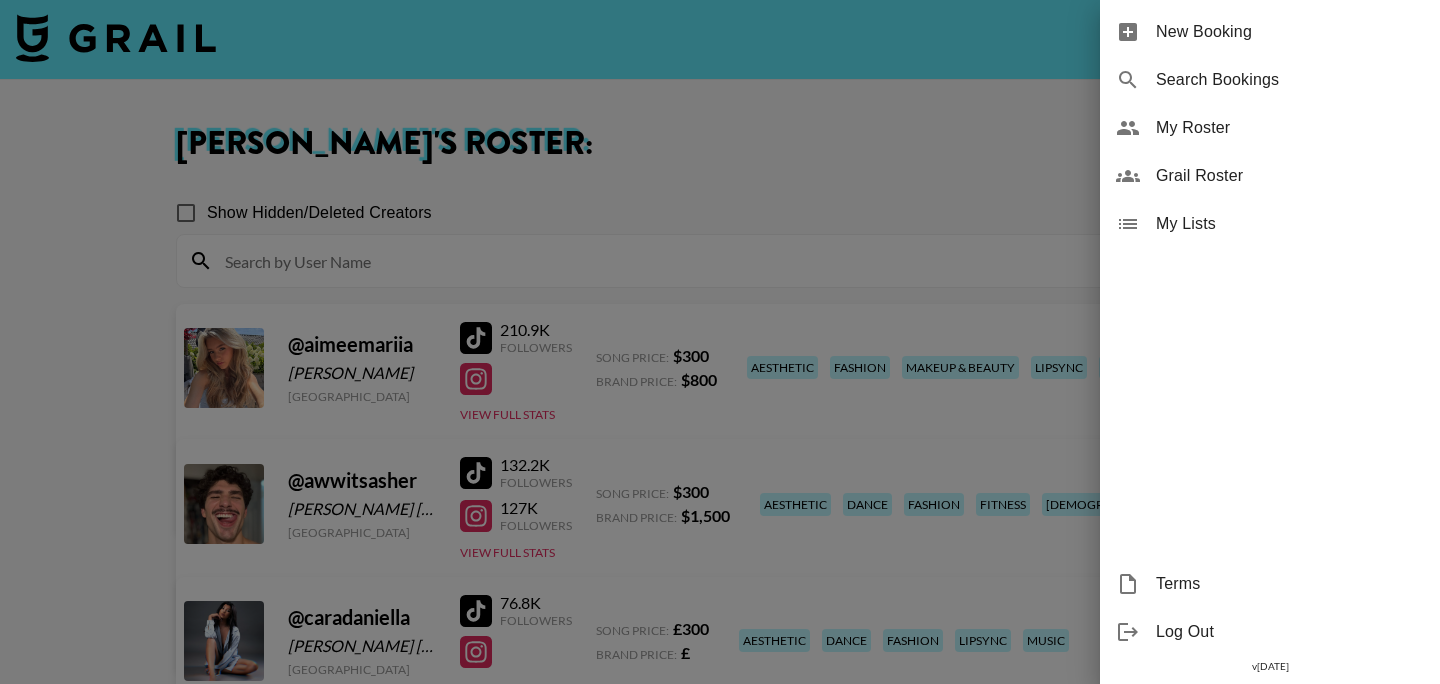 click on "My Roster" at bounding box center (1290, 128) 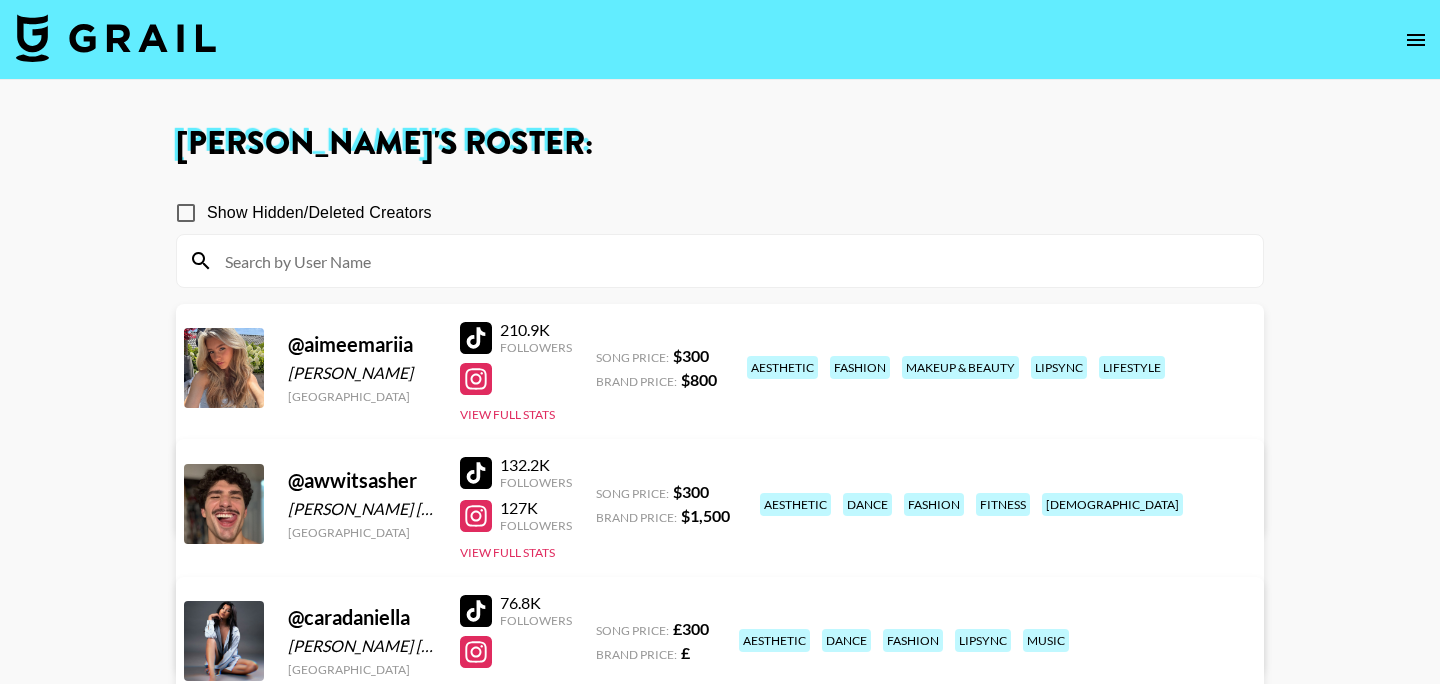 click at bounding box center (116, 38) 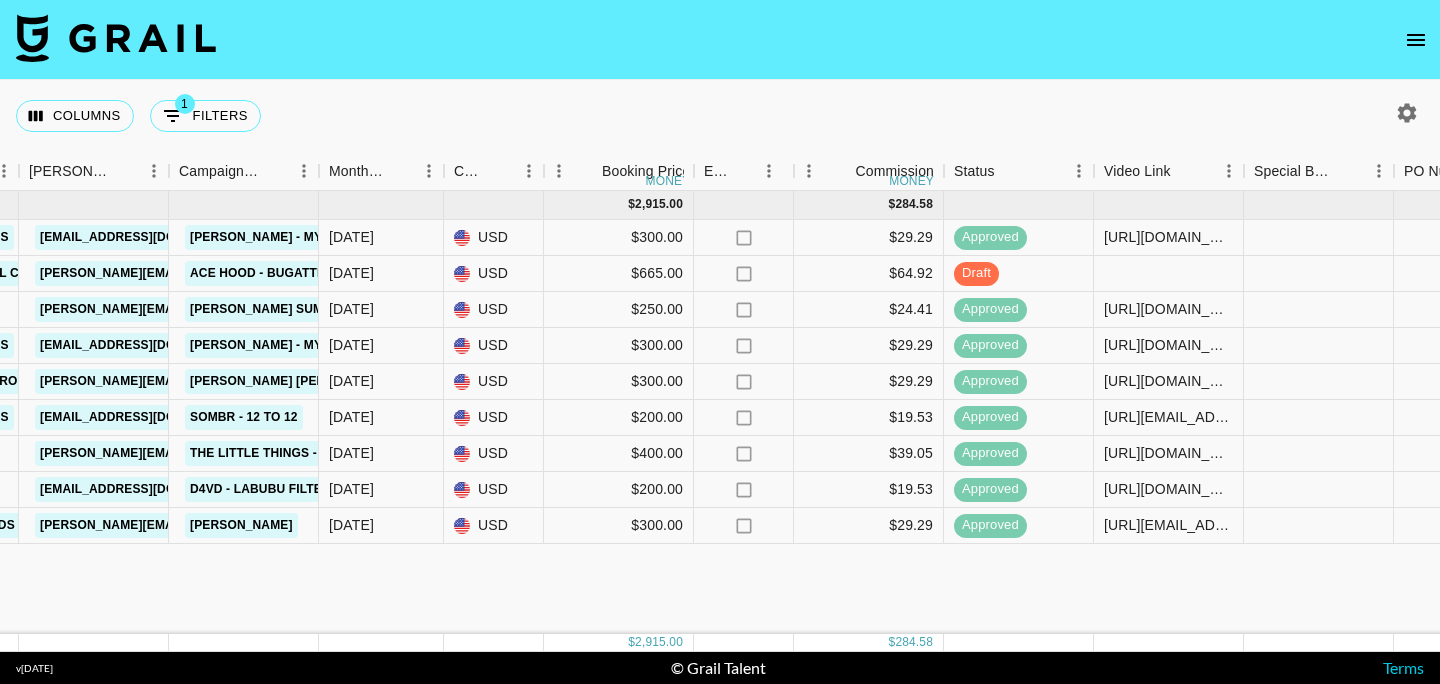 scroll, scrollTop: 0, scrollLeft: 0, axis: both 